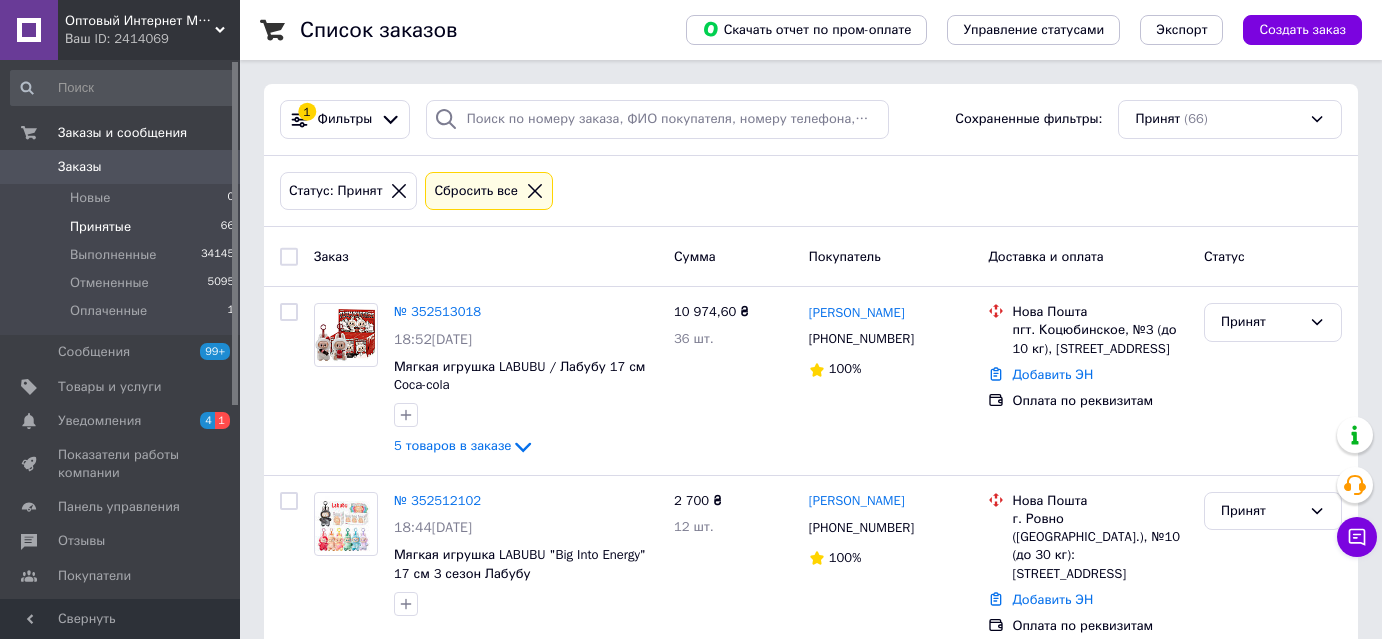 drag, startPoint x: 0, startPoint y: 0, endPoint x: 630, endPoint y: 120, distance: 641.3267 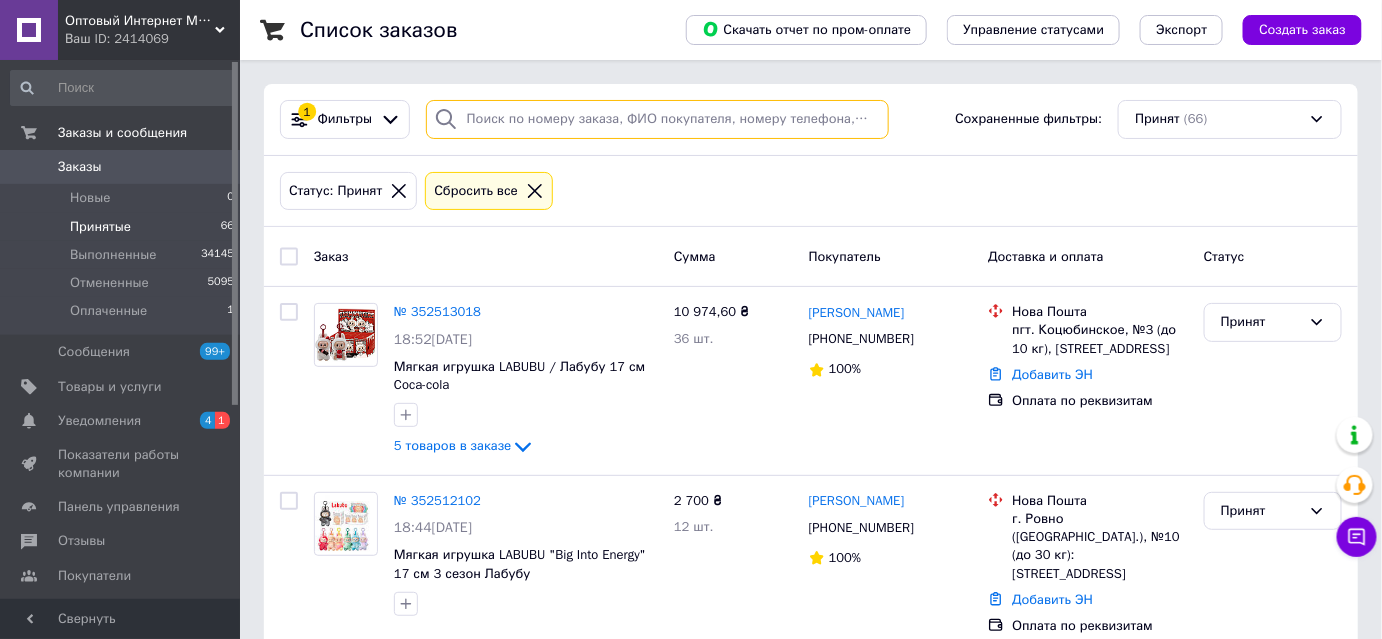 click at bounding box center (657, 119) 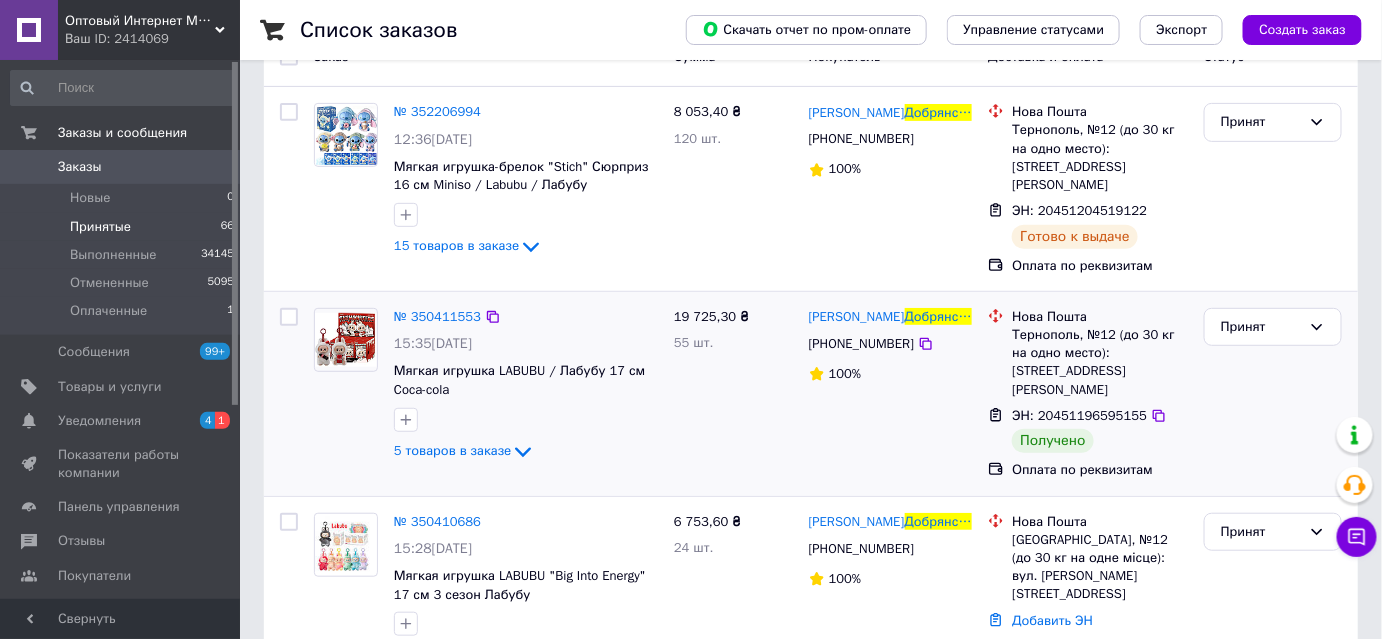 scroll, scrollTop: 205, scrollLeft: 0, axis: vertical 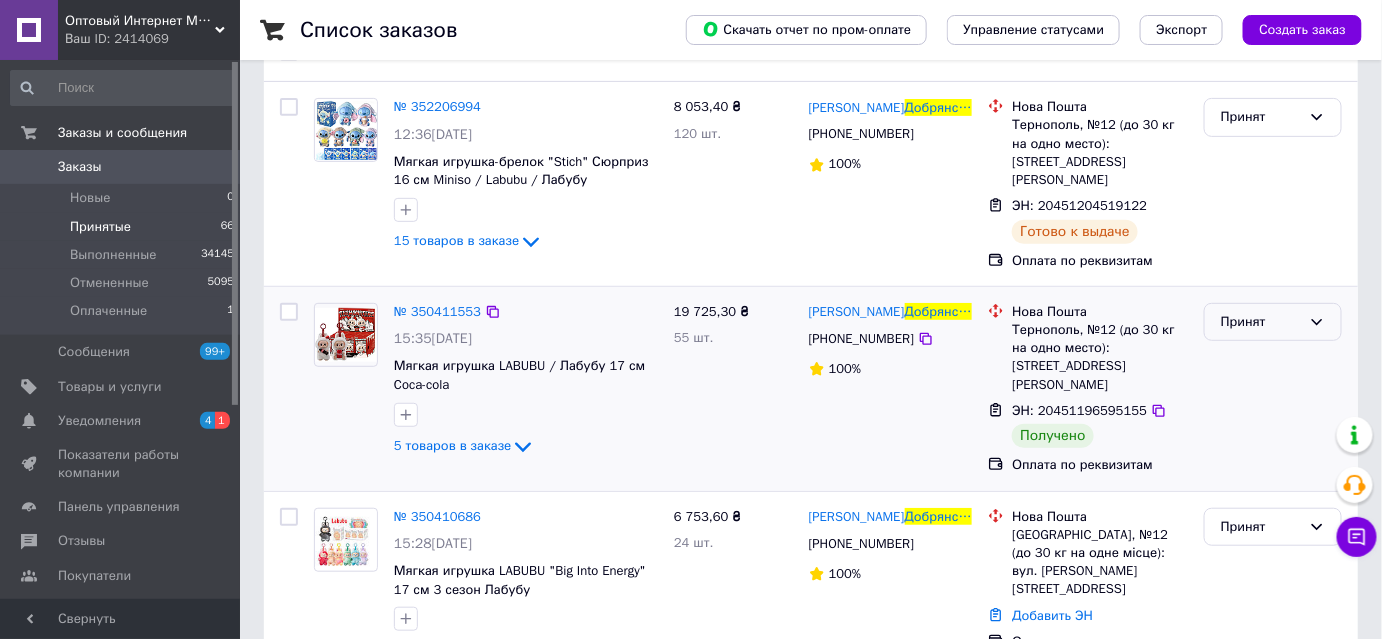 click on "Принят" at bounding box center [1261, 322] 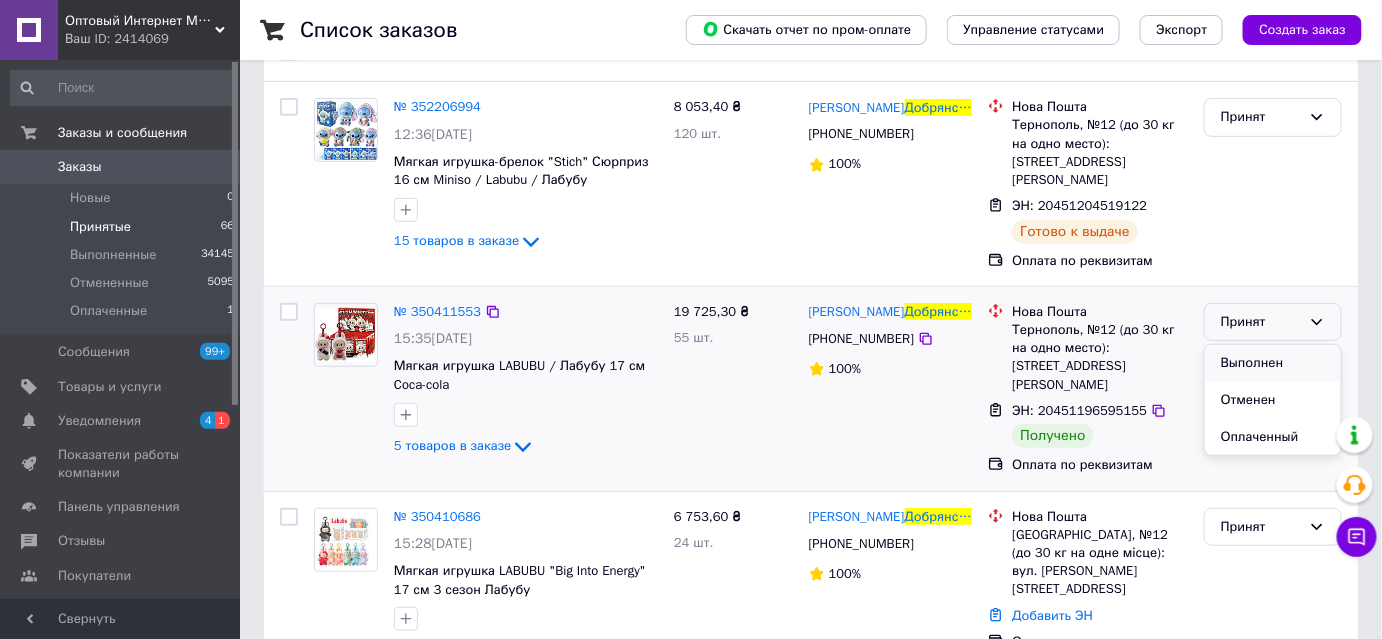 click on "Выполнен" at bounding box center (1273, 363) 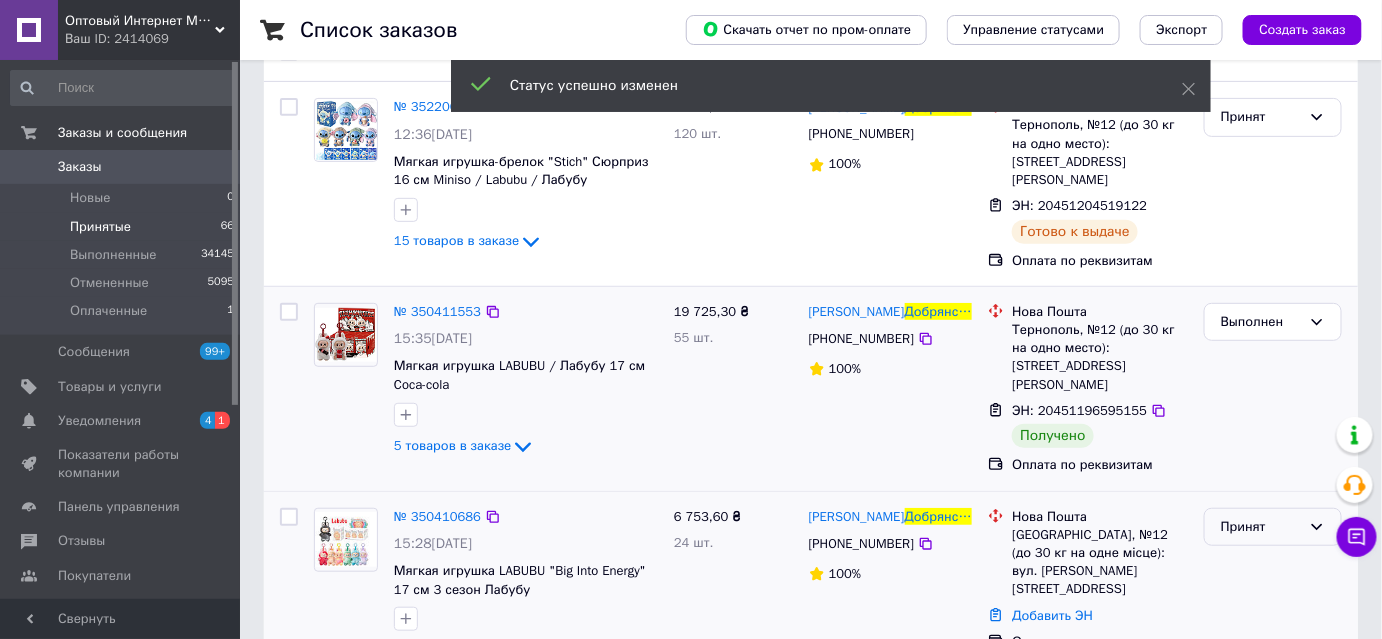 click on "Принят" at bounding box center (1261, 527) 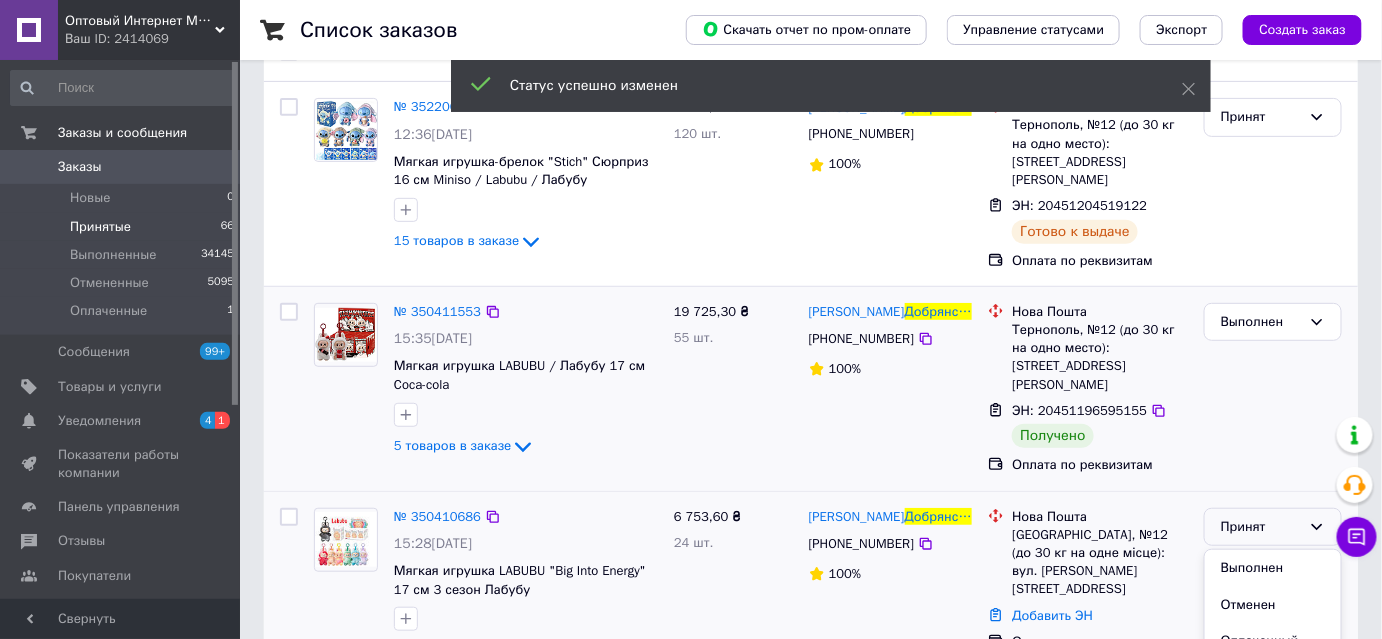 click on "Выполнен" at bounding box center [1273, 568] 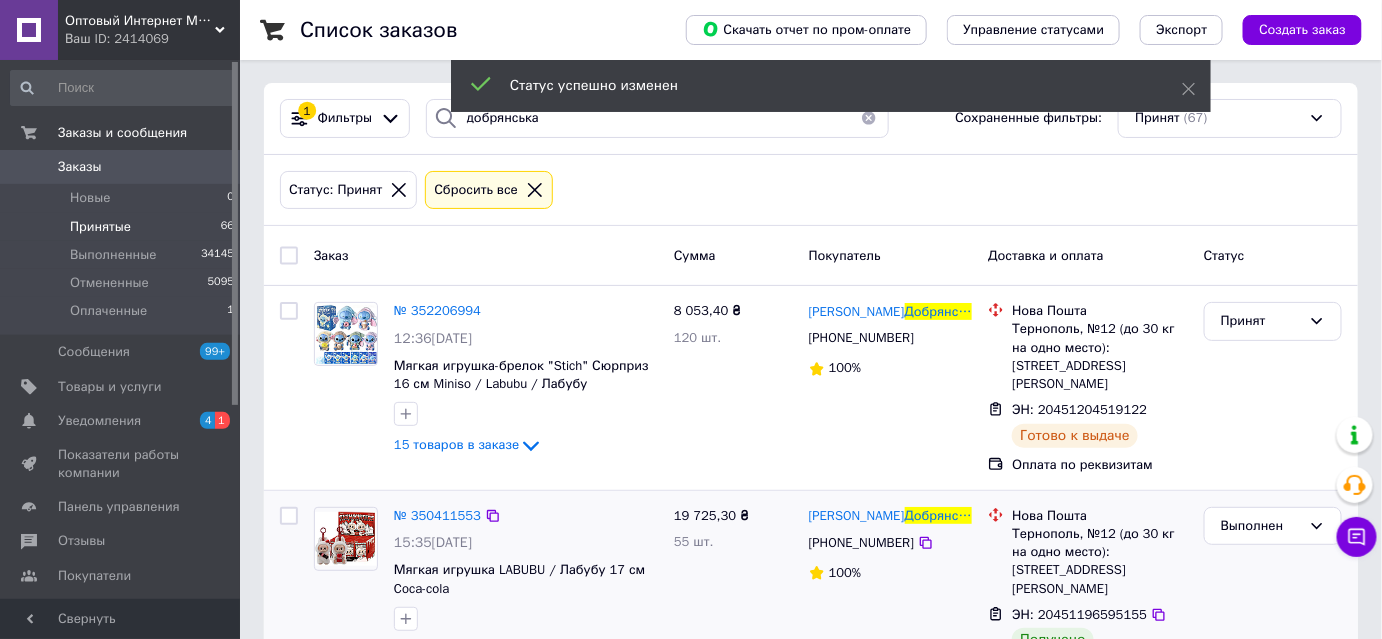 scroll, scrollTop: 0, scrollLeft: 0, axis: both 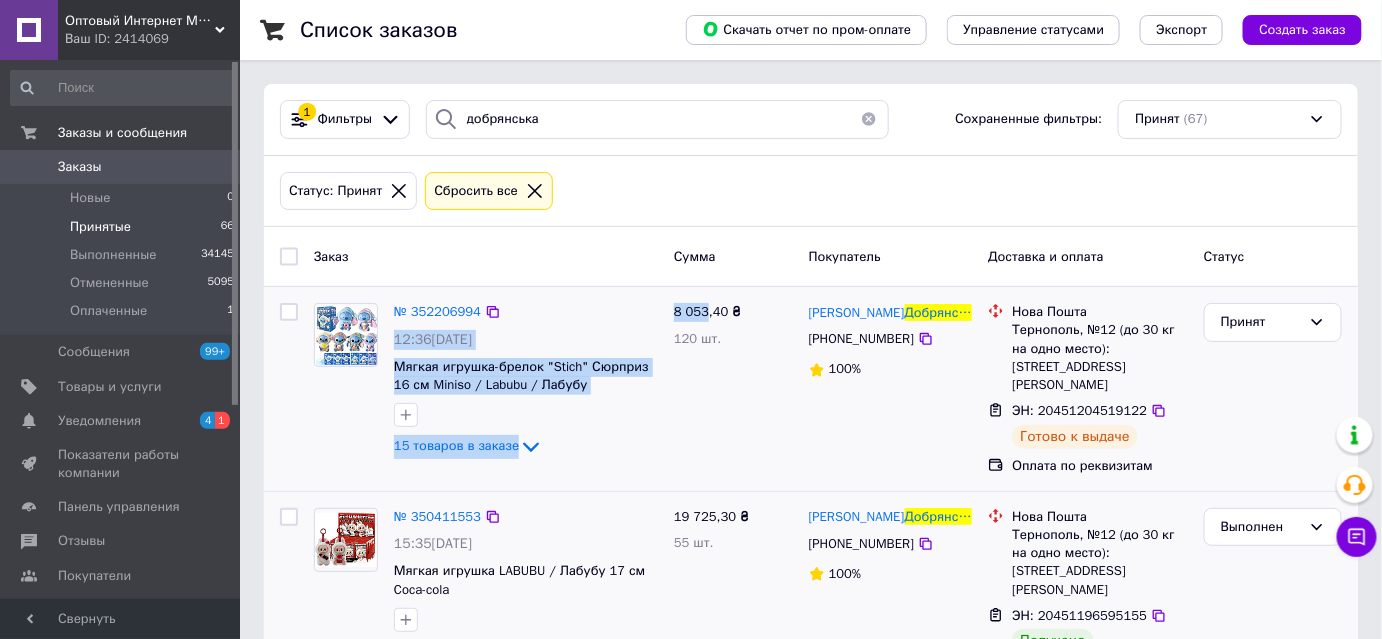 drag, startPoint x: 658, startPoint y: 316, endPoint x: 705, endPoint y: 319, distance: 47.095646 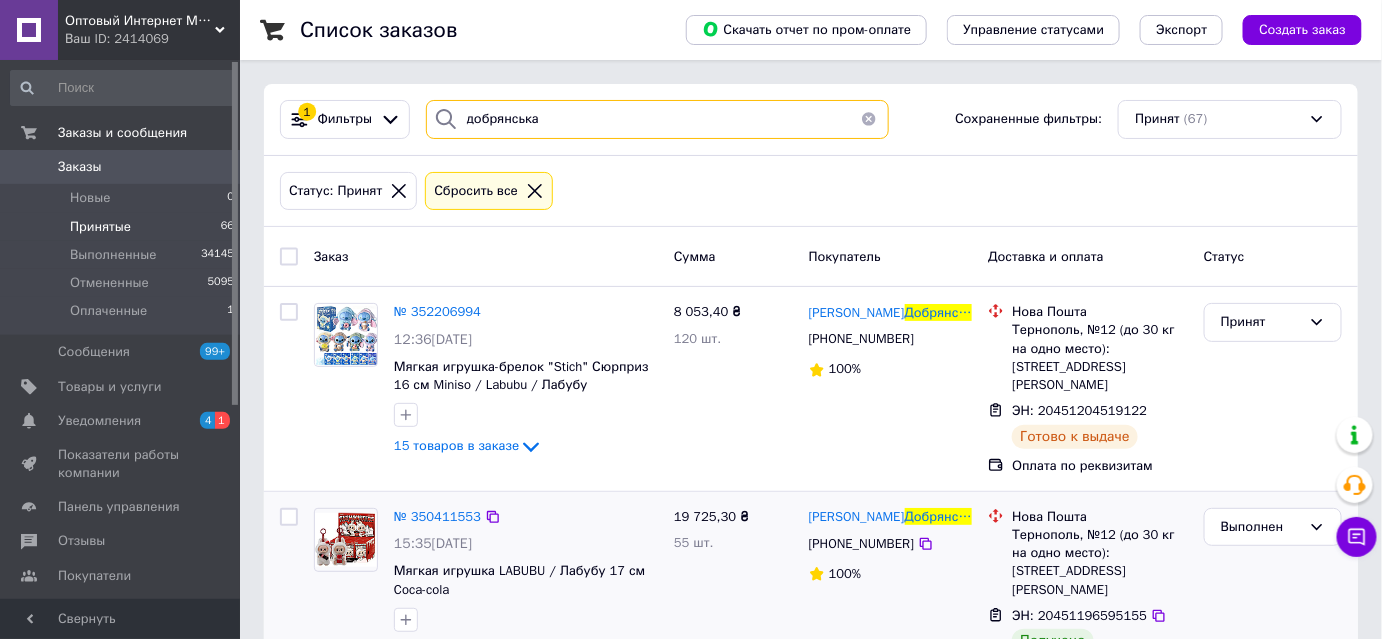 click on "добрянська" at bounding box center [657, 119] 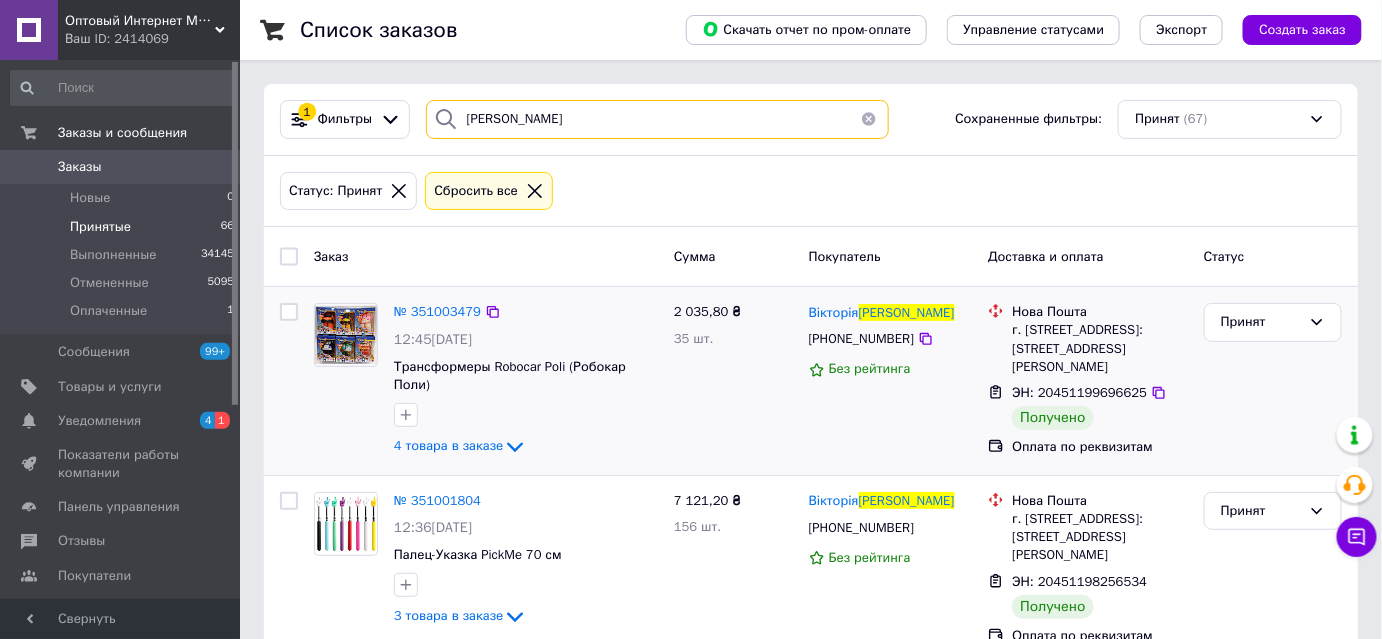 type on "[PERSON_NAME]" 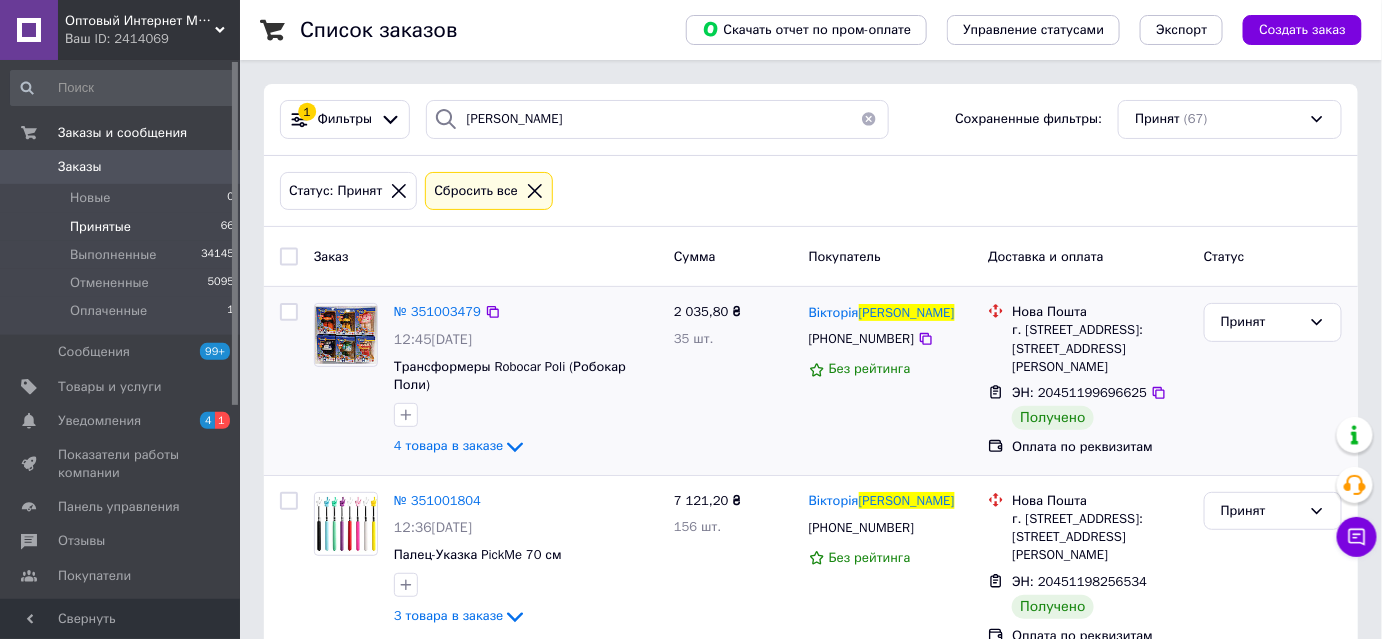 click on "[PHONE_NUMBER]" at bounding box center [861, 338] 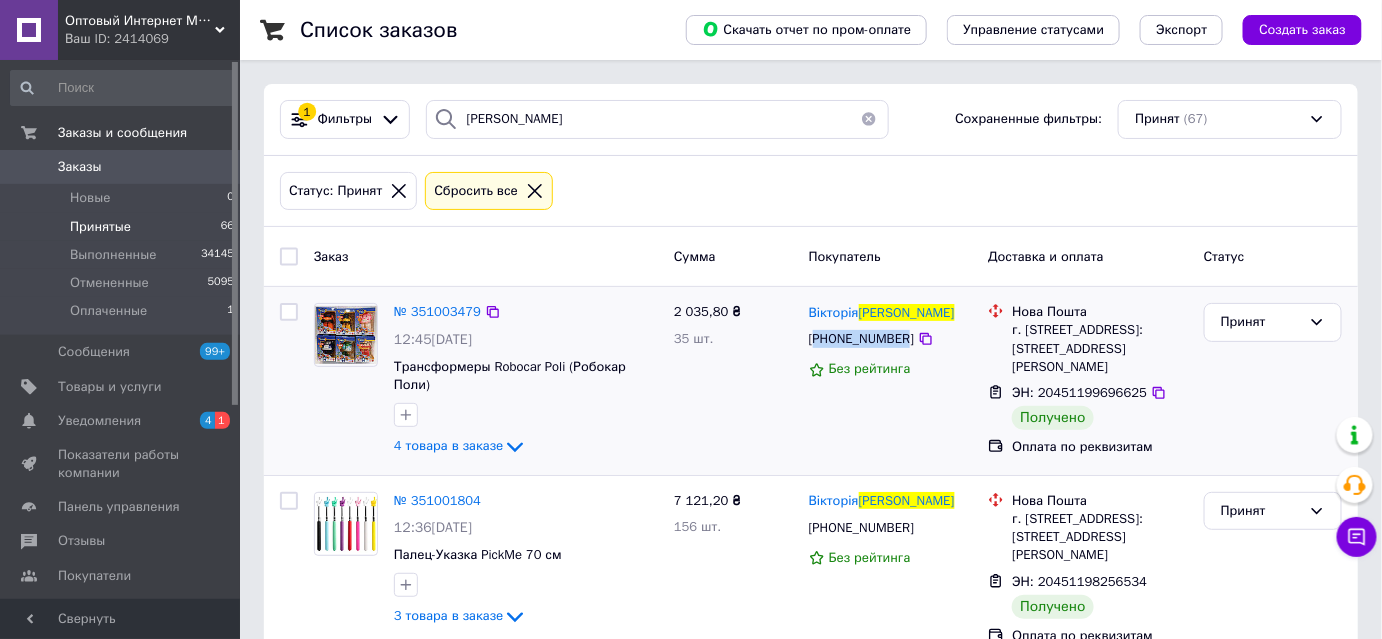 click on "[PHONE_NUMBER]" at bounding box center [861, 338] 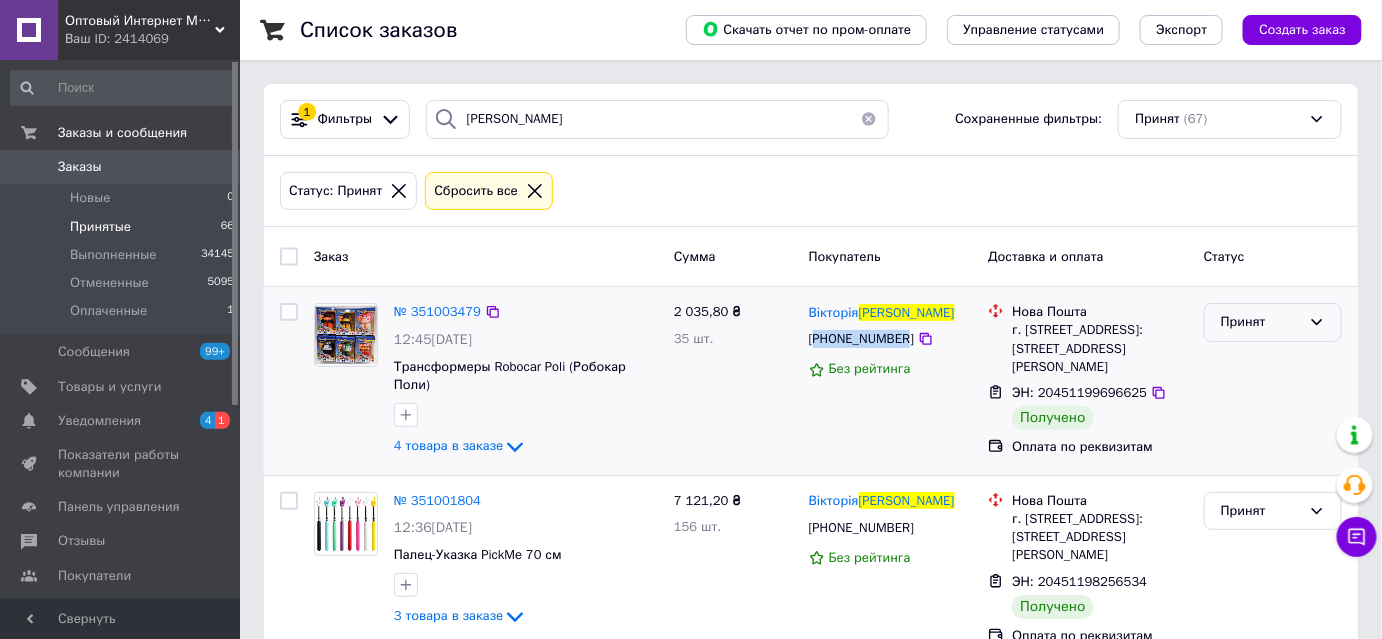 click on "Принят" at bounding box center (1261, 322) 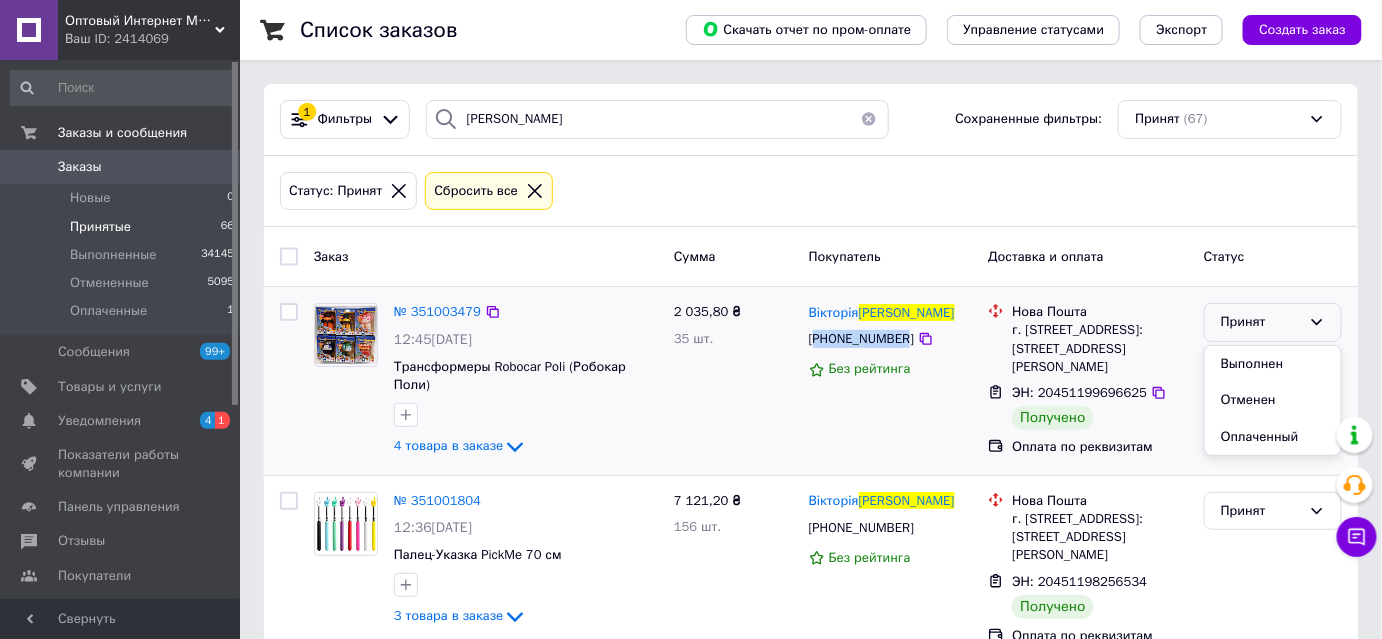 click on "[PHONE_NUMBER]" at bounding box center (861, 338) 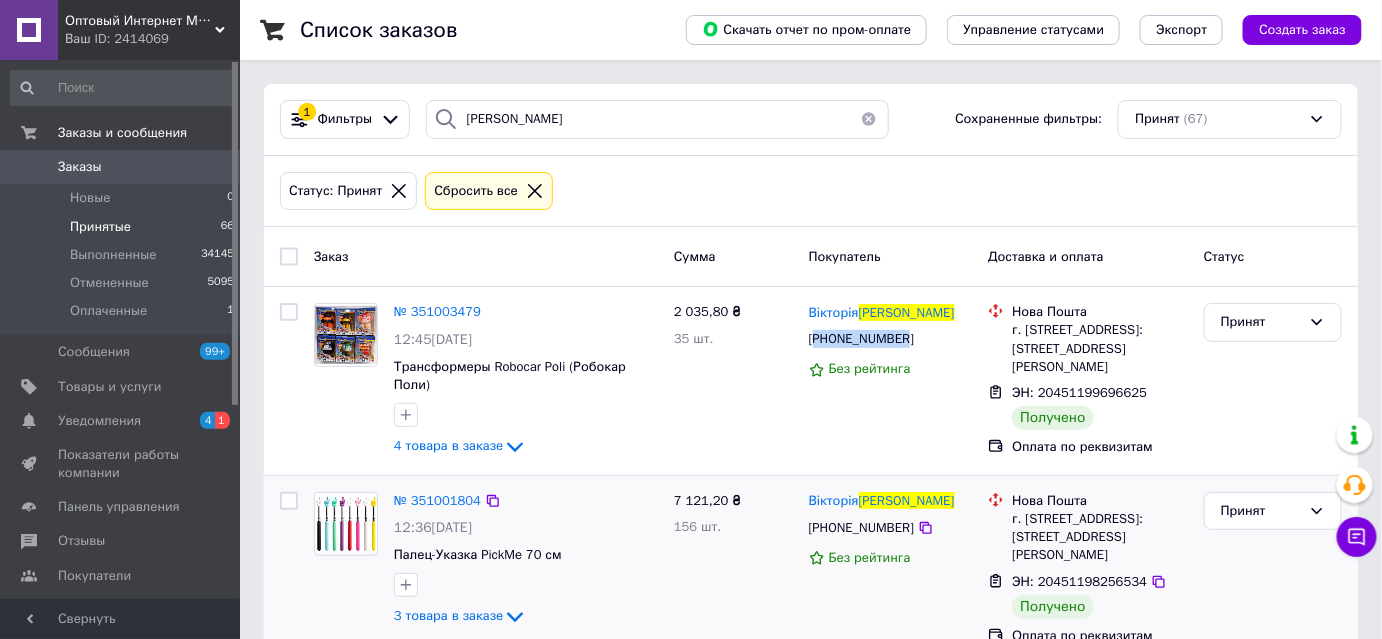 copy on "380978972327" 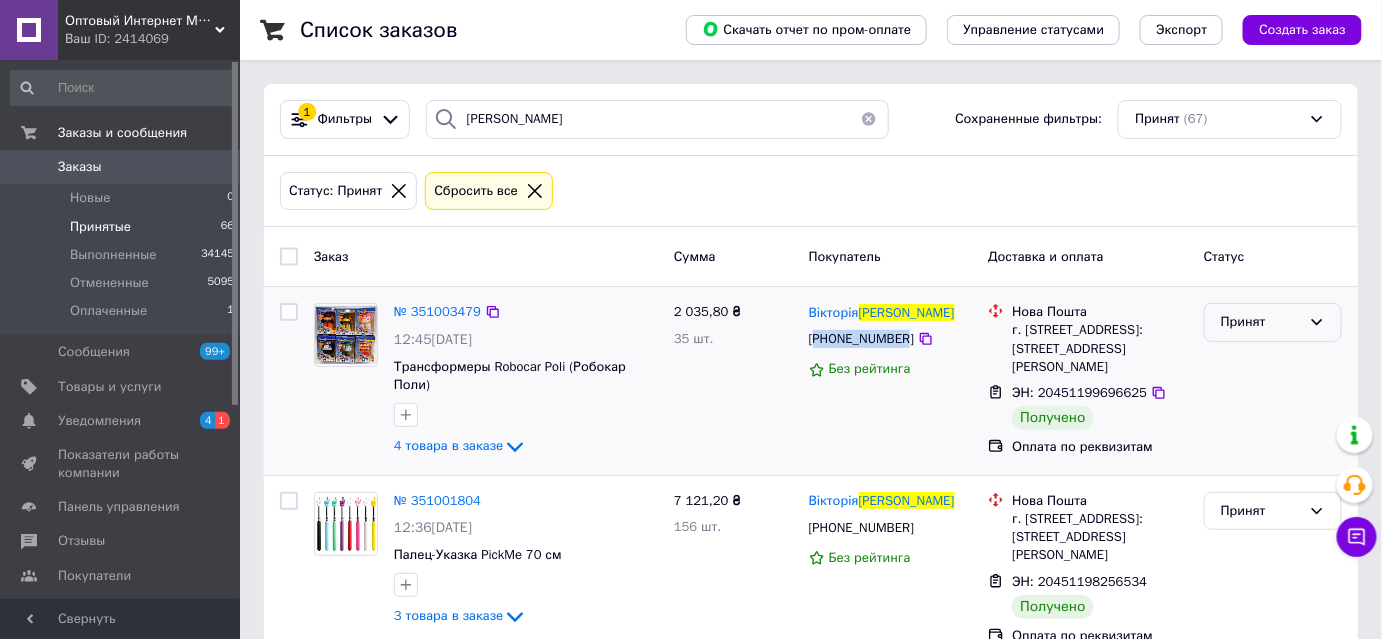 click on "Принят" at bounding box center [1273, 322] 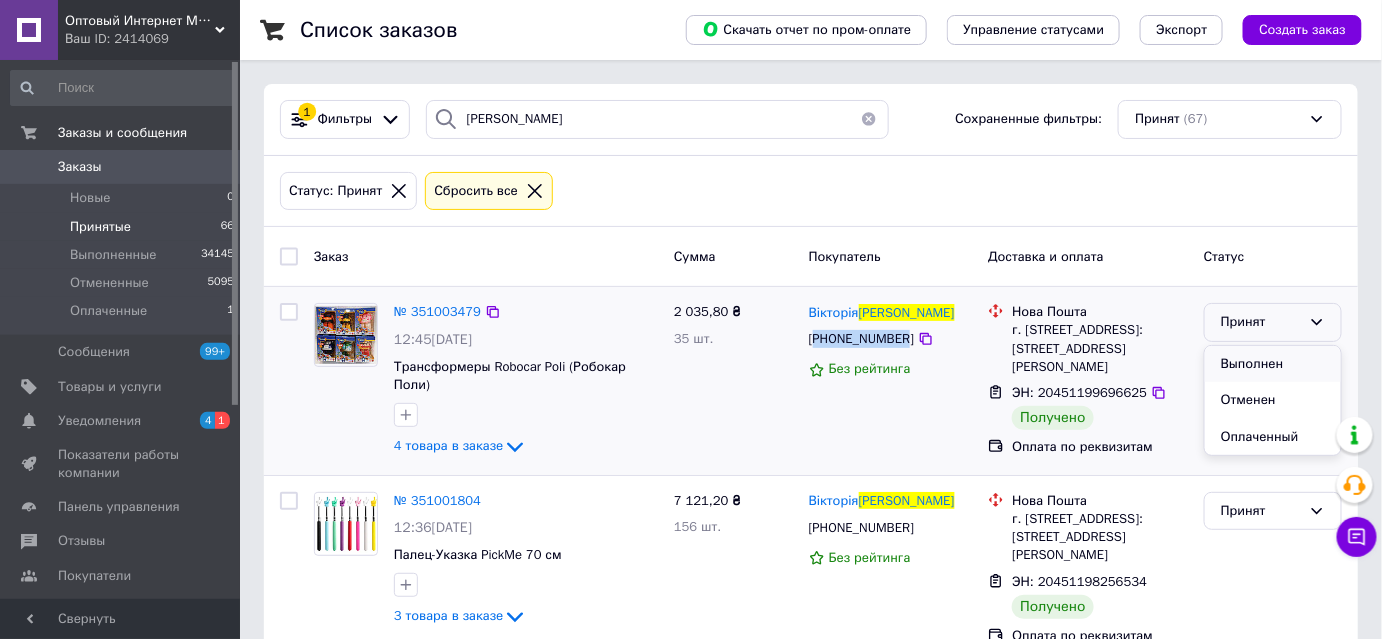 click on "Выполнен" at bounding box center (1273, 364) 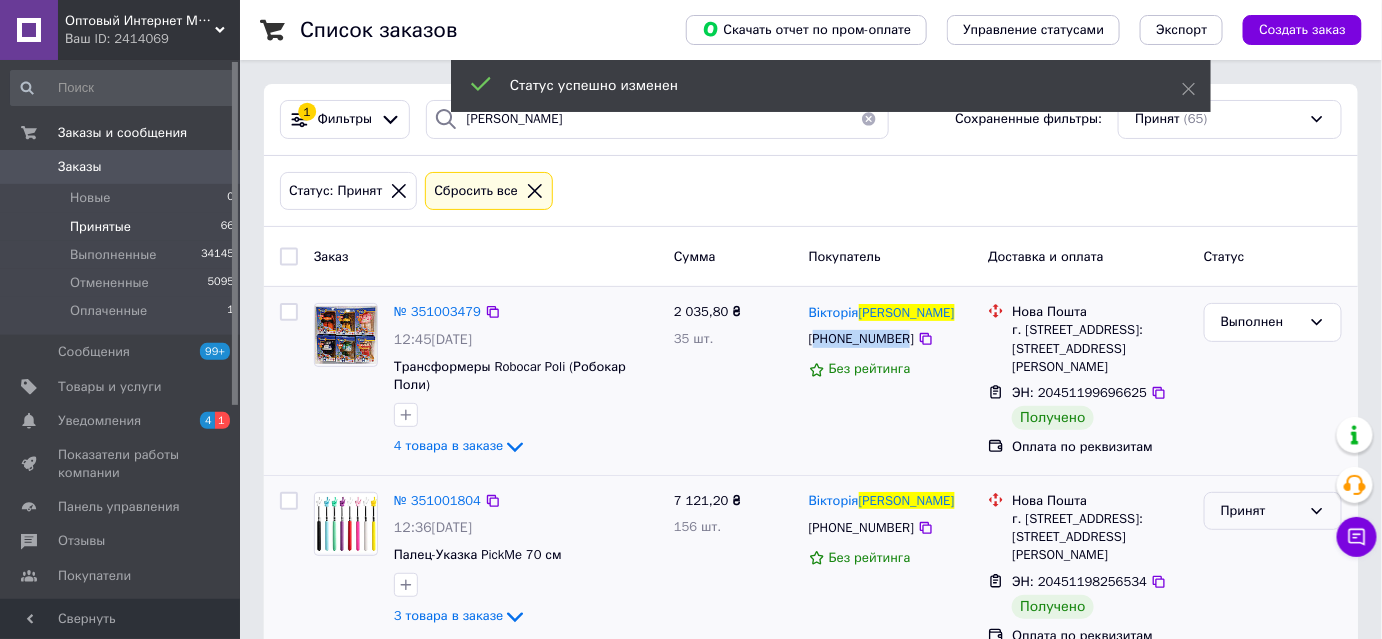 click on "Принят" at bounding box center [1261, 511] 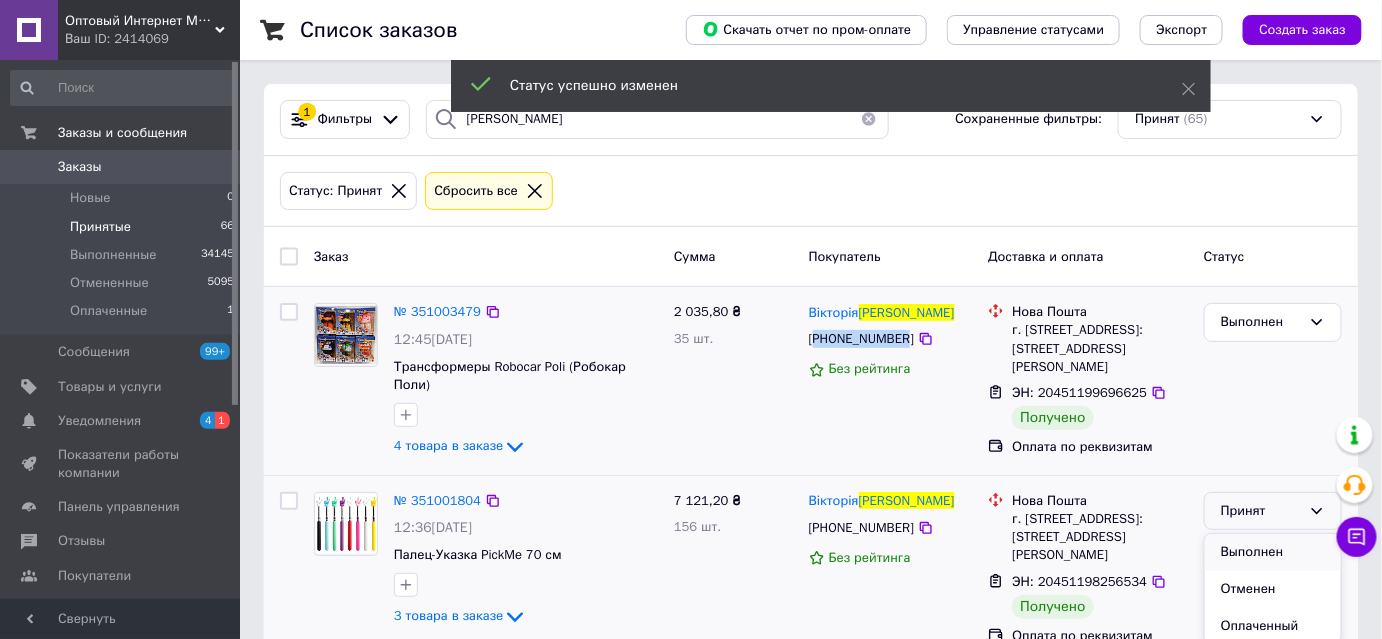 click on "Выполнен" at bounding box center (1273, 552) 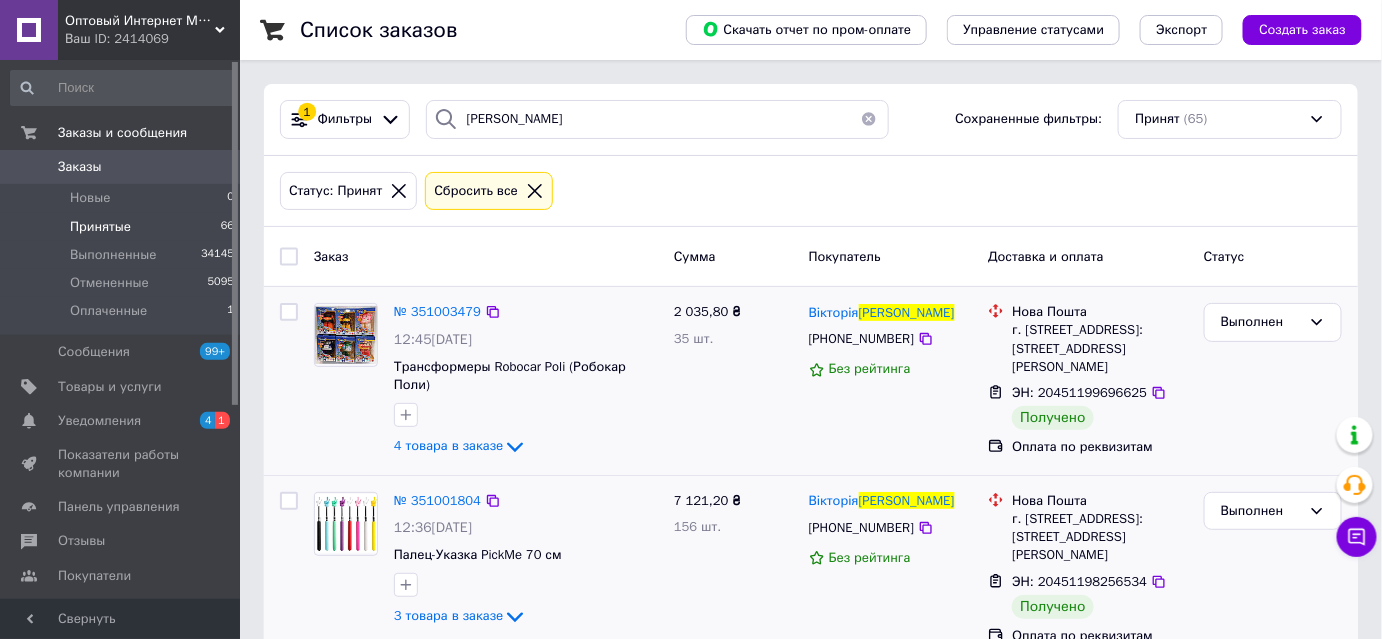 click on "2 035,80 ₴ 35 шт." at bounding box center (733, 381) 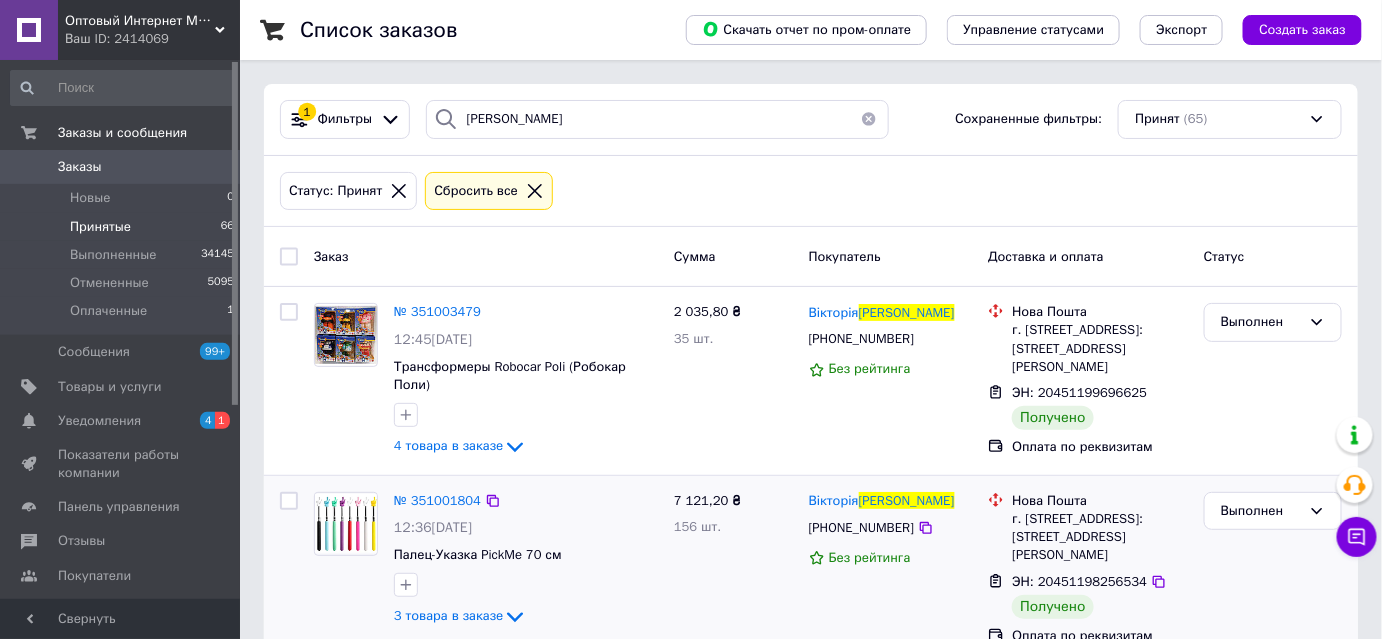 click on "Принятые 66" at bounding box center [123, 227] 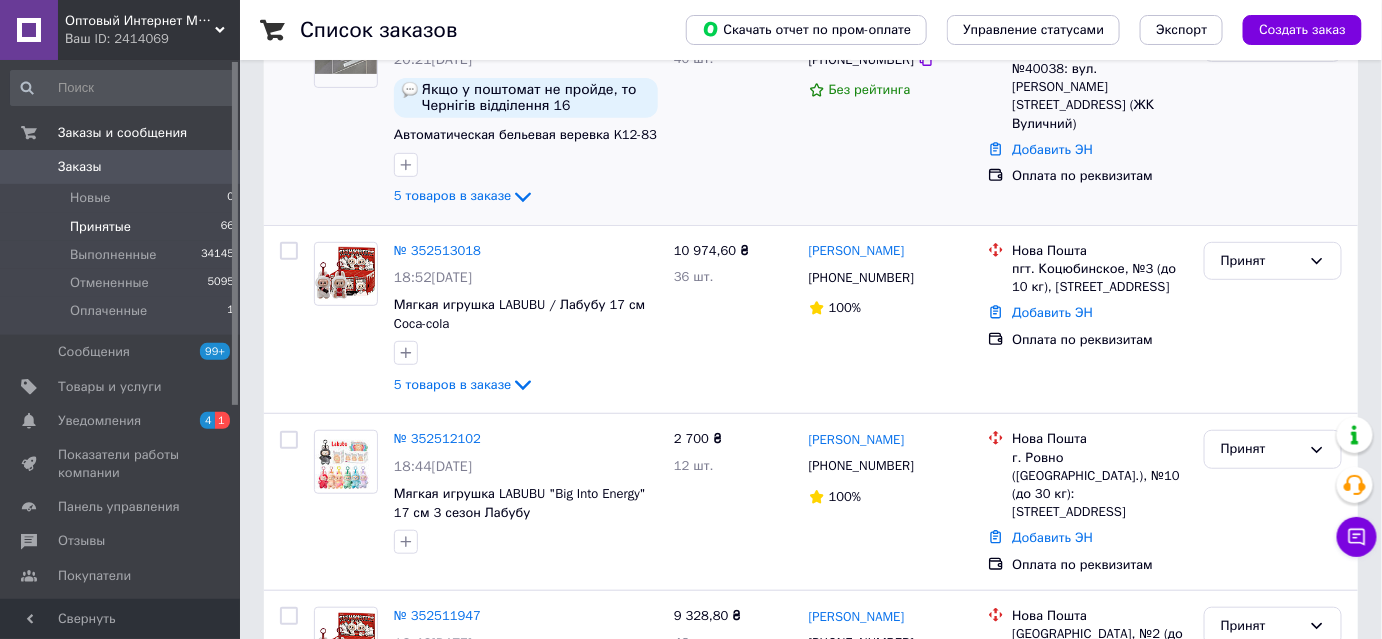 scroll, scrollTop: 272, scrollLeft: 0, axis: vertical 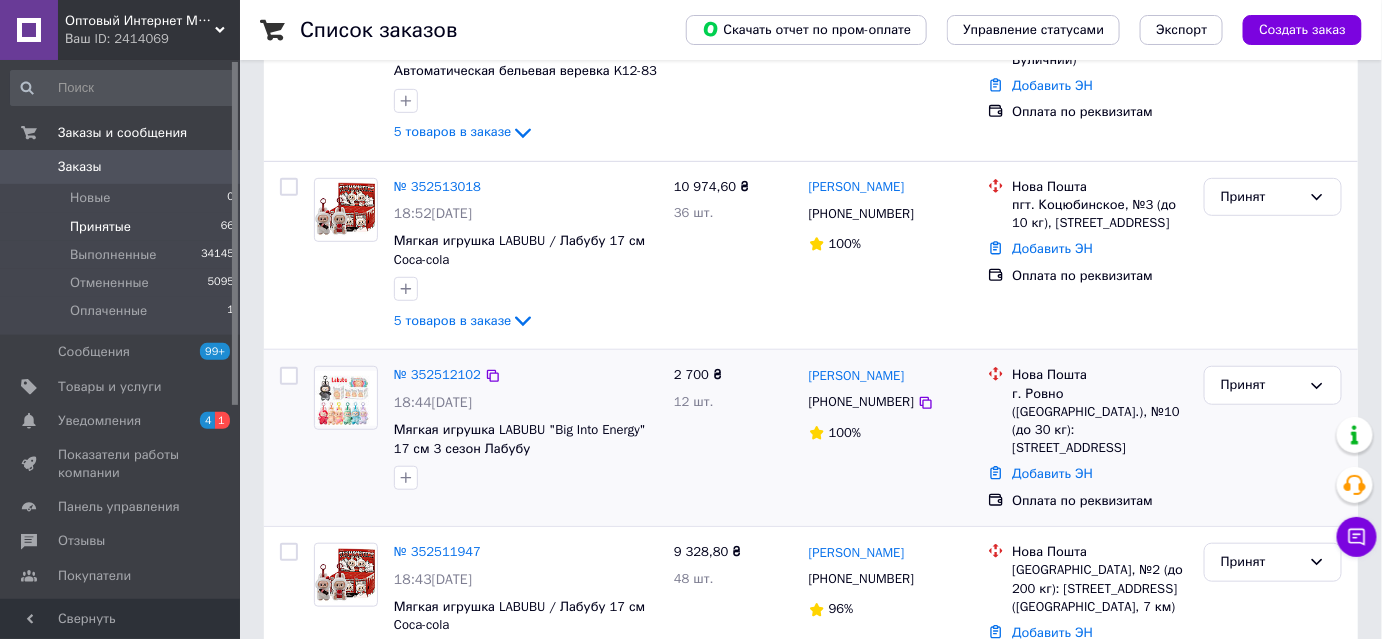 click on "2 700 ₴ 12 шт." at bounding box center [733, 438] 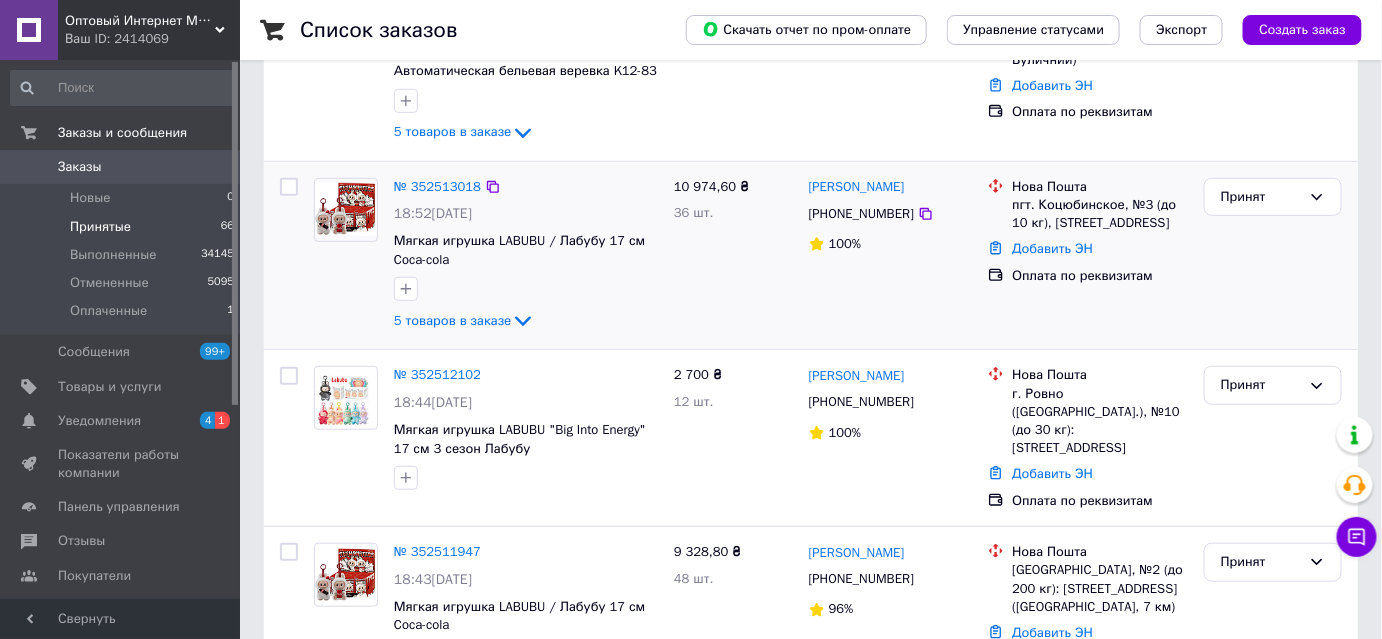 click on "[PERSON_NAME] [PHONE_NUMBER] 100%" at bounding box center (891, 256) 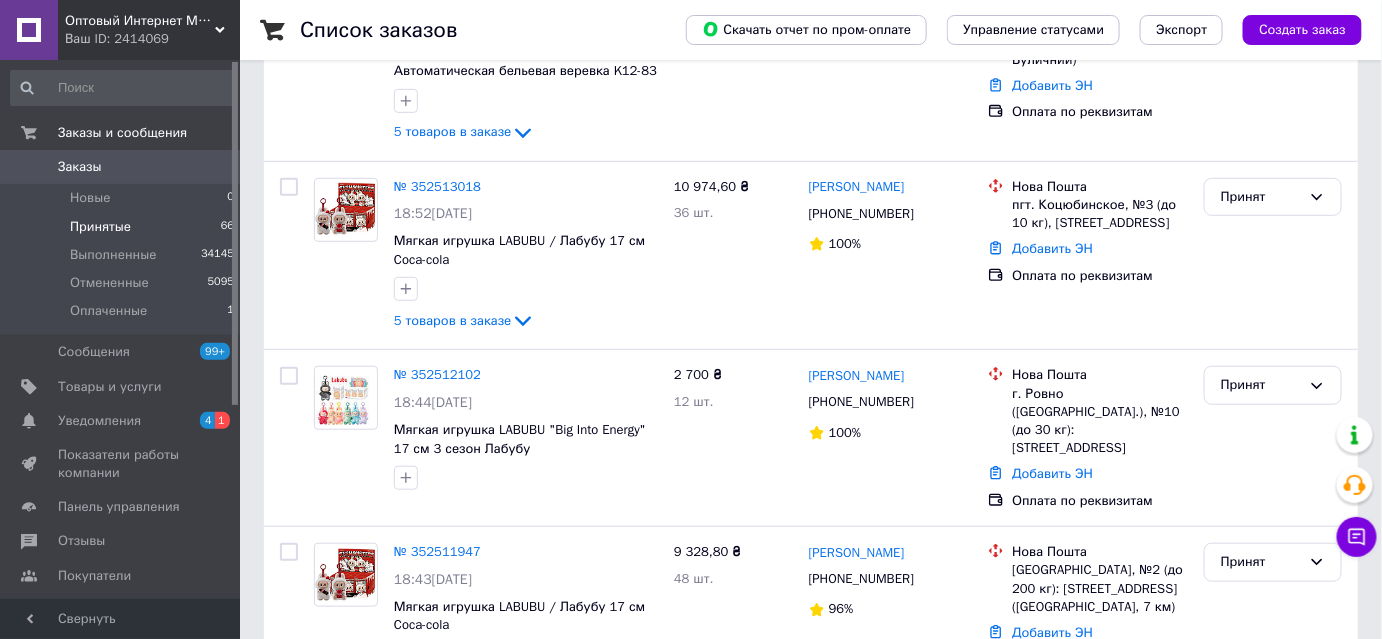 click on "Принятые" at bounding box center (100, 227) 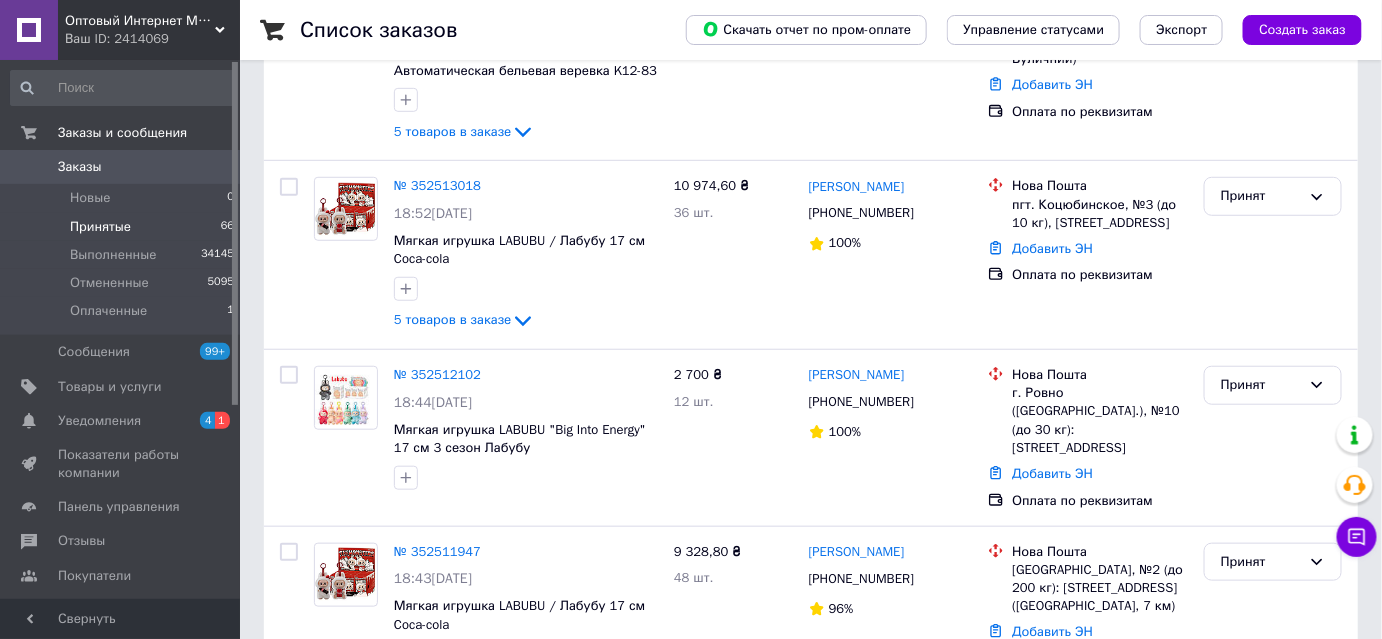scroll, scrollTop: 0, scrollLeft: 0, axis: both 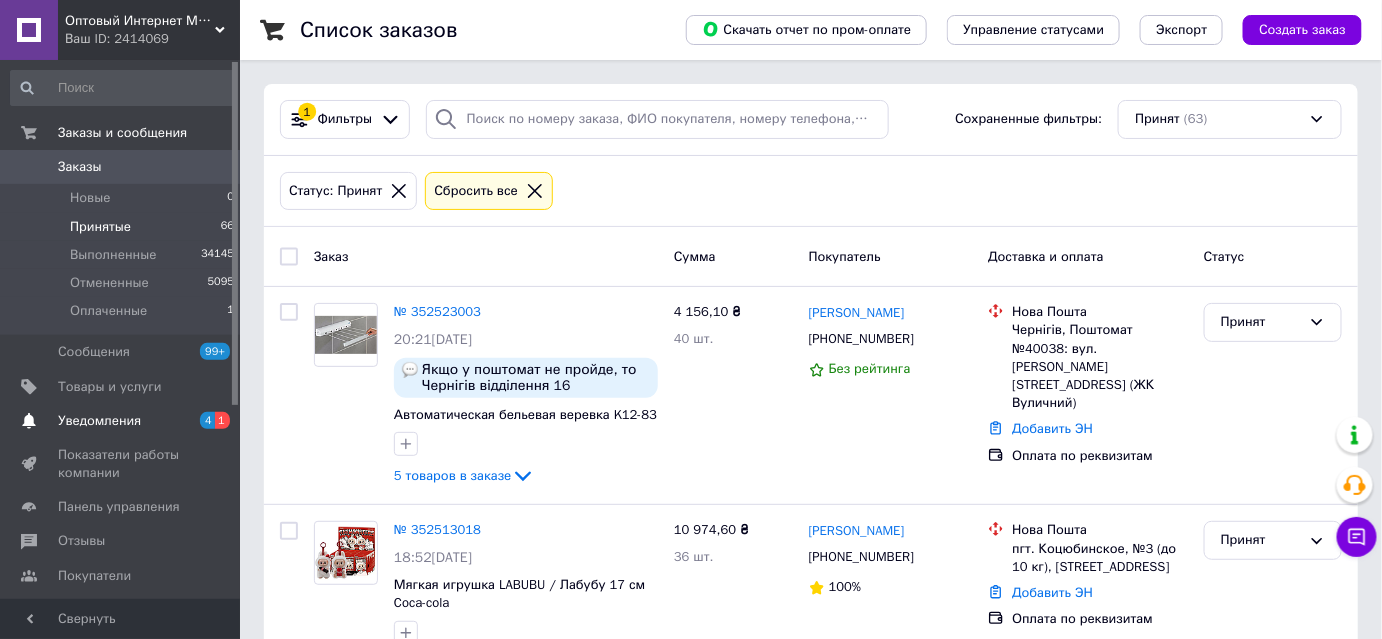 click on "Уведомления" at bounding box center (99, 421) 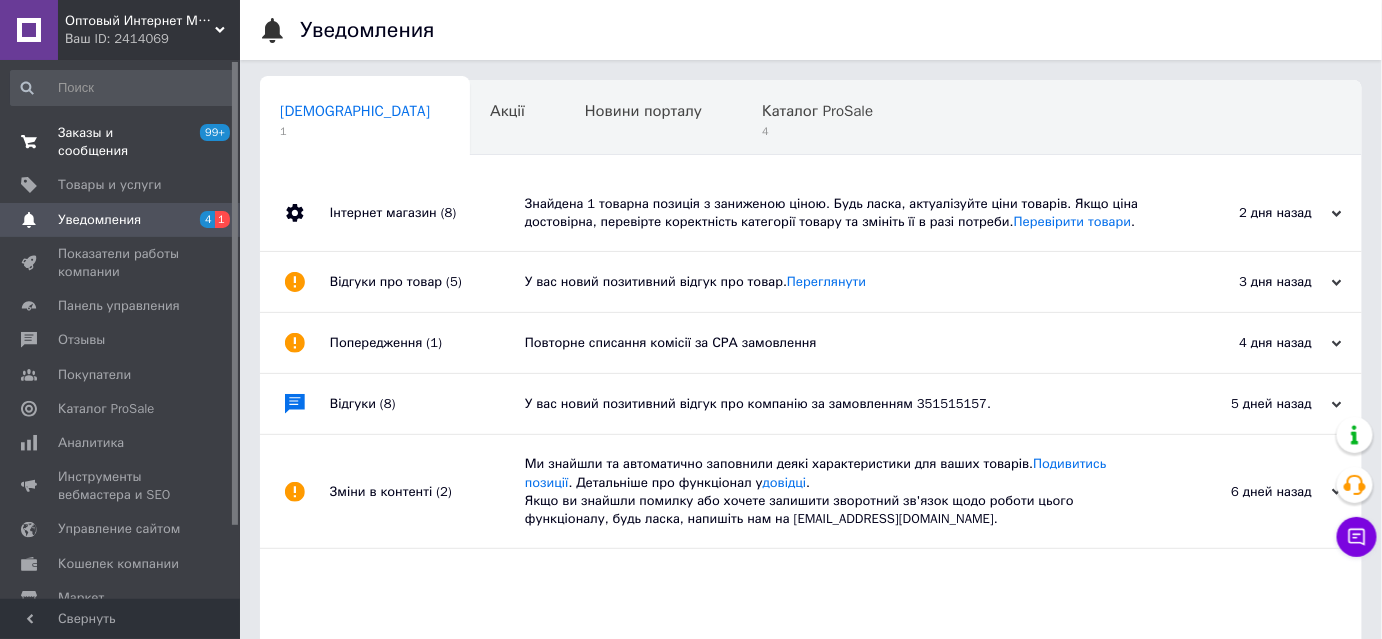click on "Заказы и сообщения" at bounding box center [121, 142] 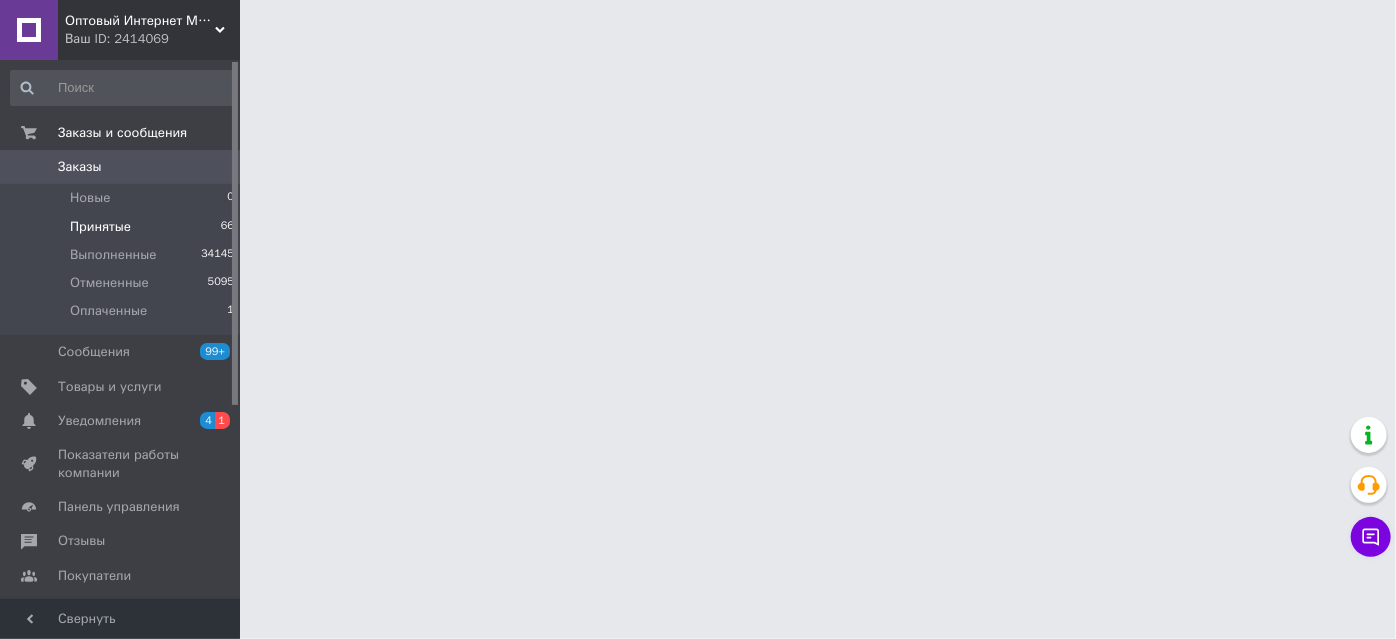 click on "Принятые 66" at bounding box center (123, 227) 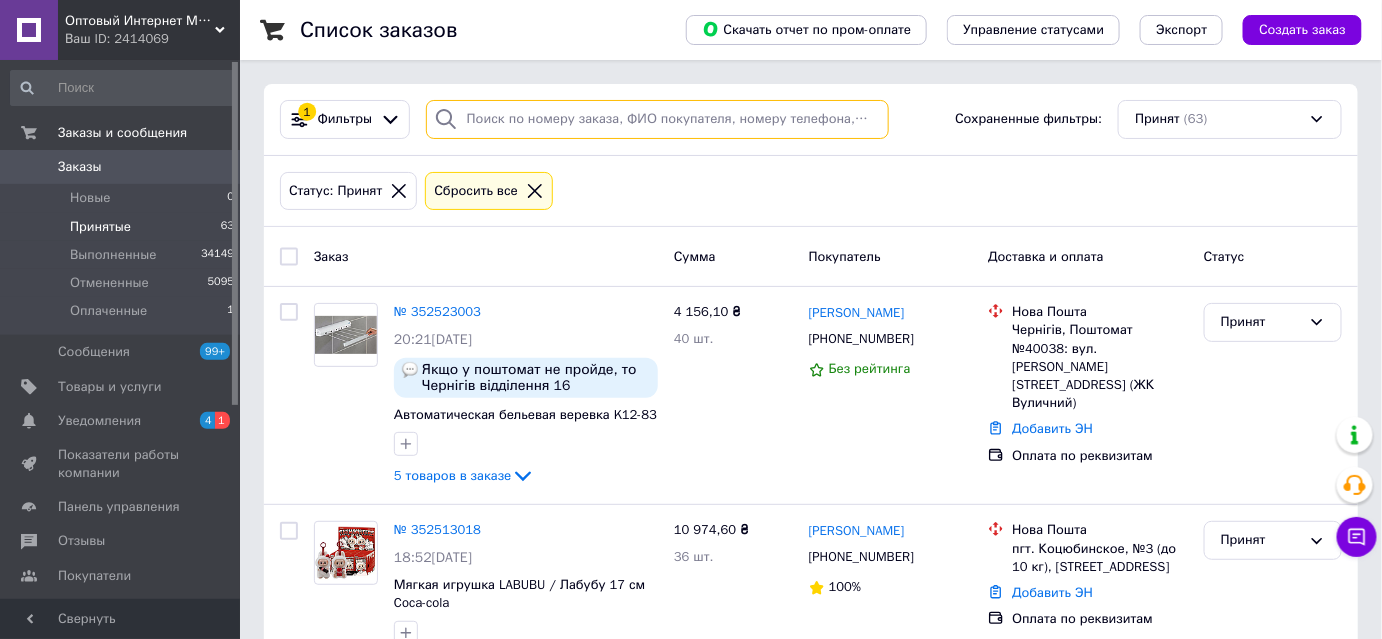 click at bounding box center [657, 119] 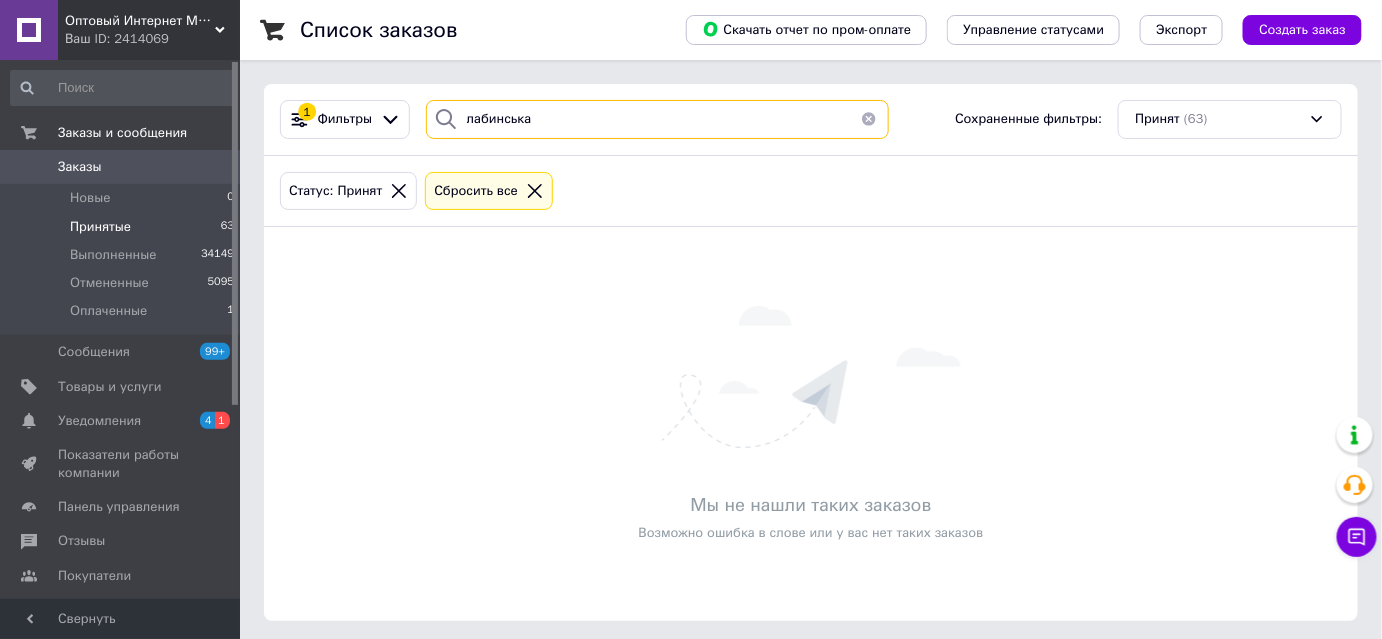 click on "лабинська" at bounding box center (657, 119) 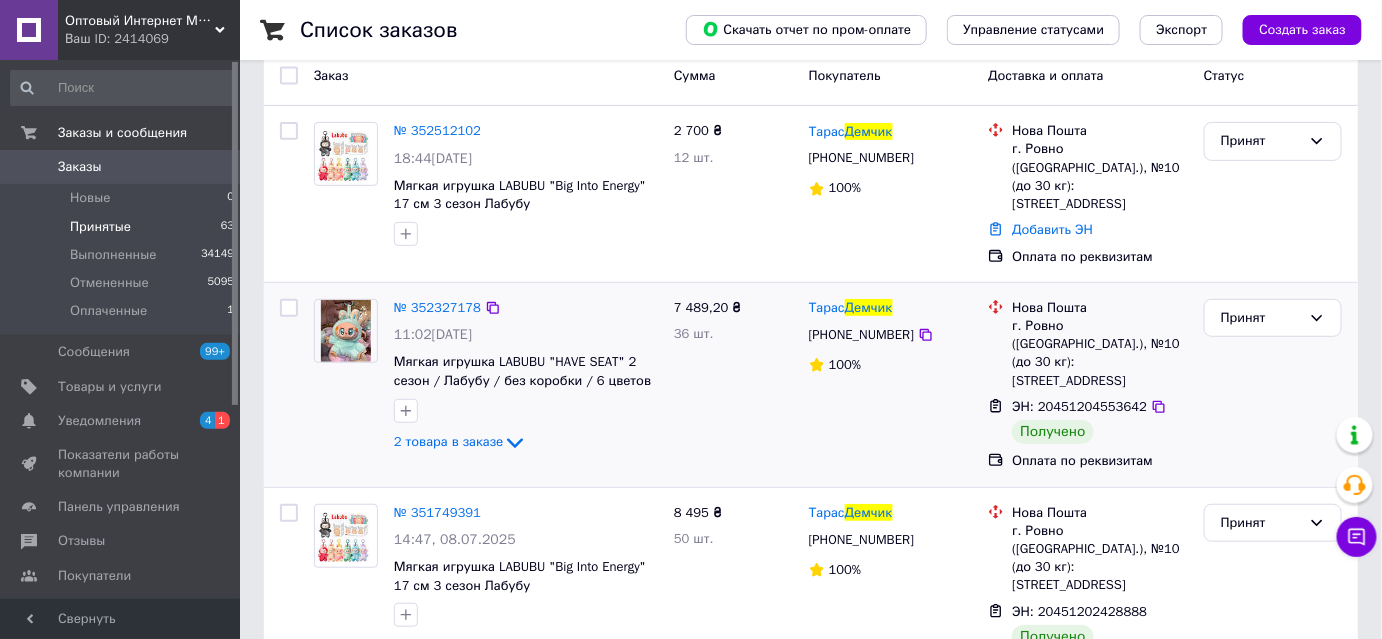 scroll, scrollTop: 181, scrollLeft: 0, axis: vertical 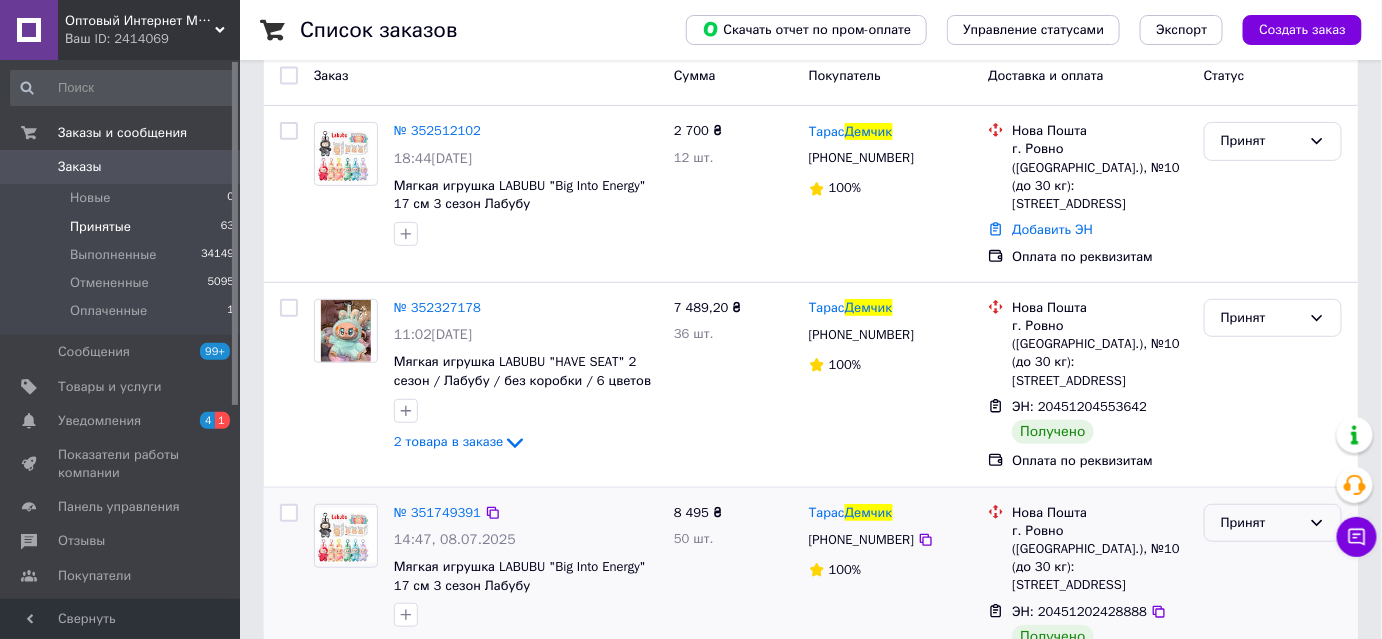 drag, startPoint x: 1274, startPoint y: 472, endPoint x: 1263, endPoint y: 501, distance: 31.016125 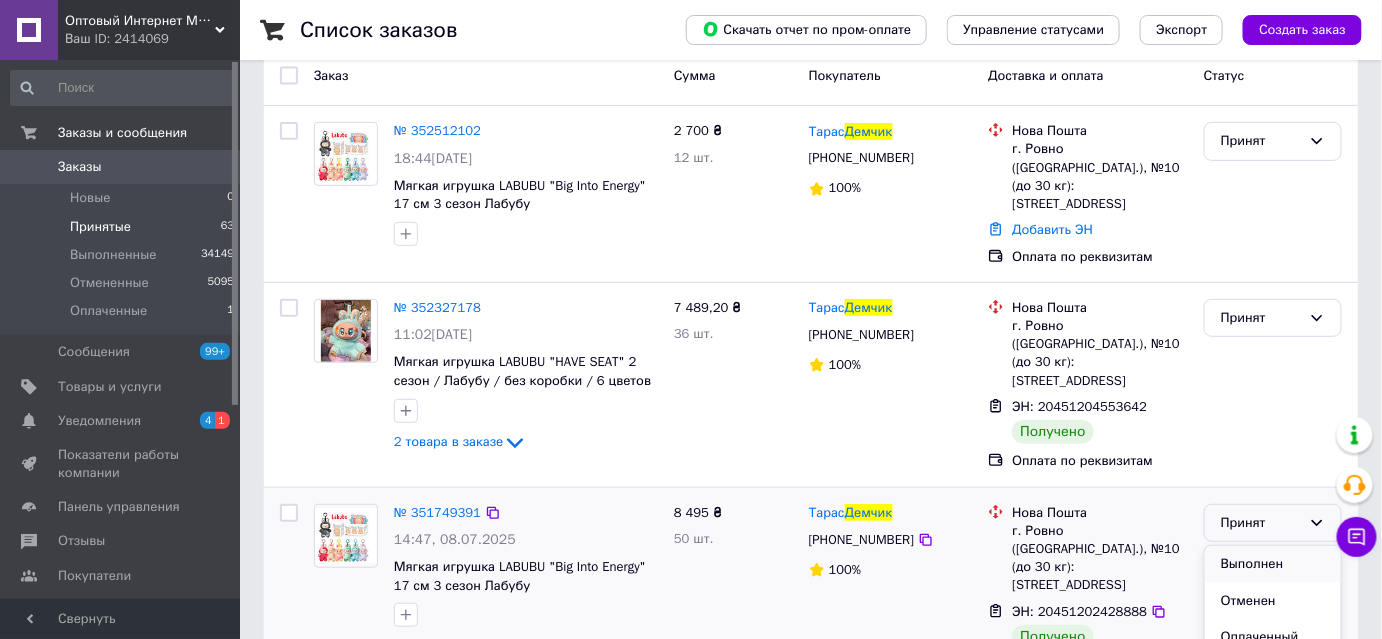 click on "Выполнен" at bounding box center (1273, 564) 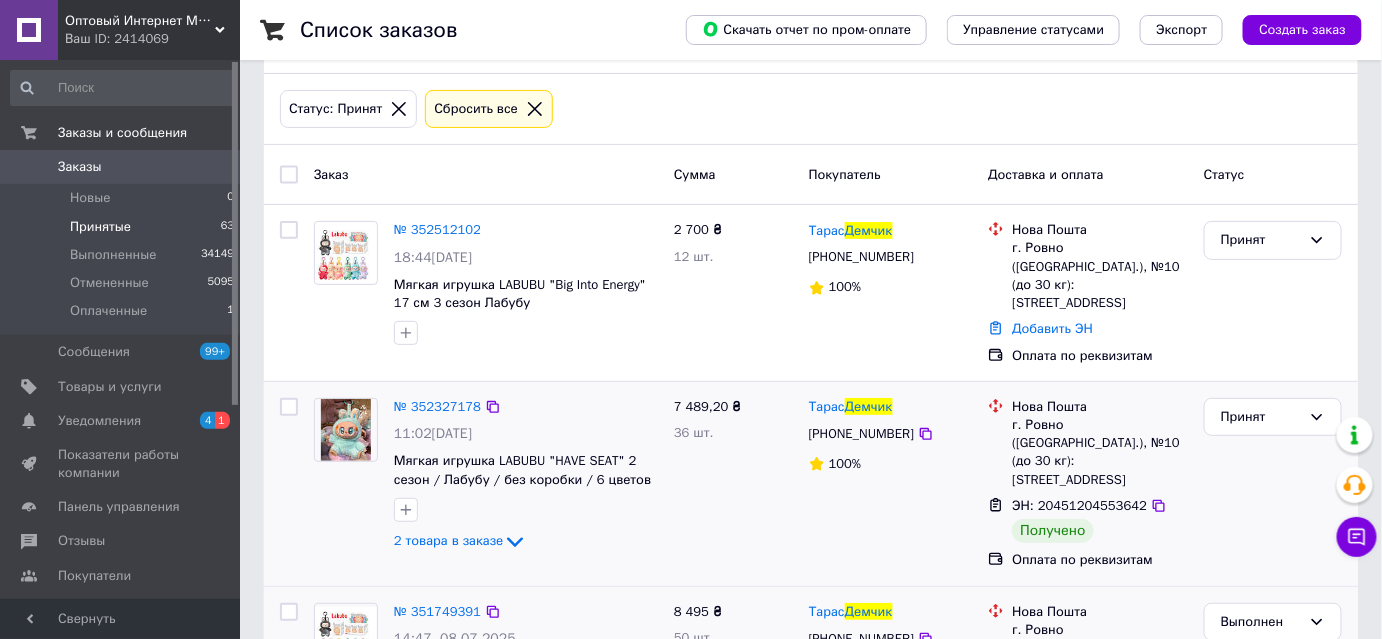 scroll, scrollTop: 0, scrollLeft: 0, axis: both 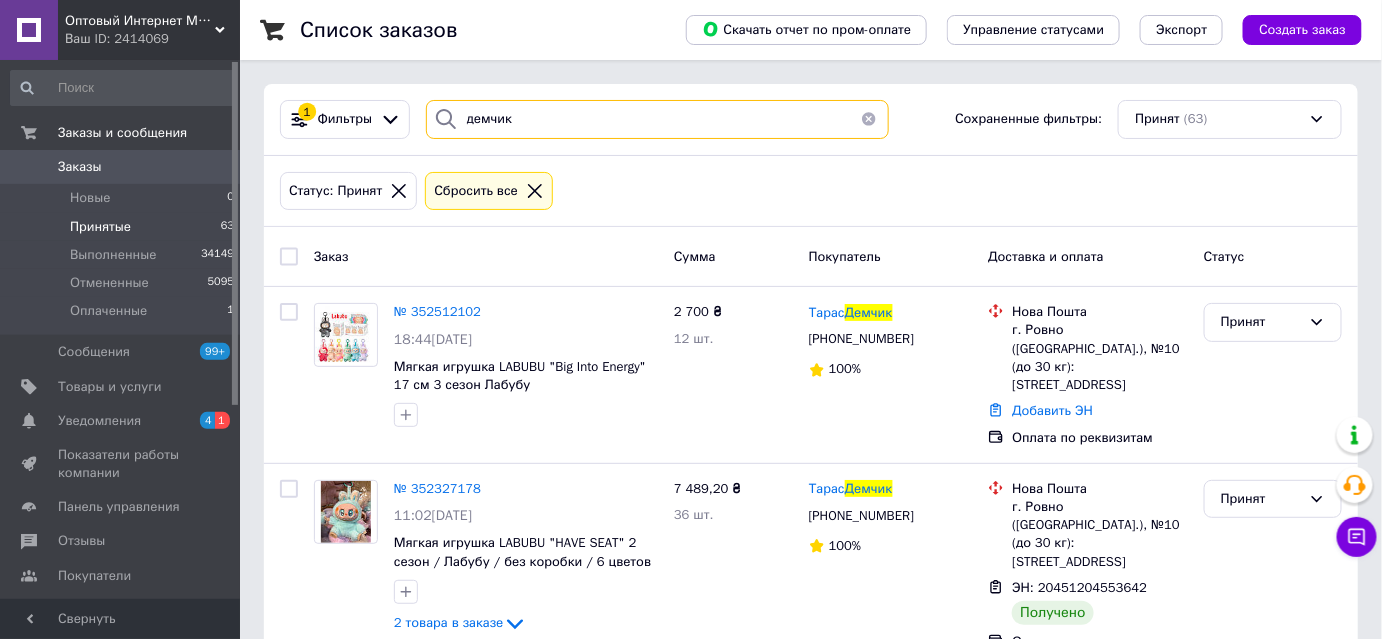 click on "демчик" at bounding box center (657, 119) 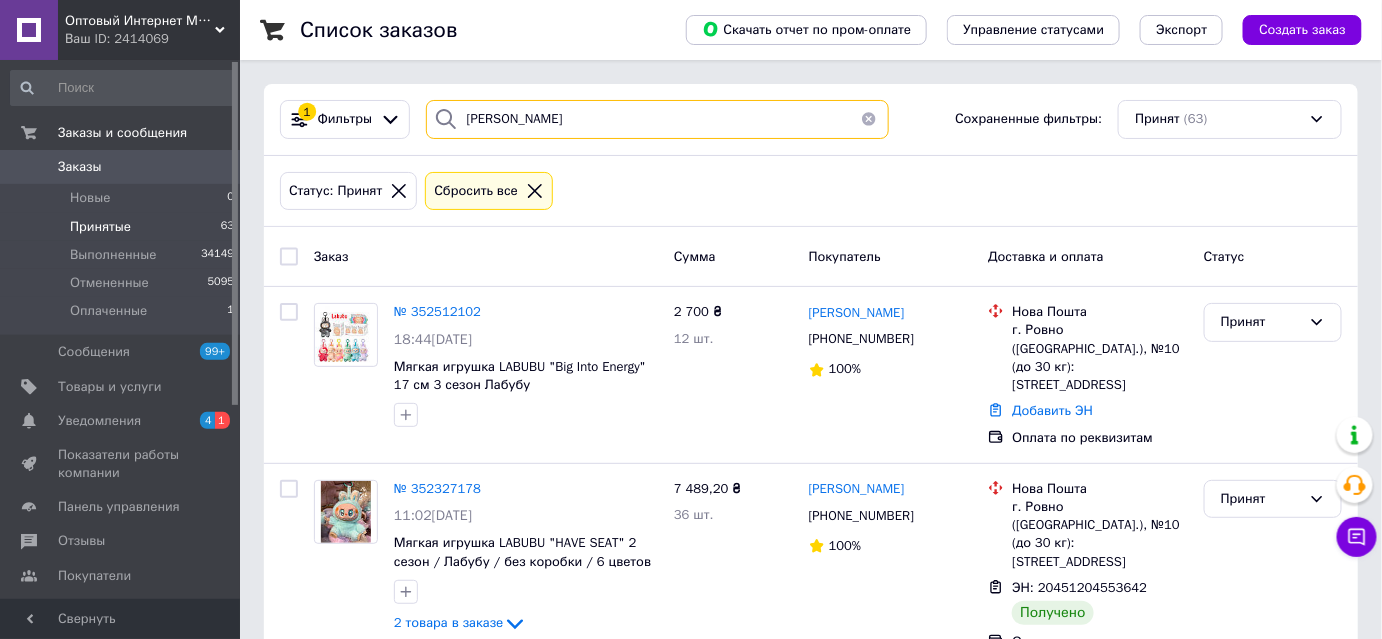type on "[PERSON_NAME]" 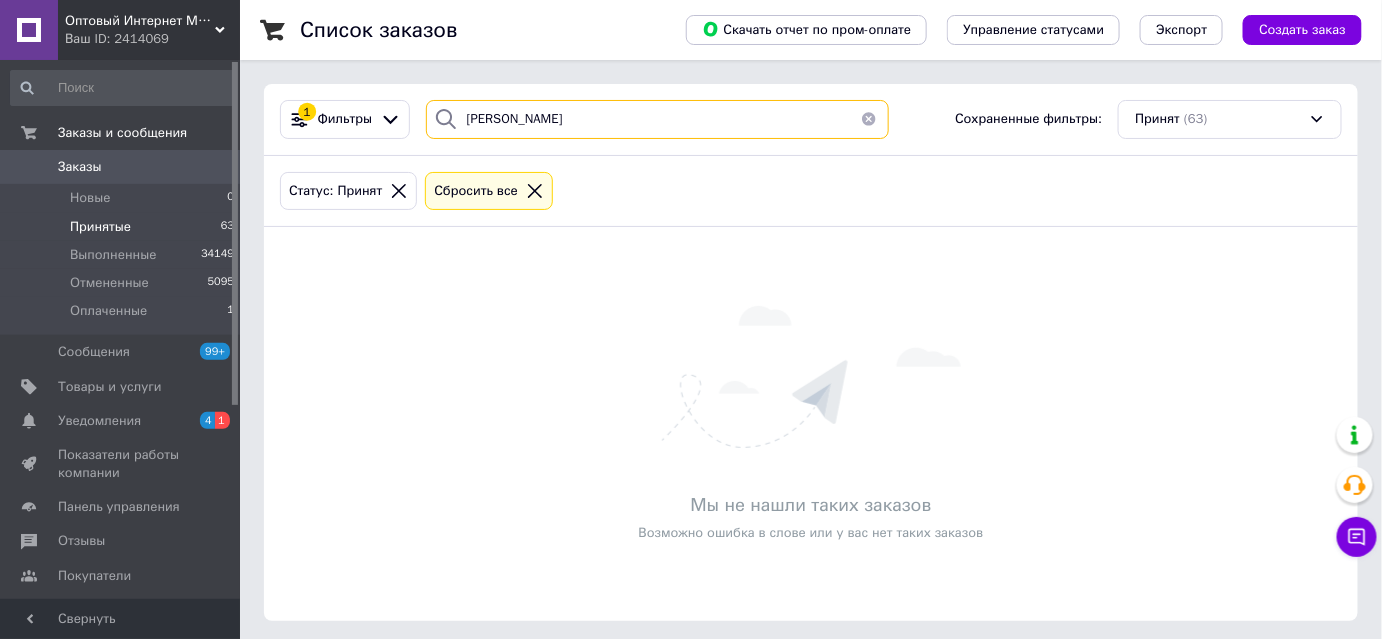 click on "[PERSON_NAME]" at bounding box center [657, 119] 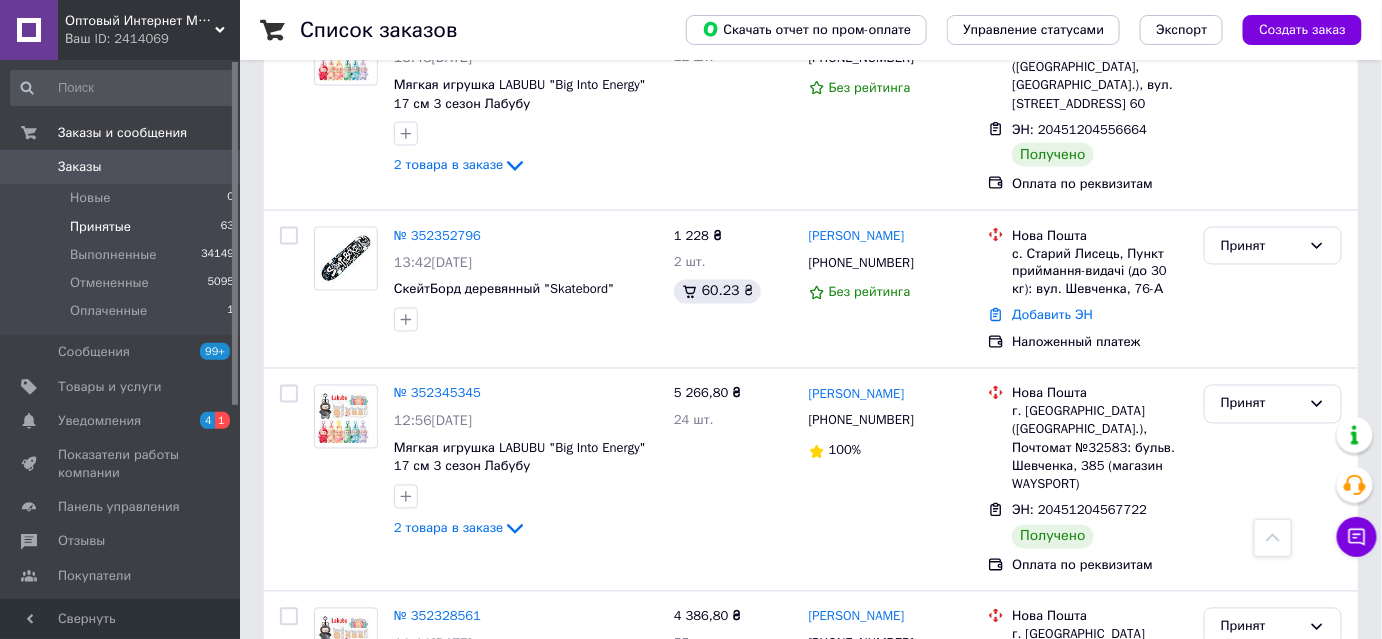 scroll, scrollTop: 3545, scrollLeft: 0, axis: vertical 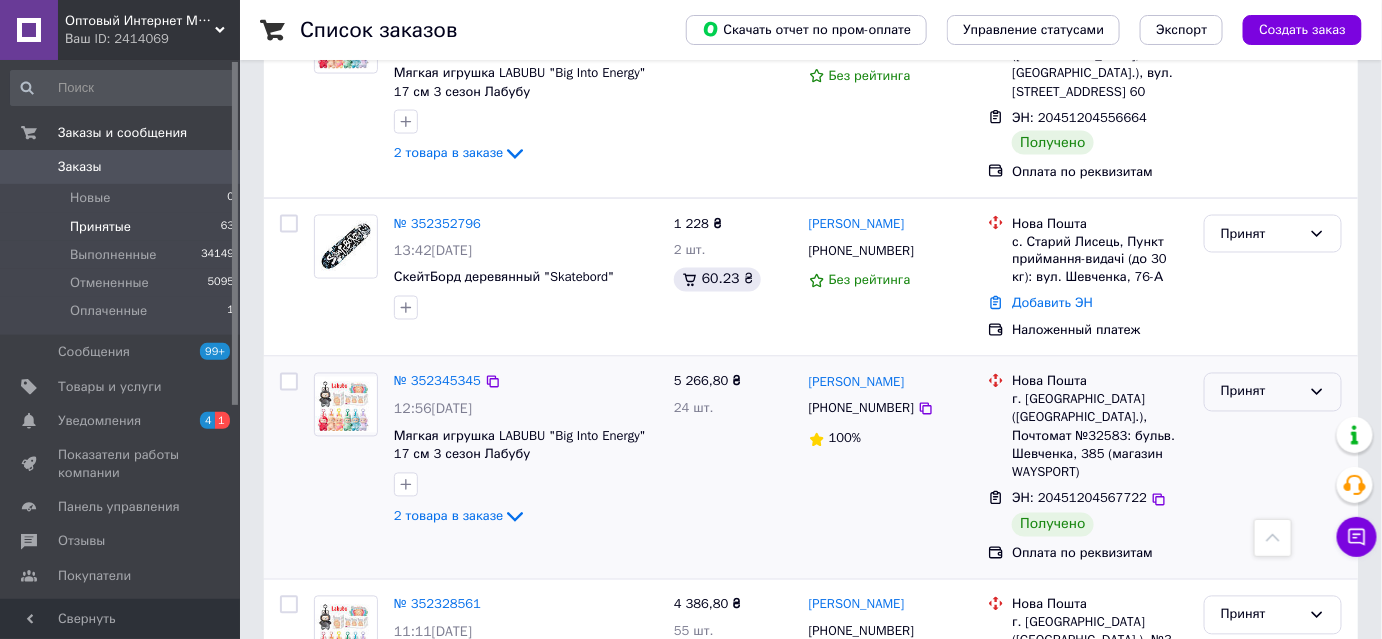 click on "Принят" at bounding box center [1261, 392] 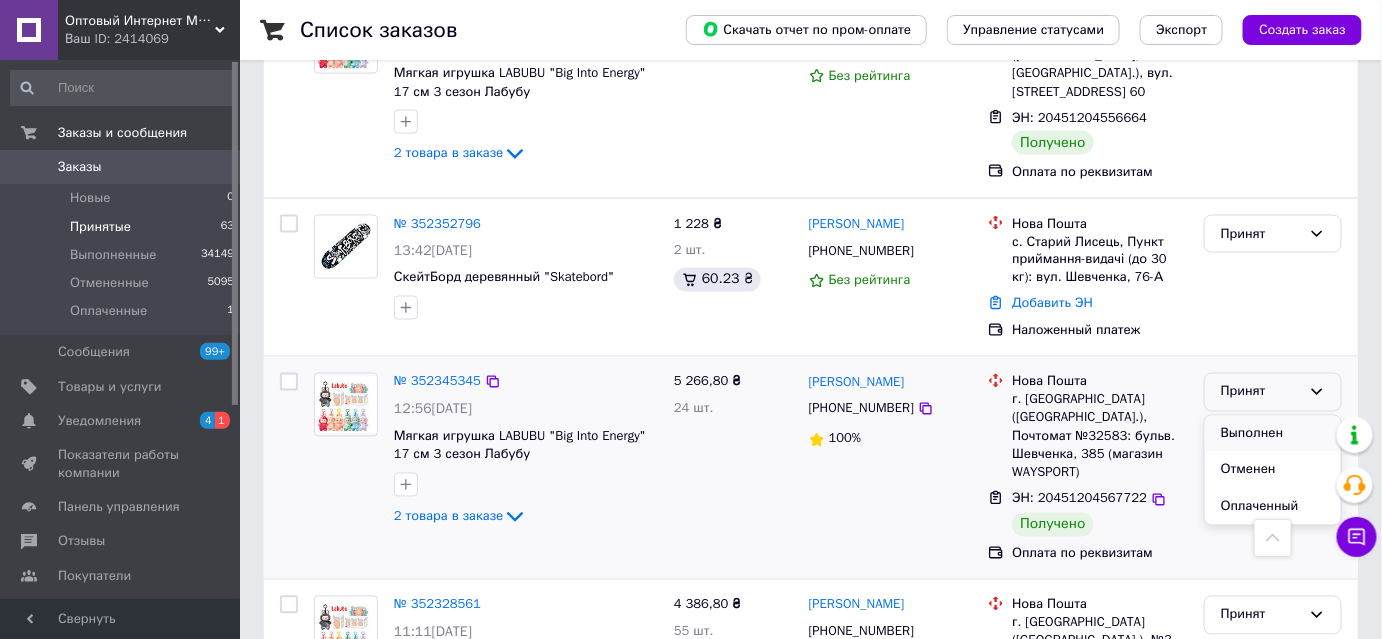 click on "Выполнен" at bounding box center (1273, 434) 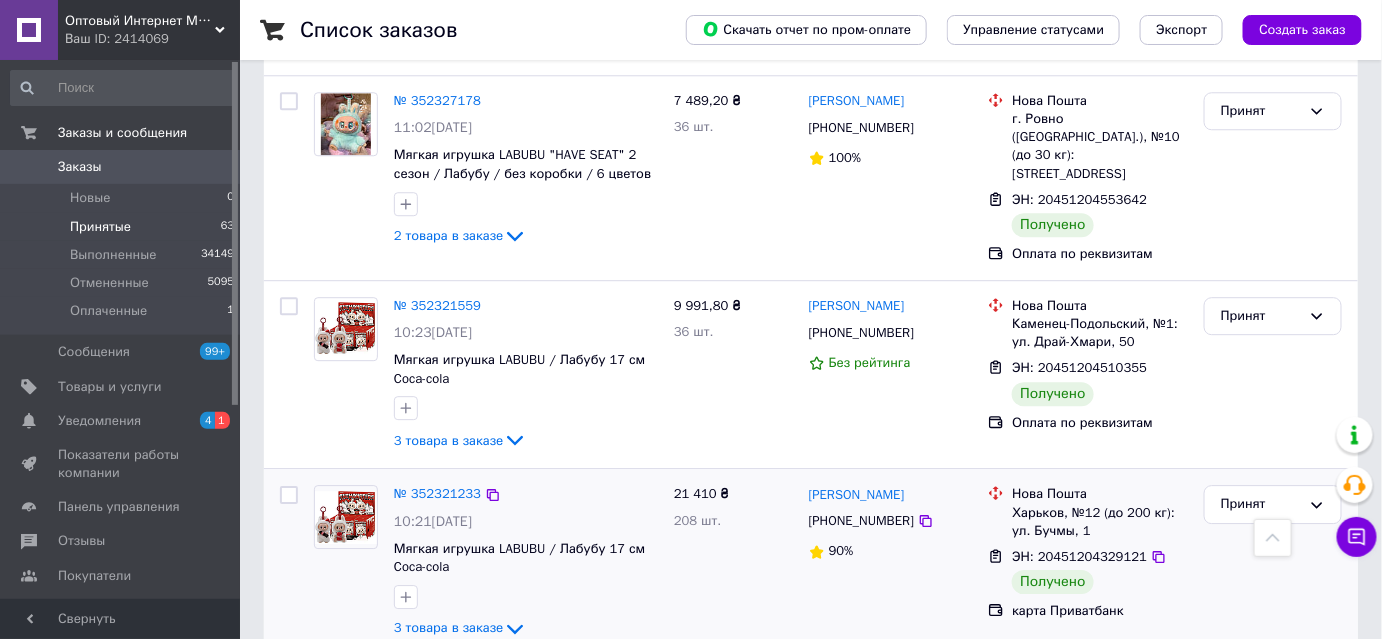 scroll, scrollTop: 4363, scrollLeft: 0, axis: vertical 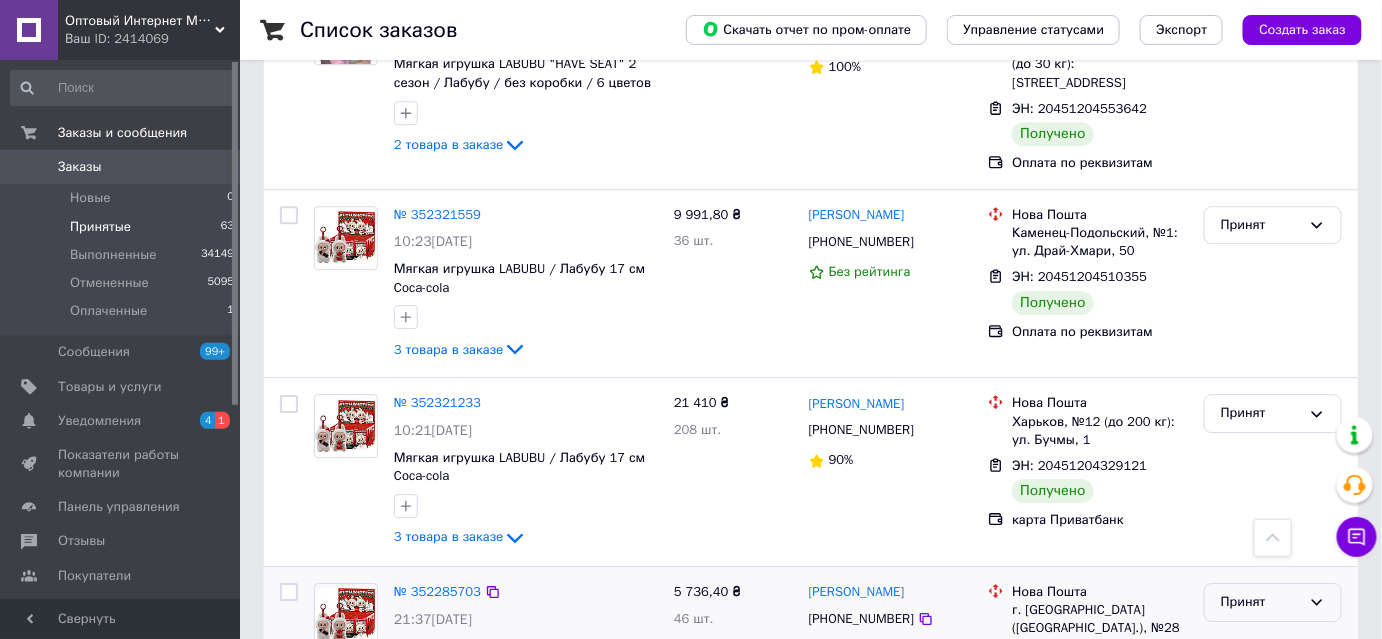 click on "Принят" at bounding box center (1261, 602) 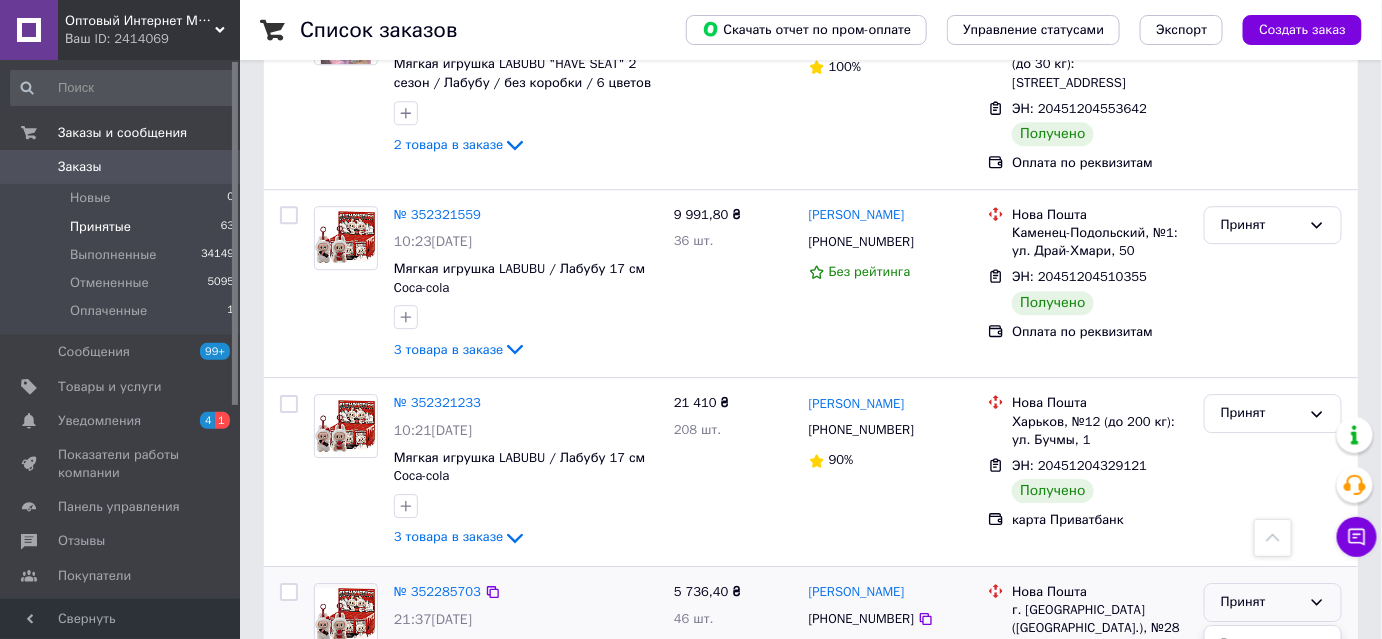 click on "Выполнен" at bounding box center (1273, 644) 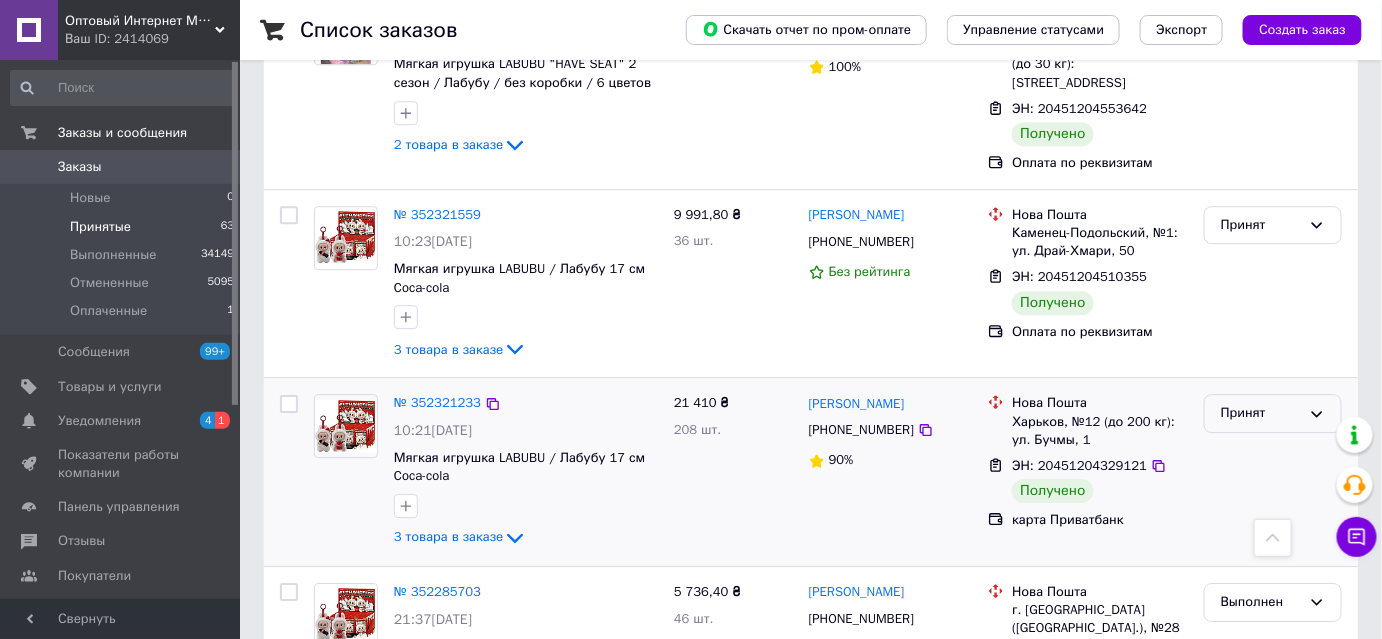 click on "Принят" at bounding box center (1273, 413) 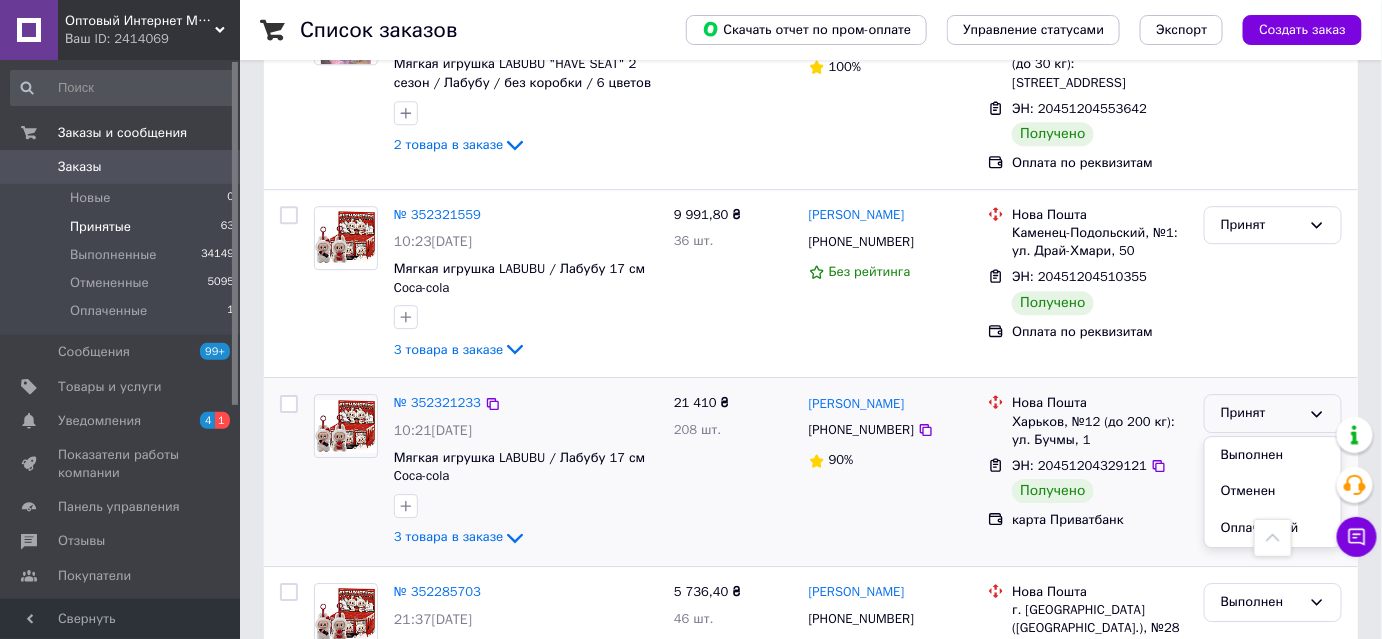 click on "Выполнен" at bounding box center (1273, 455) 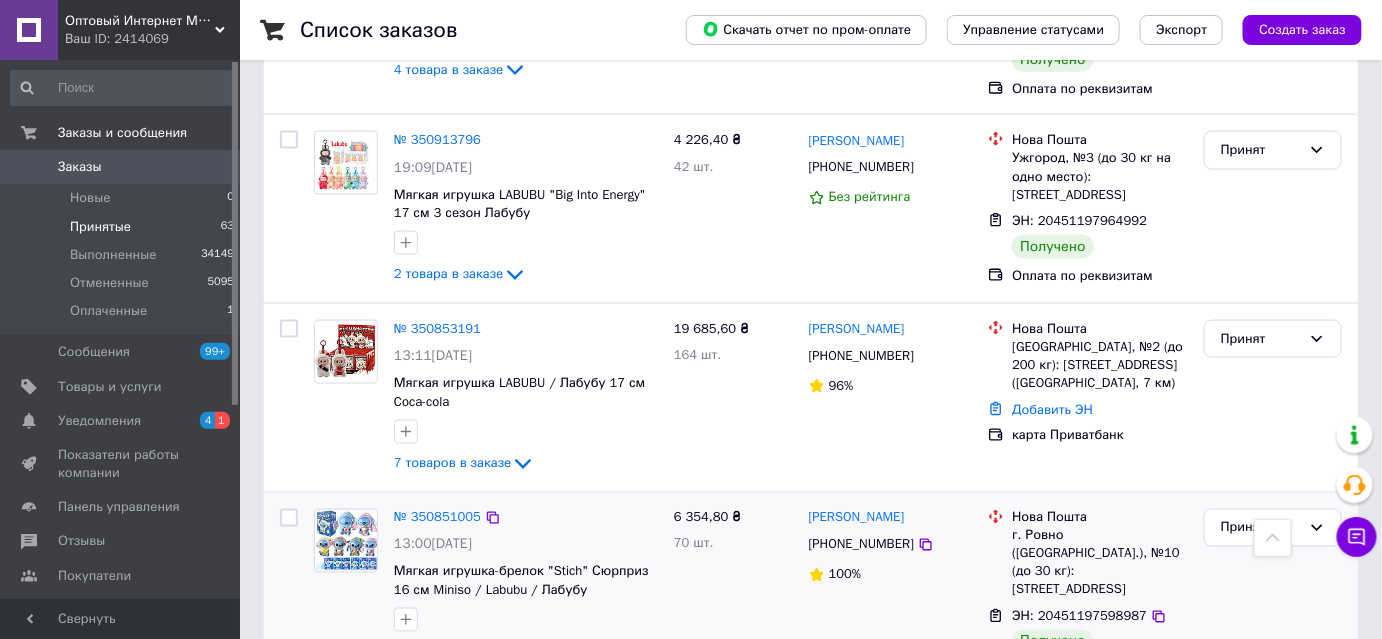 scroll, scrollTop: 8432, scrollLeft: 0, axis: vertical 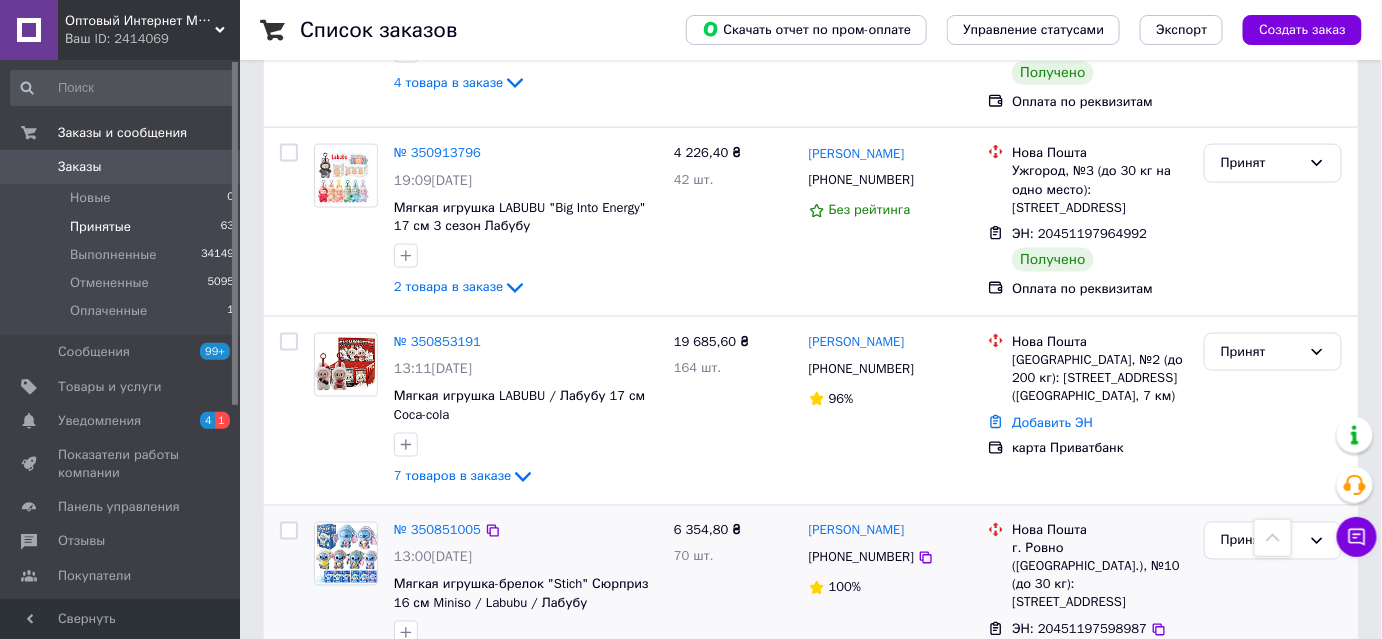 click on "6 354,80 ₴ 70 шт." at bounding box center (733, 608) 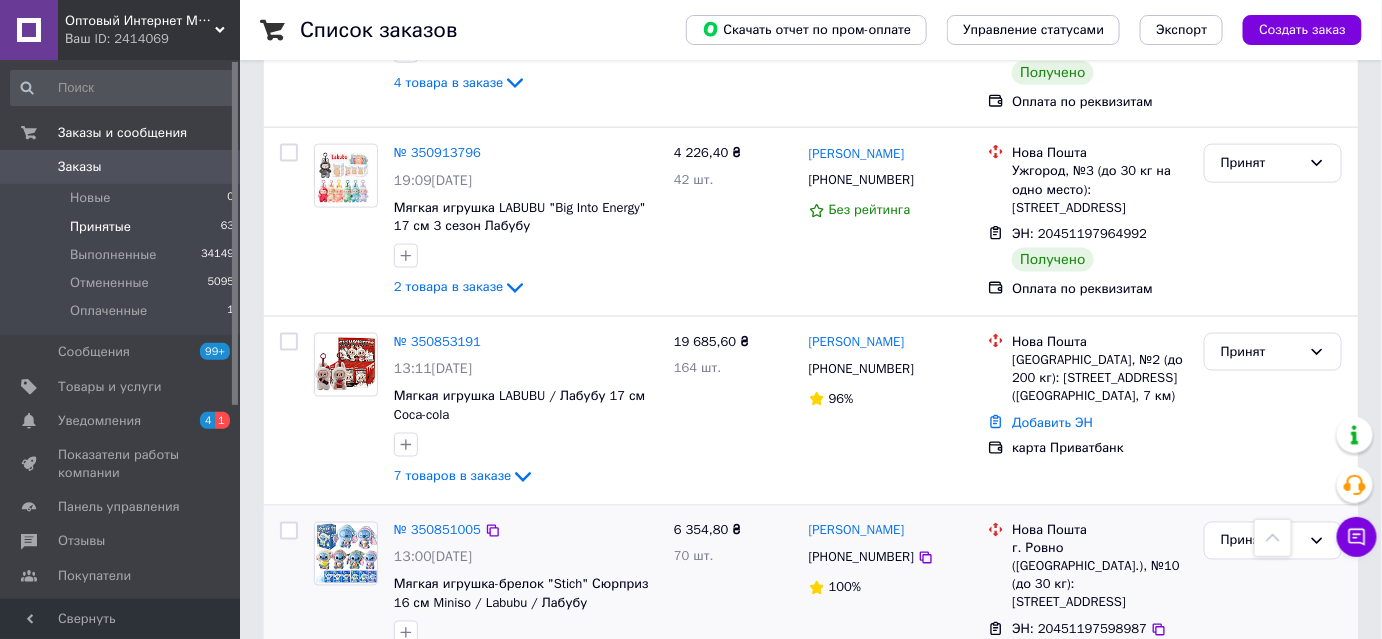 click on "[PHONE_NUMBER]" at bounding box center [861, 558] 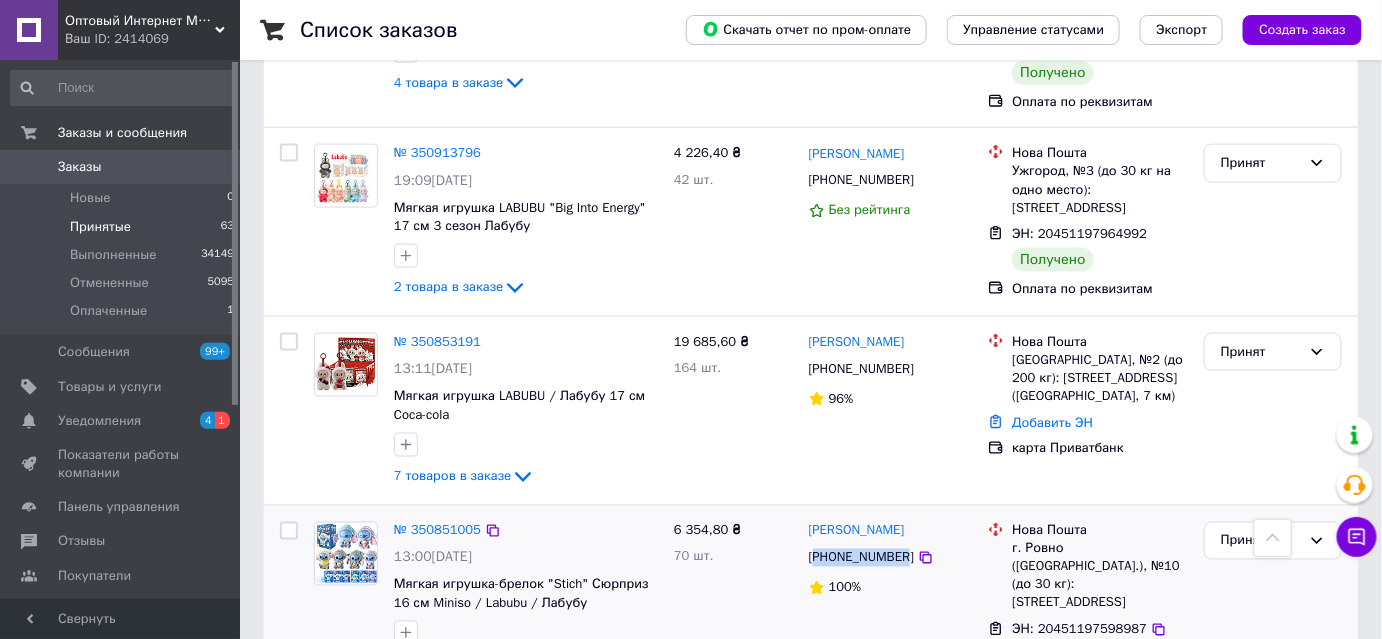 click on "[PHONE_NUMBER]" at bounding box center [861, 558] 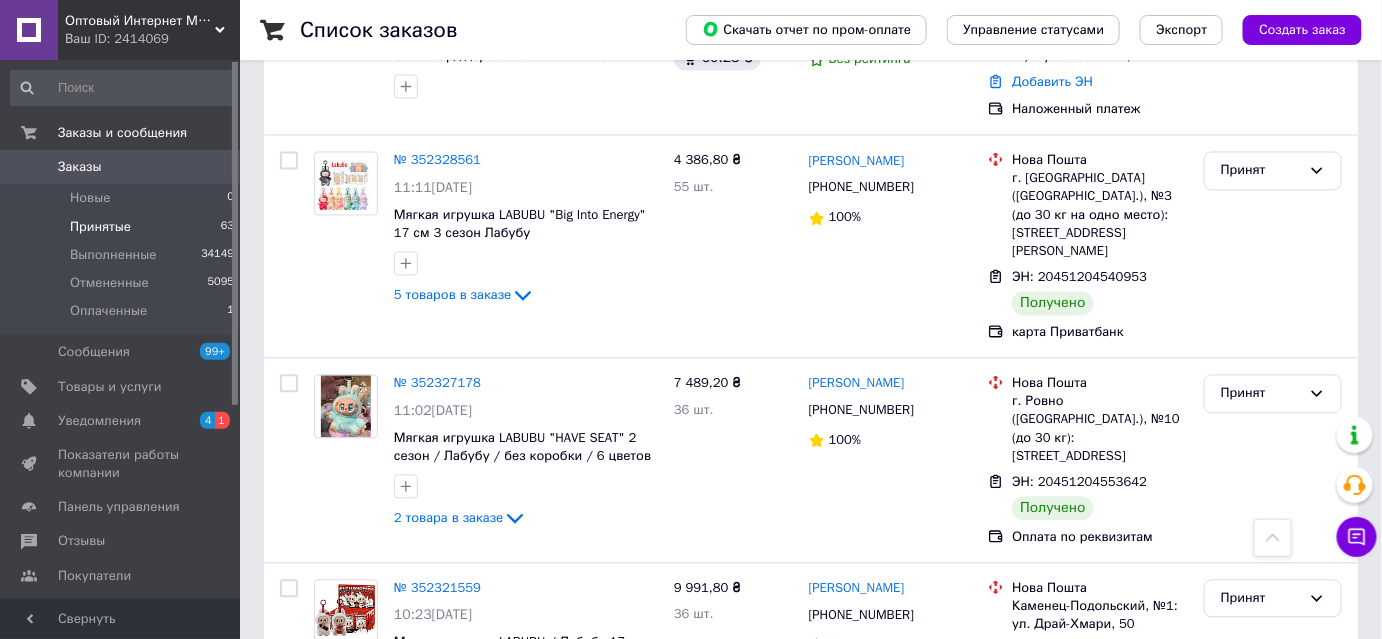 scroll, scrollTop: 0, scrollLeft: 0, axis: both 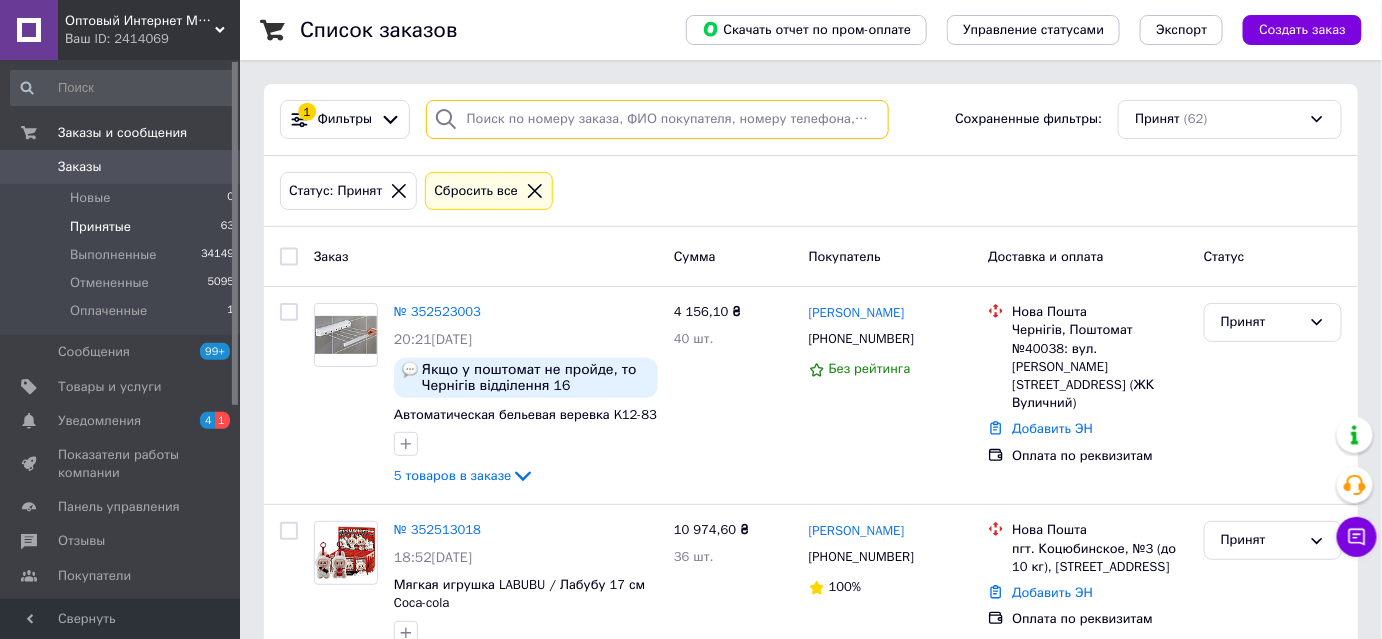 paste on "380967289293" 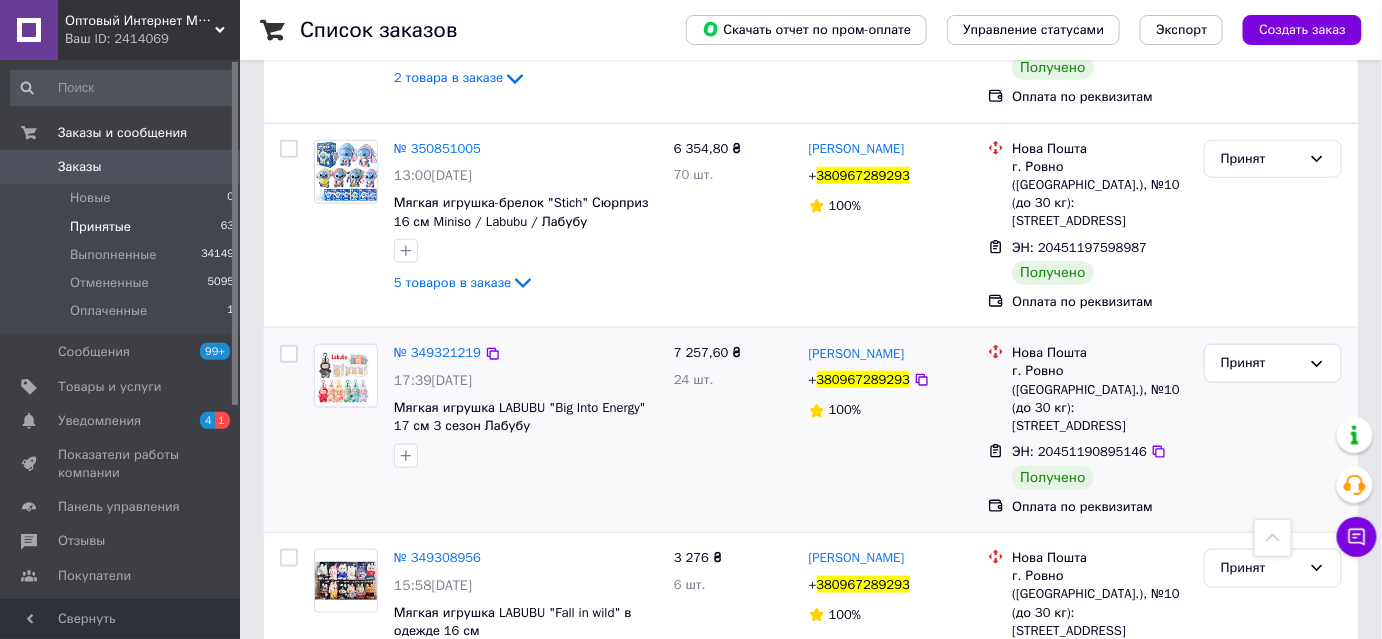 scroll, scrollTop: 577, scrollLeft: 0, axis: vertical 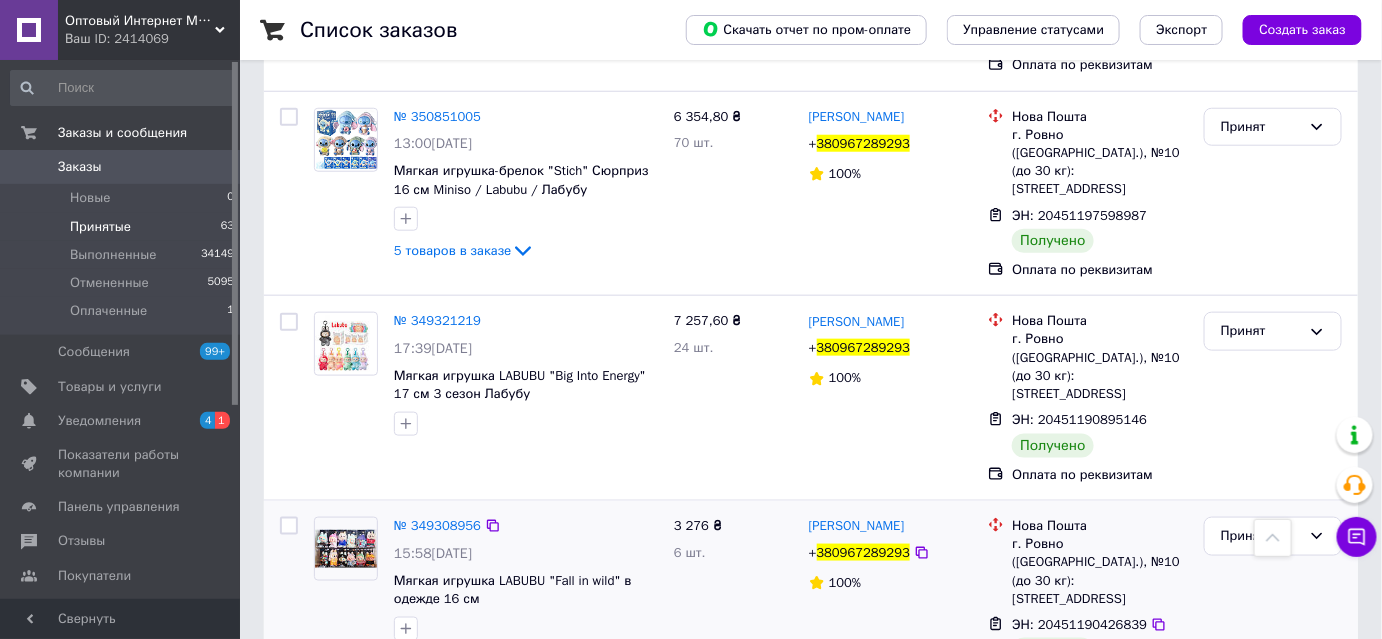 type on "380967289293" 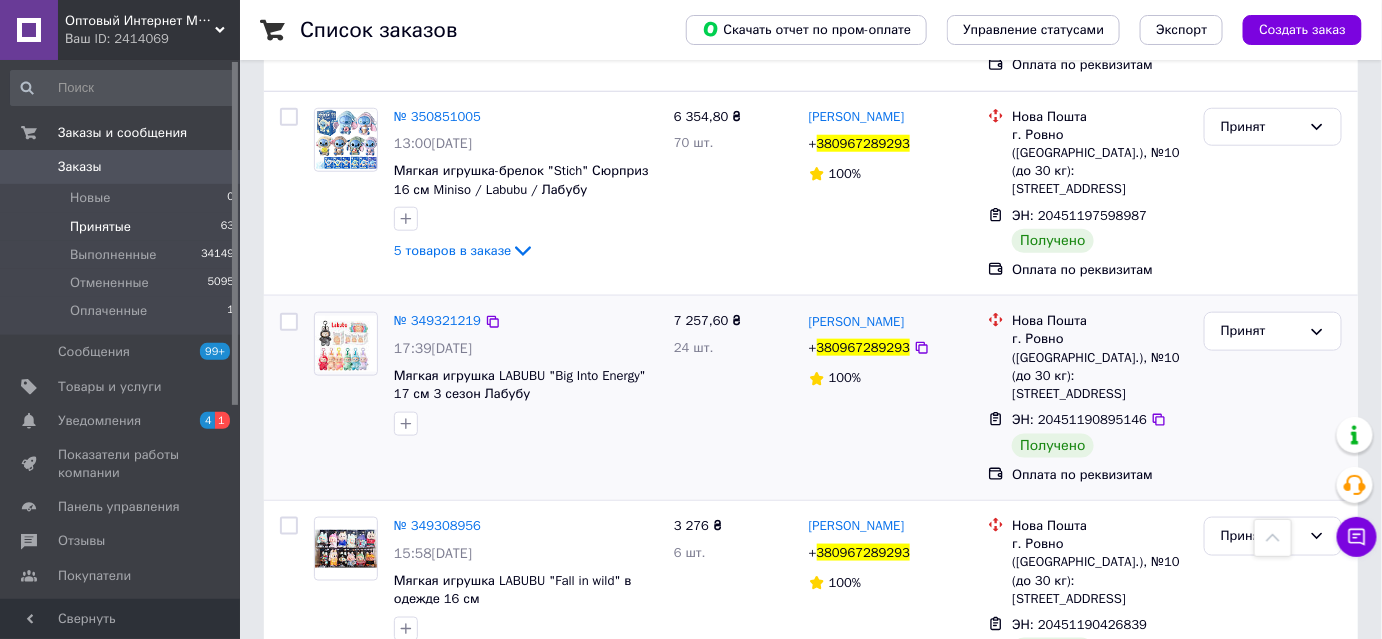 click on "№ 349321219 17:39[DATE] Мягкая игрушка LABUBU "Big Into Energy" 17 см 3 сезон  Лабубу" at bounding box center (486, 398) 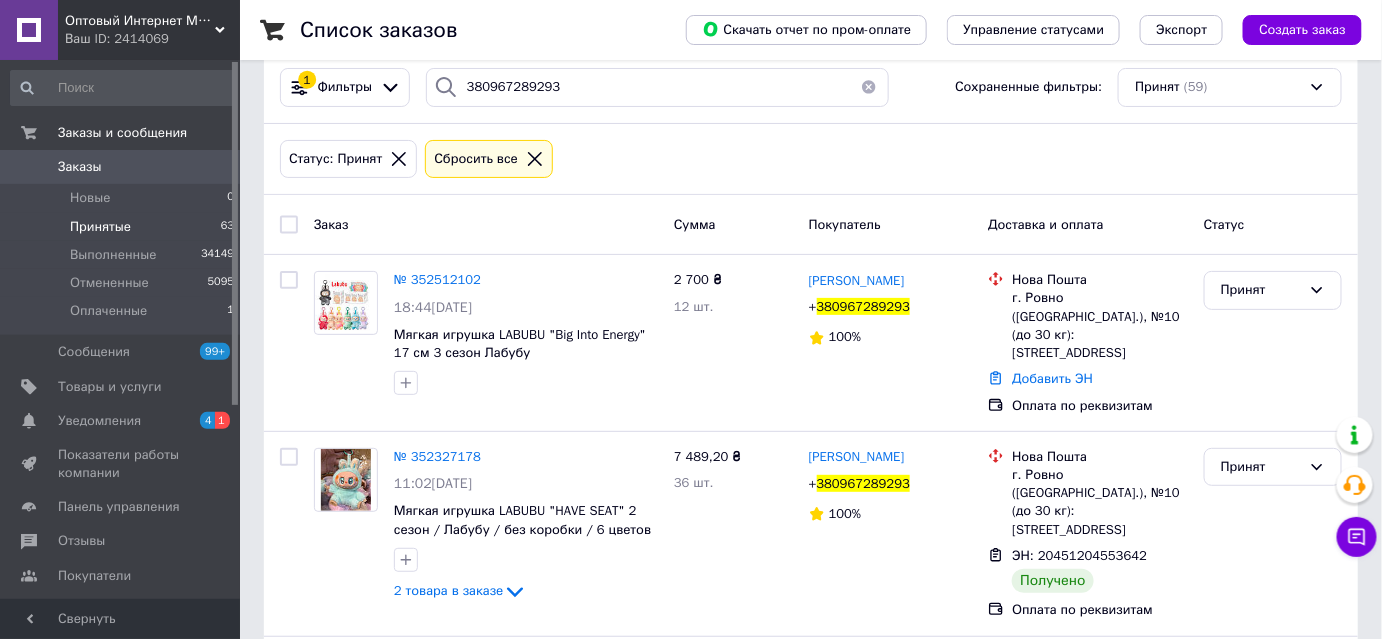 scroll, scrollTop: 0, scrollLeft: 0, axis: both 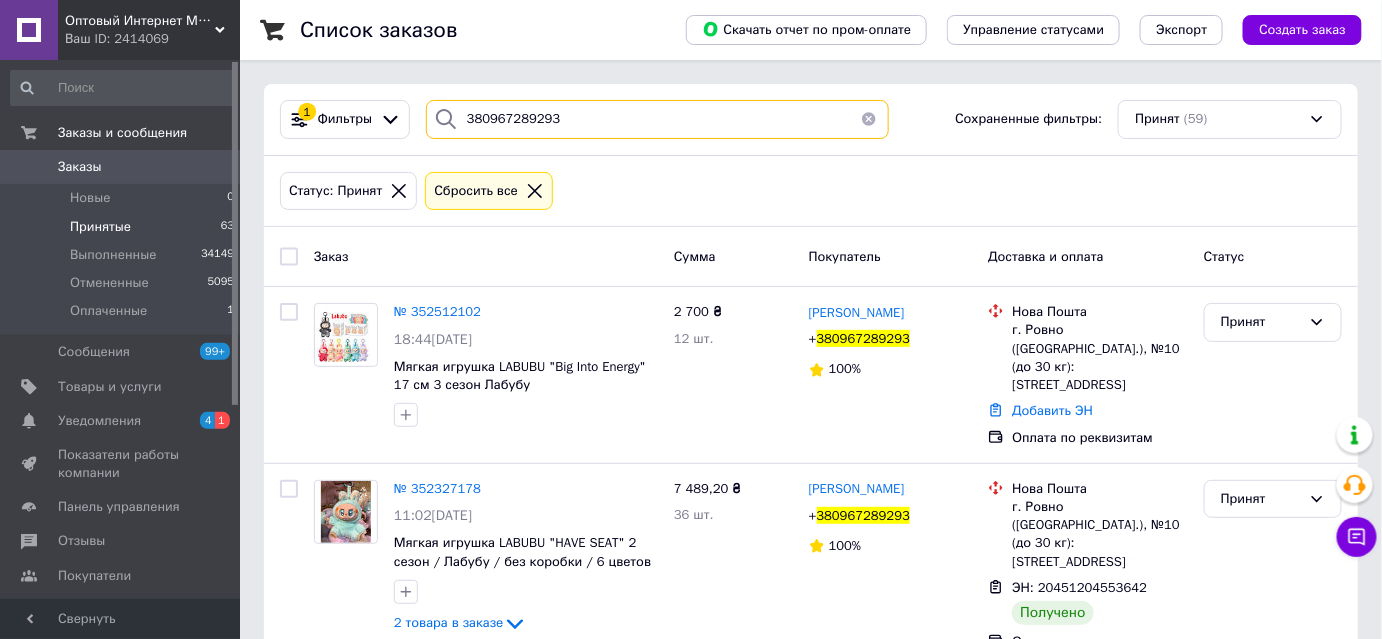 click on "380967289293" at bounding box center (657, 119) 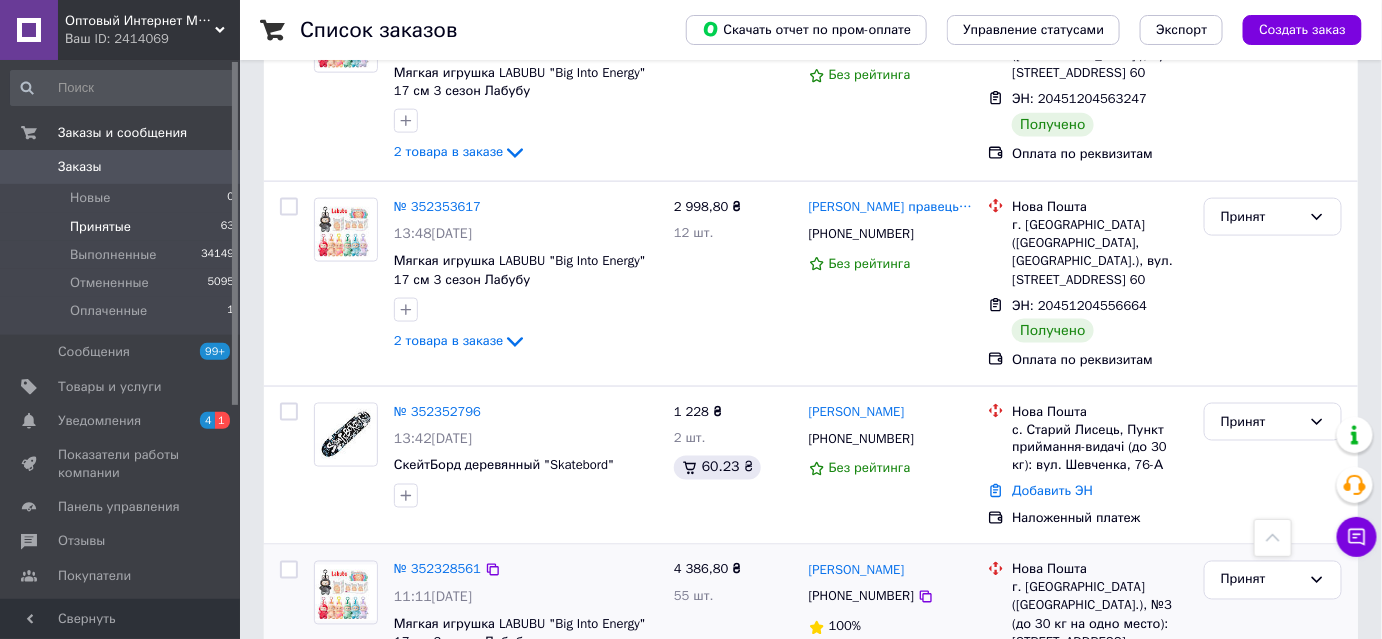 scroll, scrollTop: 3454, scrollLeft: 0, axis: vertical 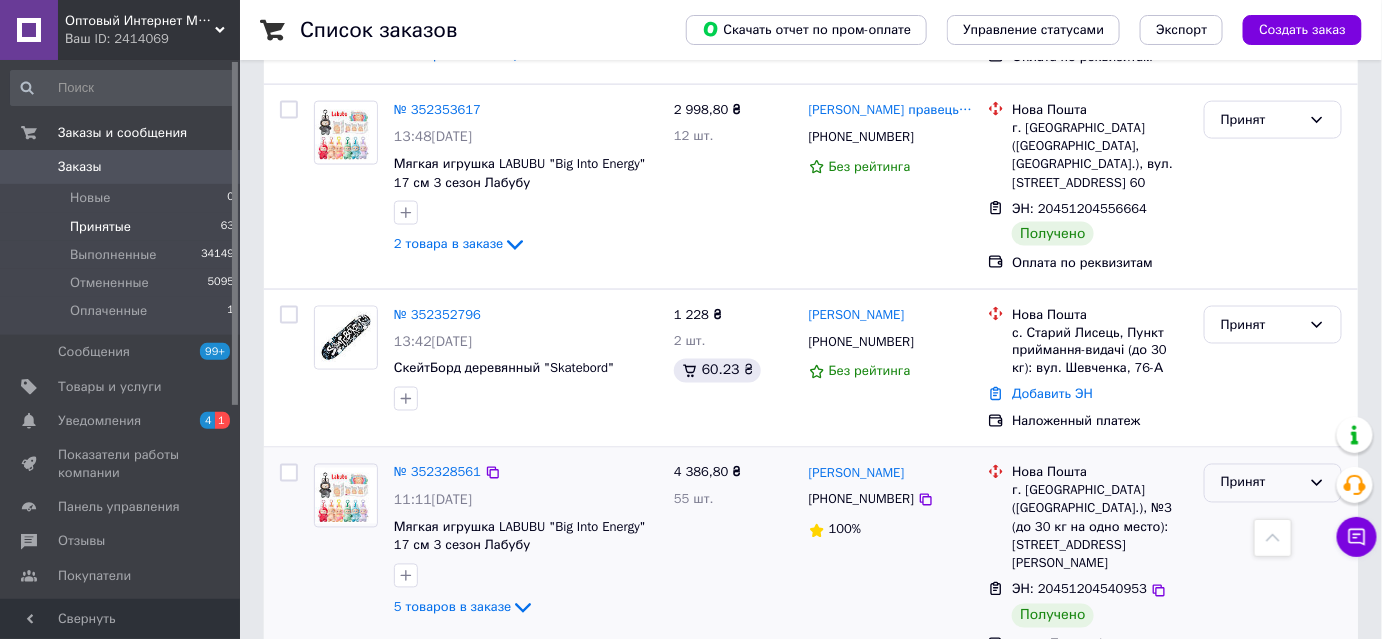 click on "Принят" at bounding box center (1261, 483) 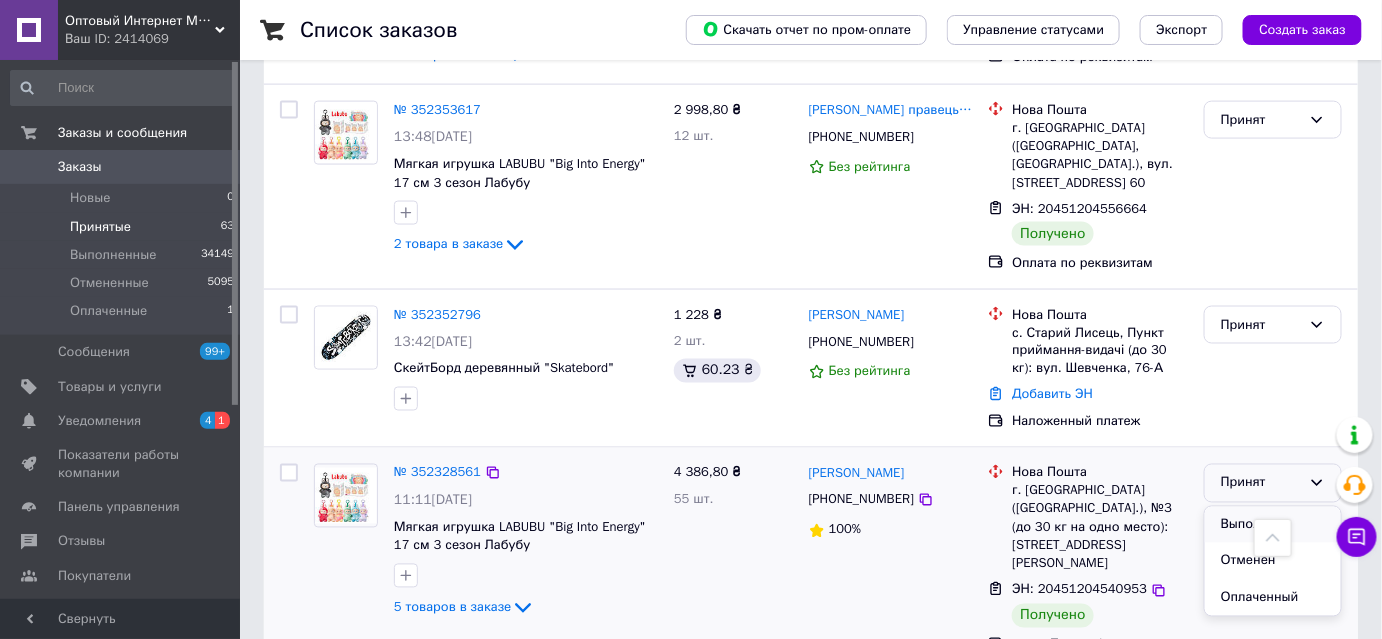 click on "Выполнен" at bounding box center (1273, 525) 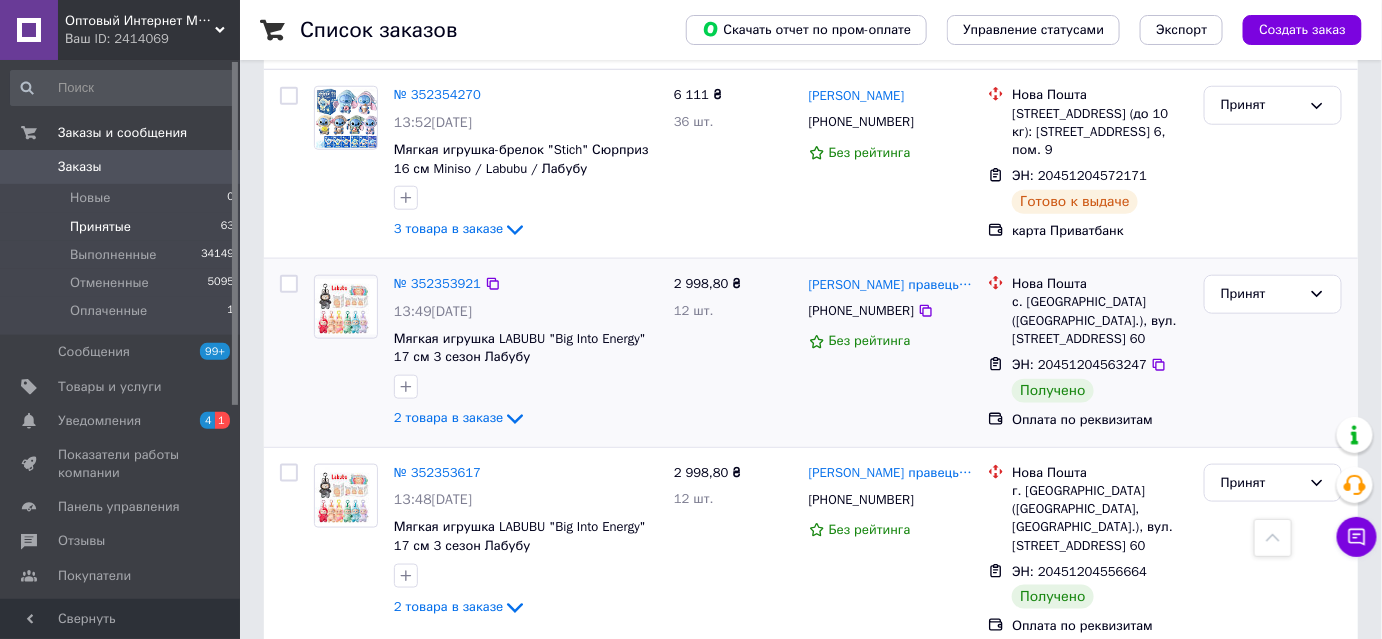 scroll, scrollTop: 3090, scrollLeft: 0, axis: vertical 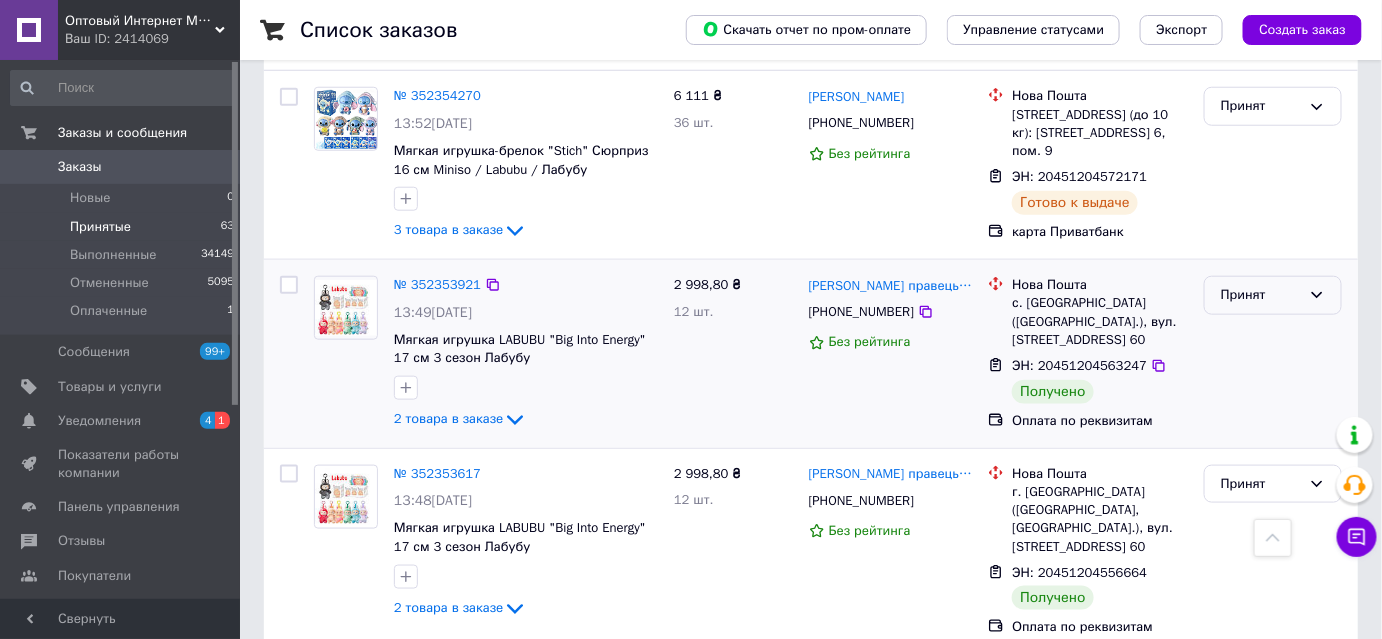 click on "Принят" at bounding box center [1261, 295] 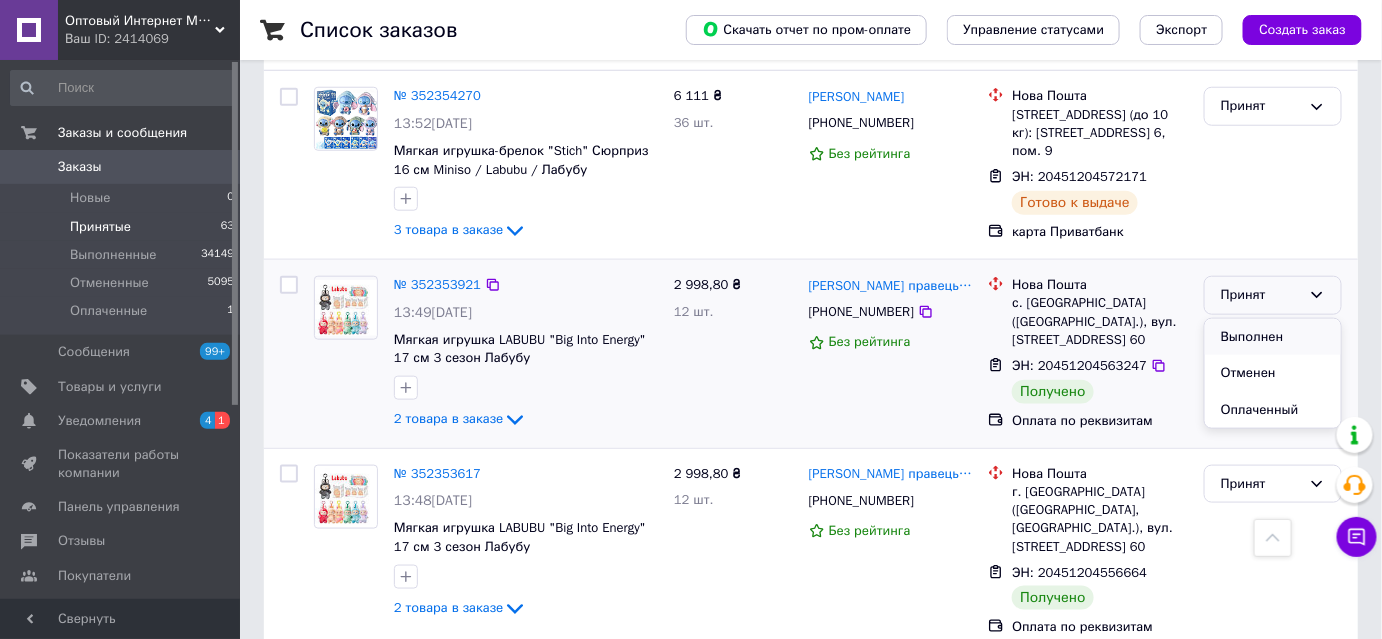 click on "Выполнен" at bounding box center [1273, 337] 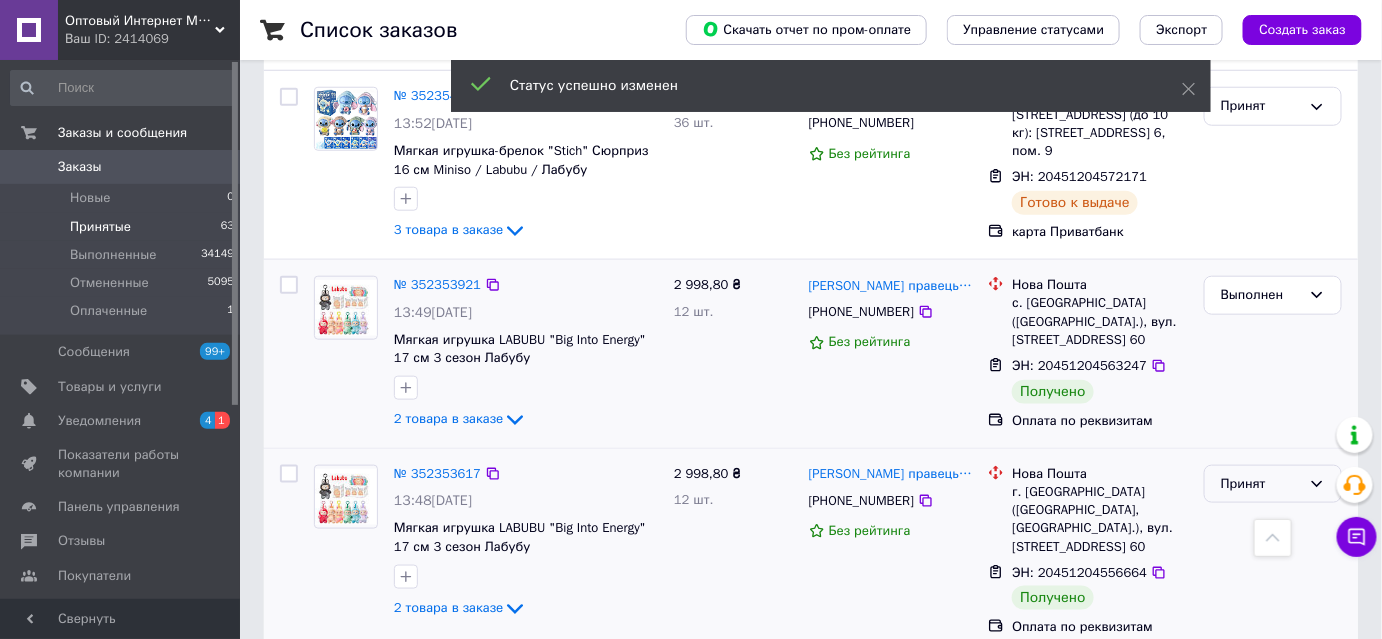 click on "Принят" at bounding box center (1261, 484) 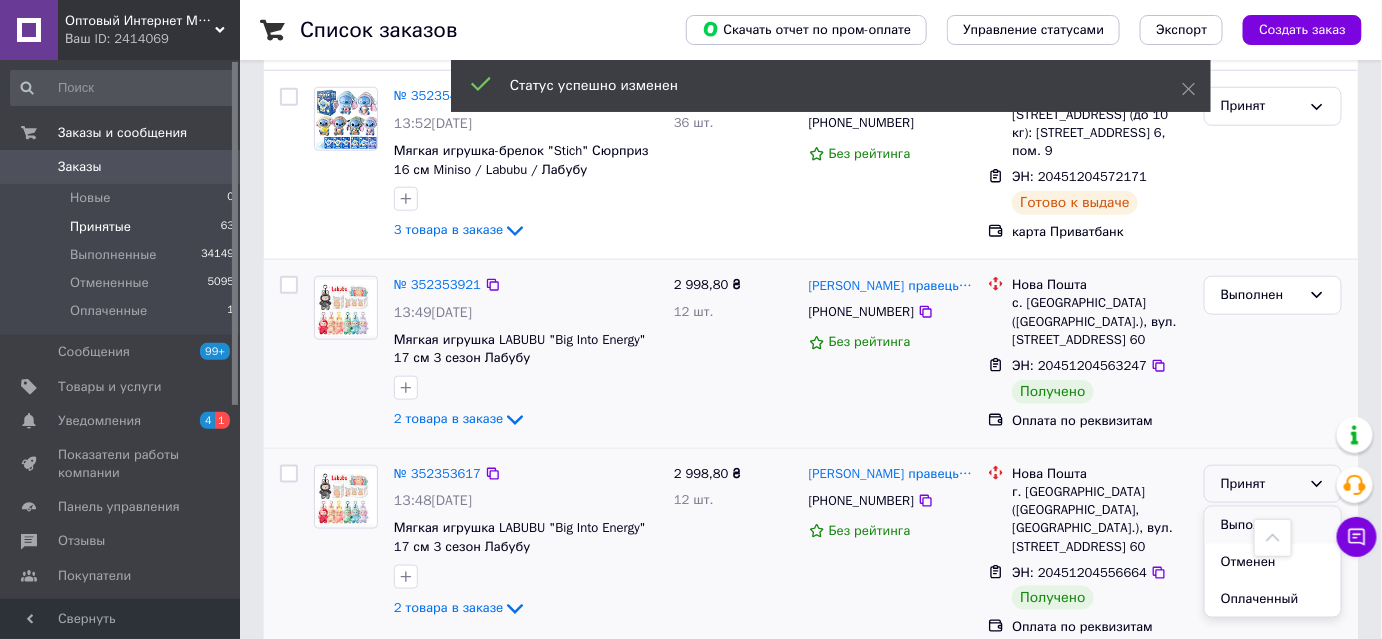 click on "Выполнен" at bounding box center (1273, 525) 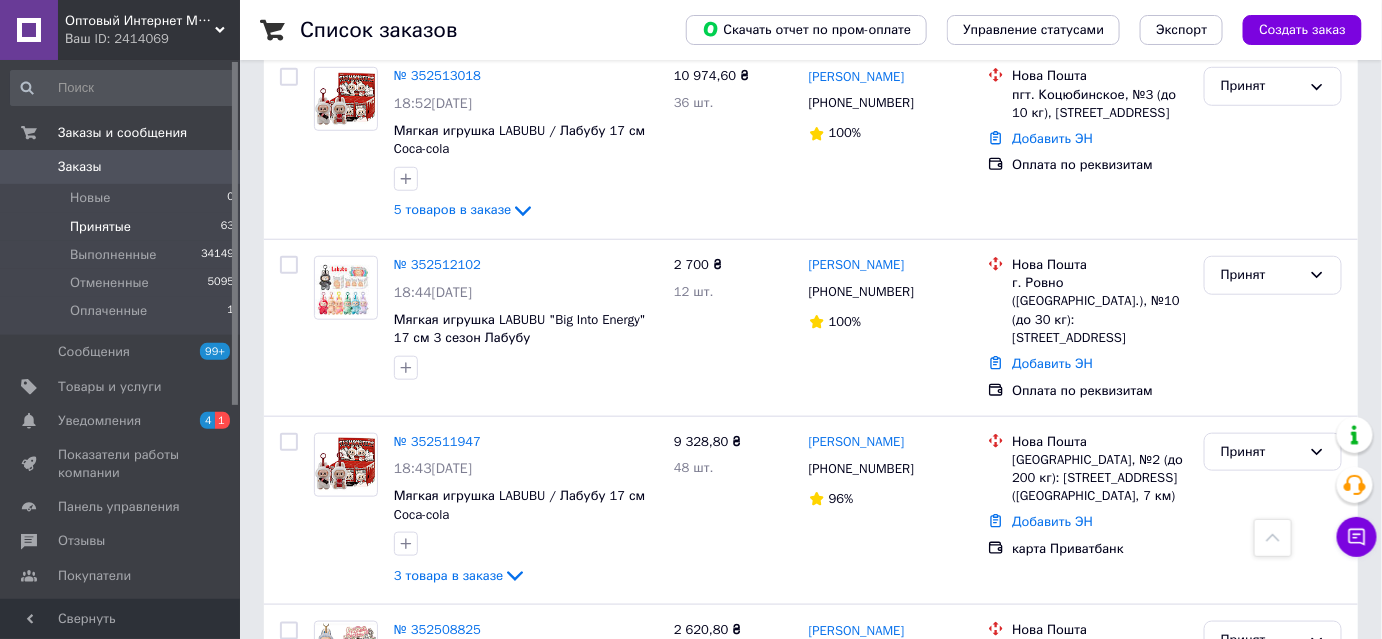 scroll, scrollTop: 0, scrollLeft: 0, axis: both 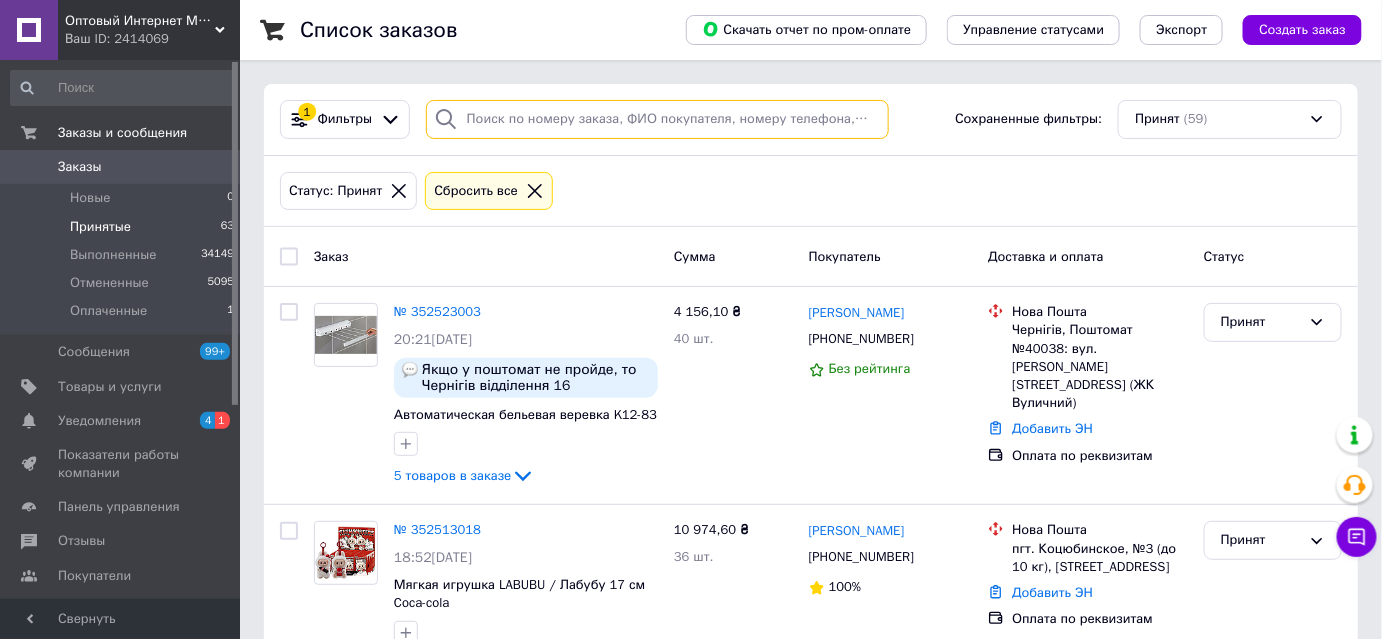 click at bounding box center (657, 119) 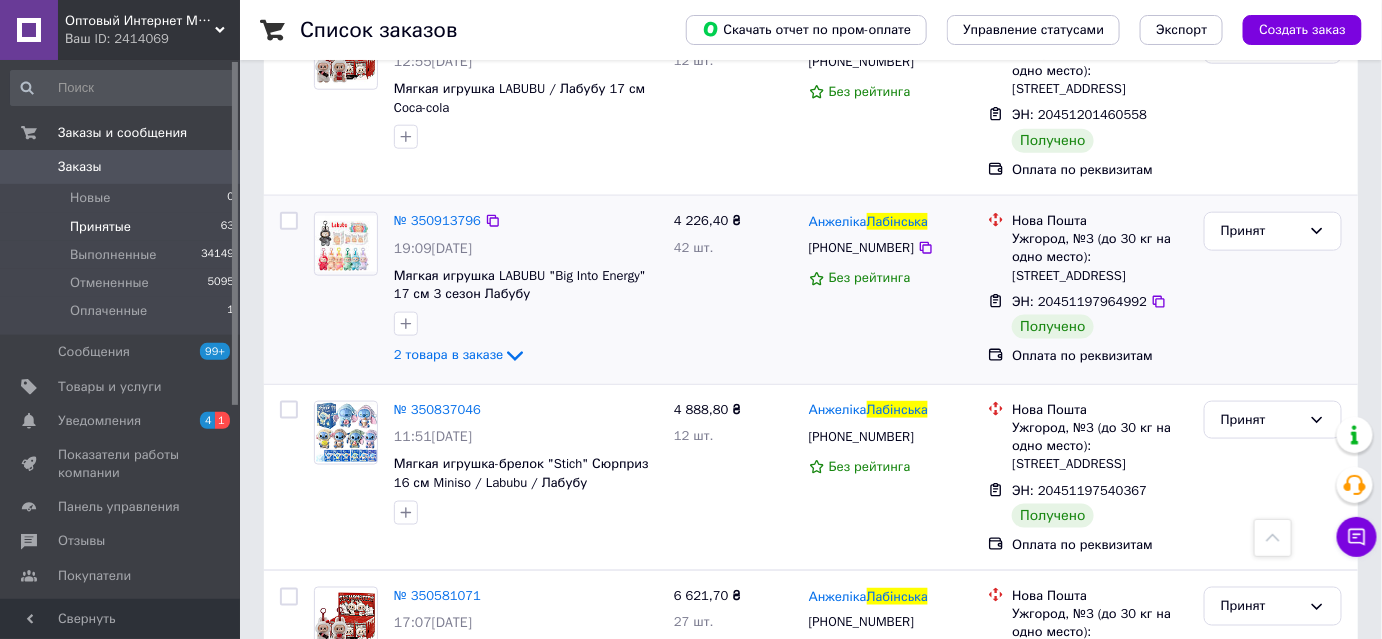 scroll, scrollTop: 795, scrollLeft: 0, axis: vertical 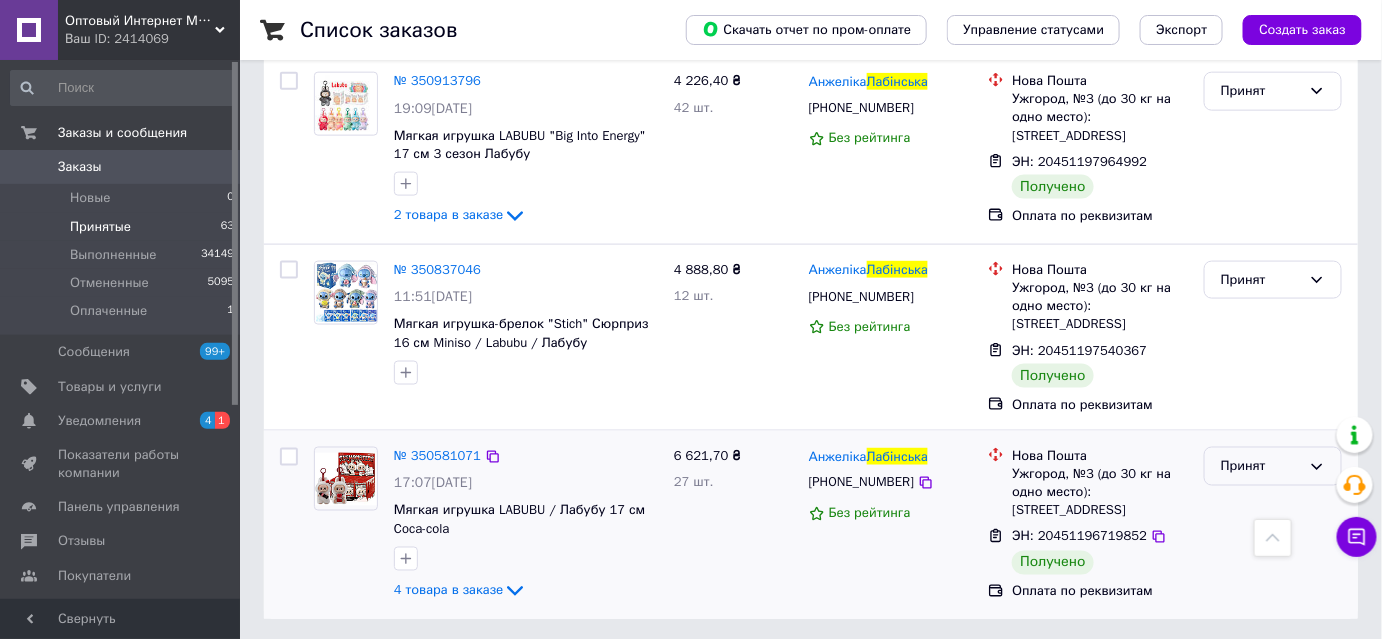 type on "лабінська" 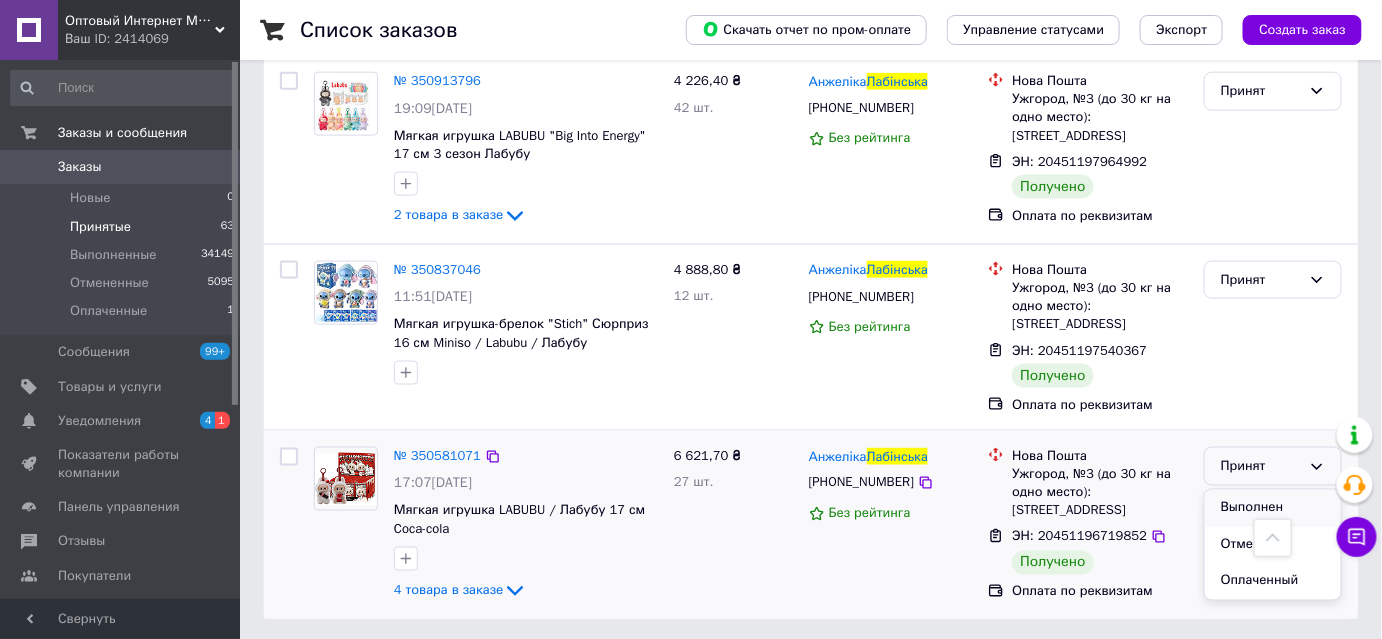 click on "Выполнен" at bounding box center [1273, 508] 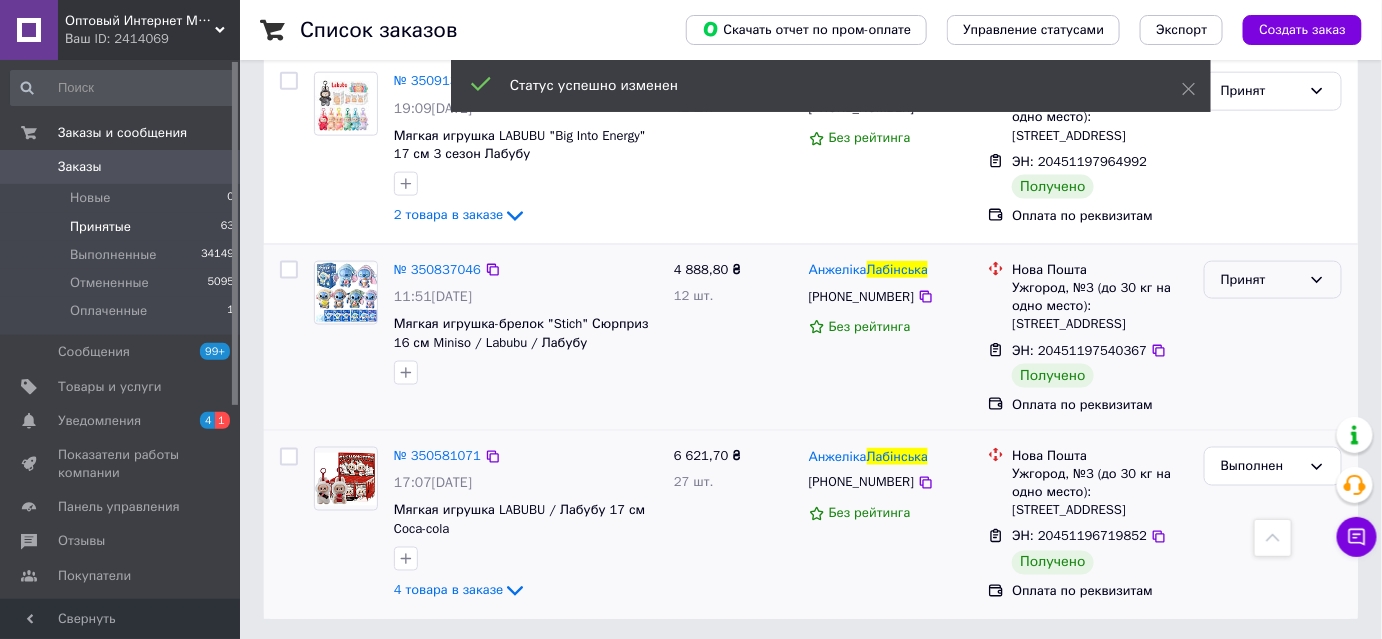 click on "Принят" at bounding box center [1273, 280] 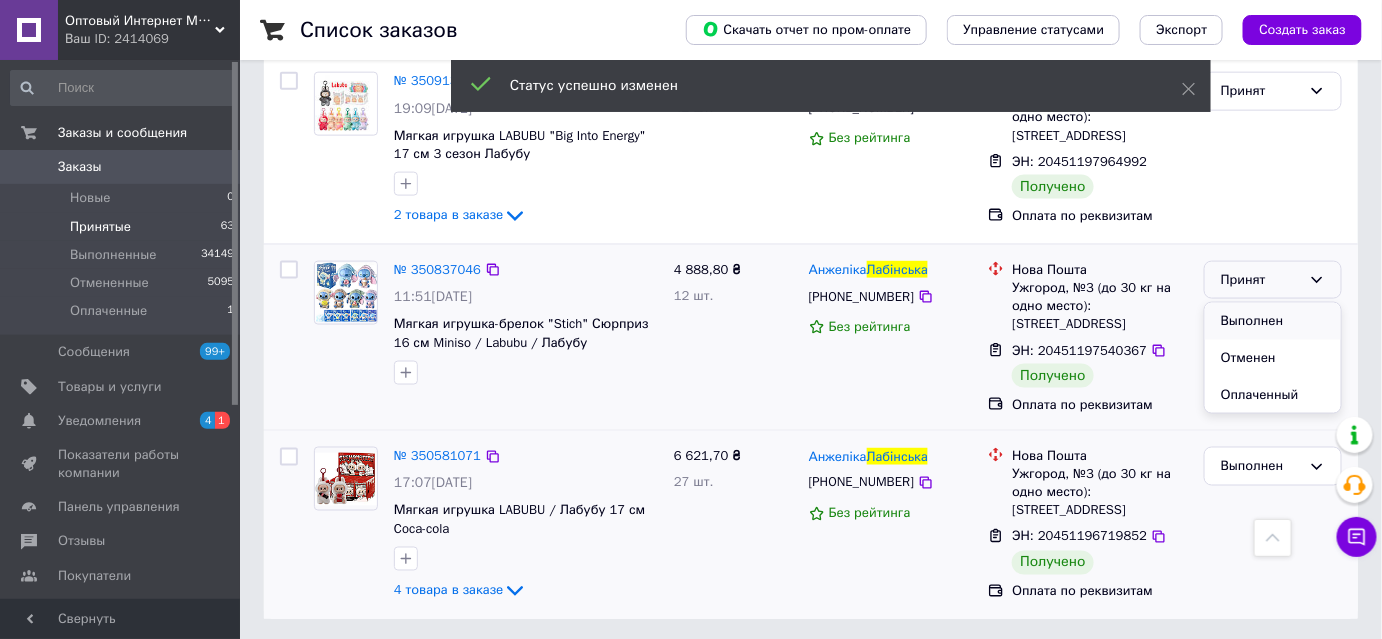 click on "Выполнен" at bounding box center (1273, 321) 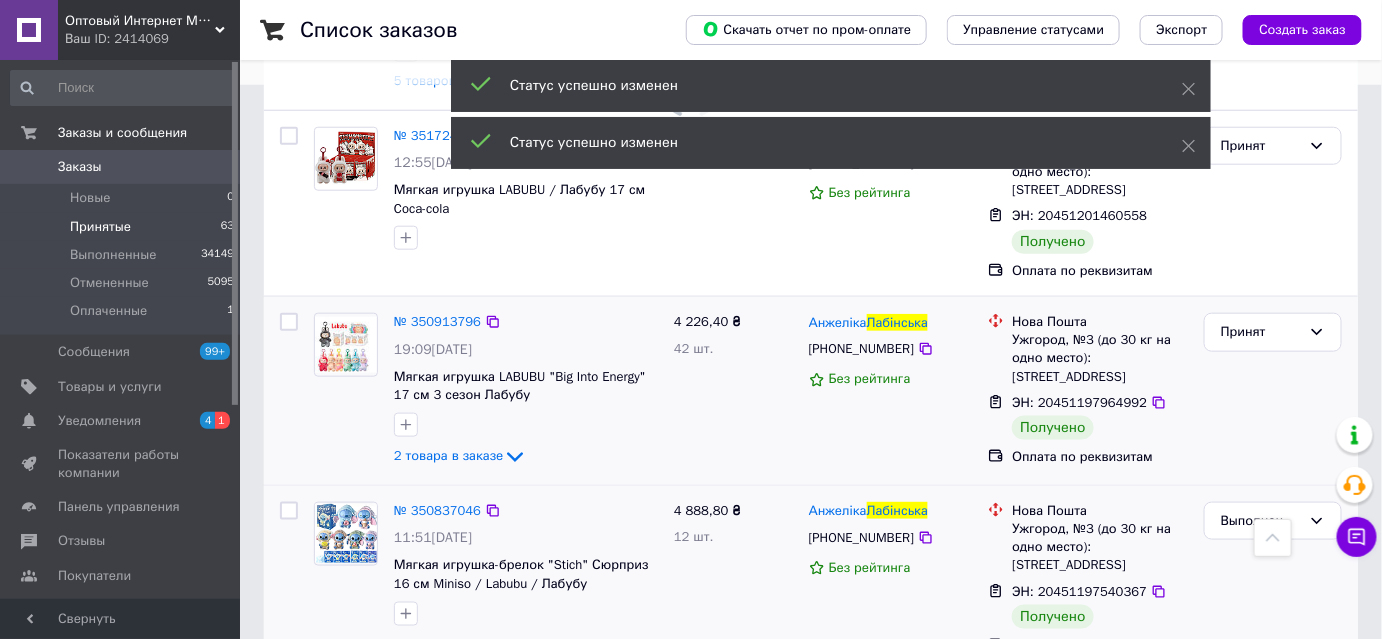 scroll, scrollTop: 522, scrollLeft: 0, axis: vertical 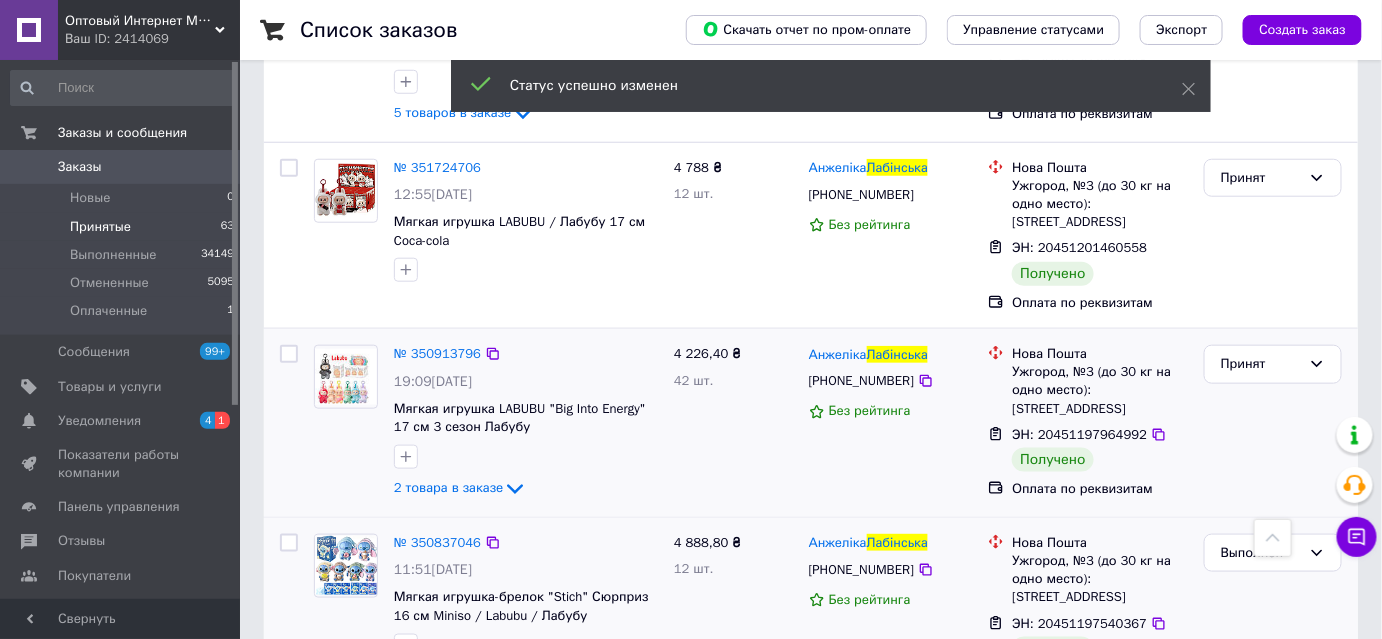 click on "Принят" at bounding box center (1273, 423) 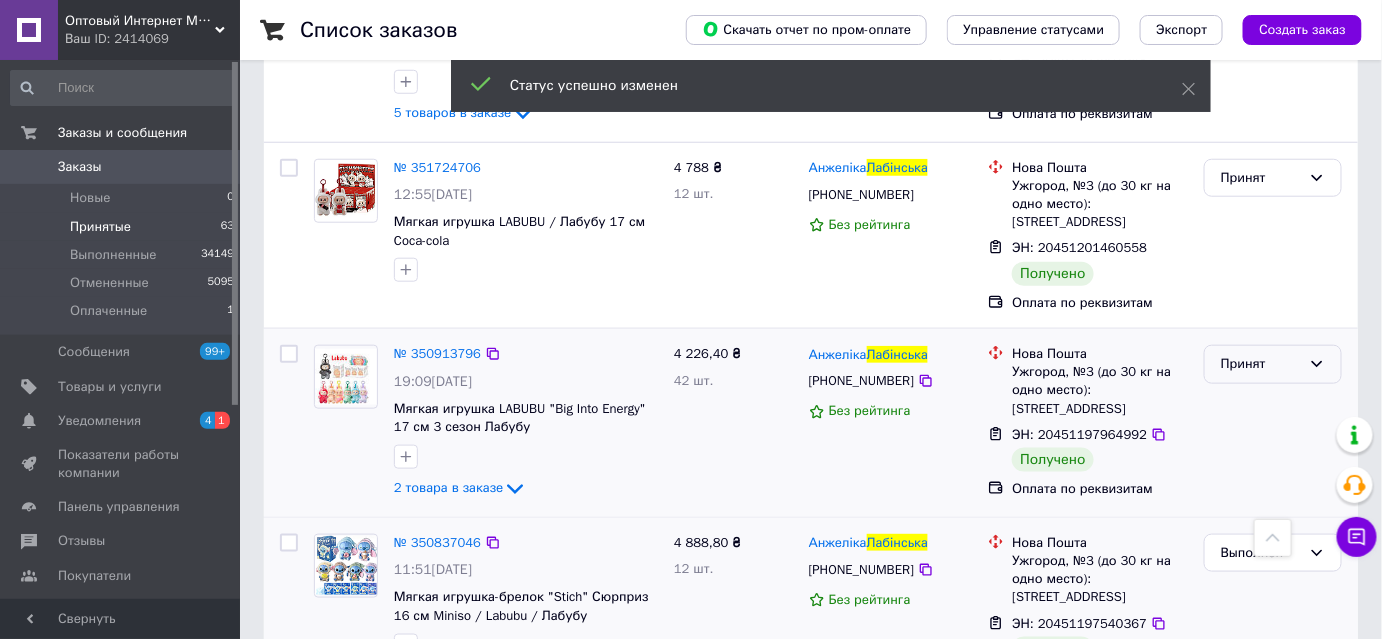 click on "Принят" at bounding box center [1261, 364] 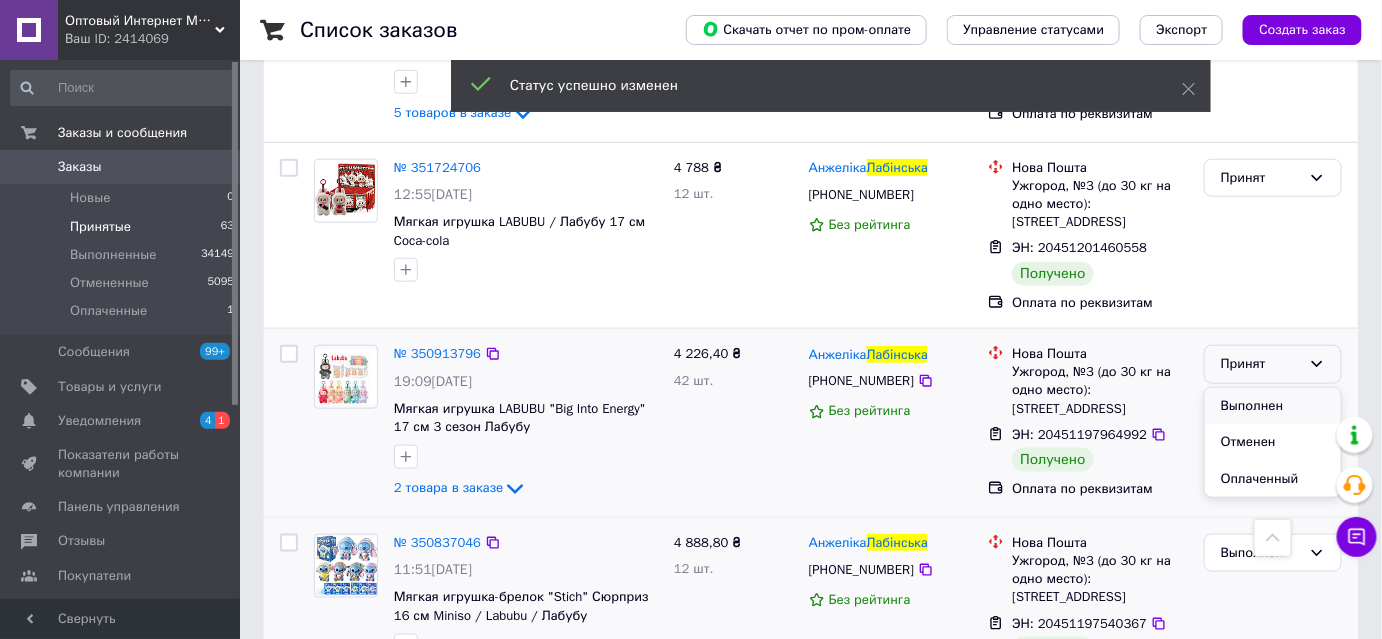 click on "Выполнен" at bounding box center [1273, 406] 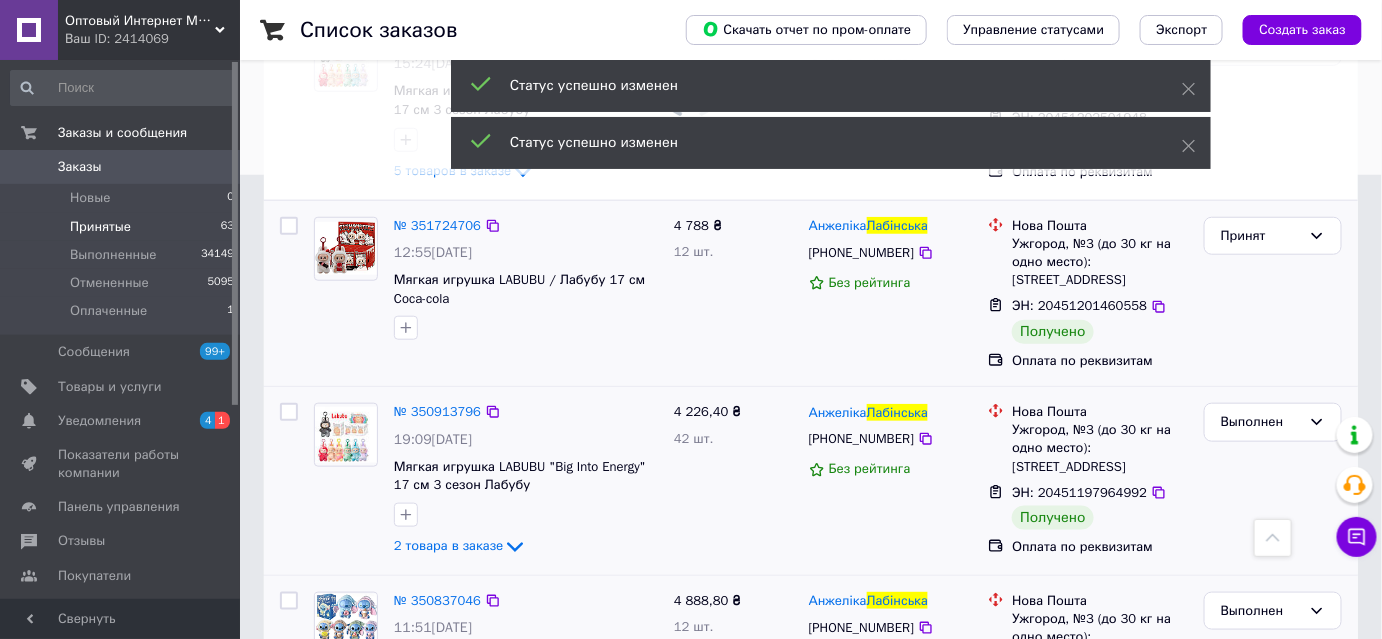 scroll, scrollTop: 432, scrollLeft: 0, axis: vertical 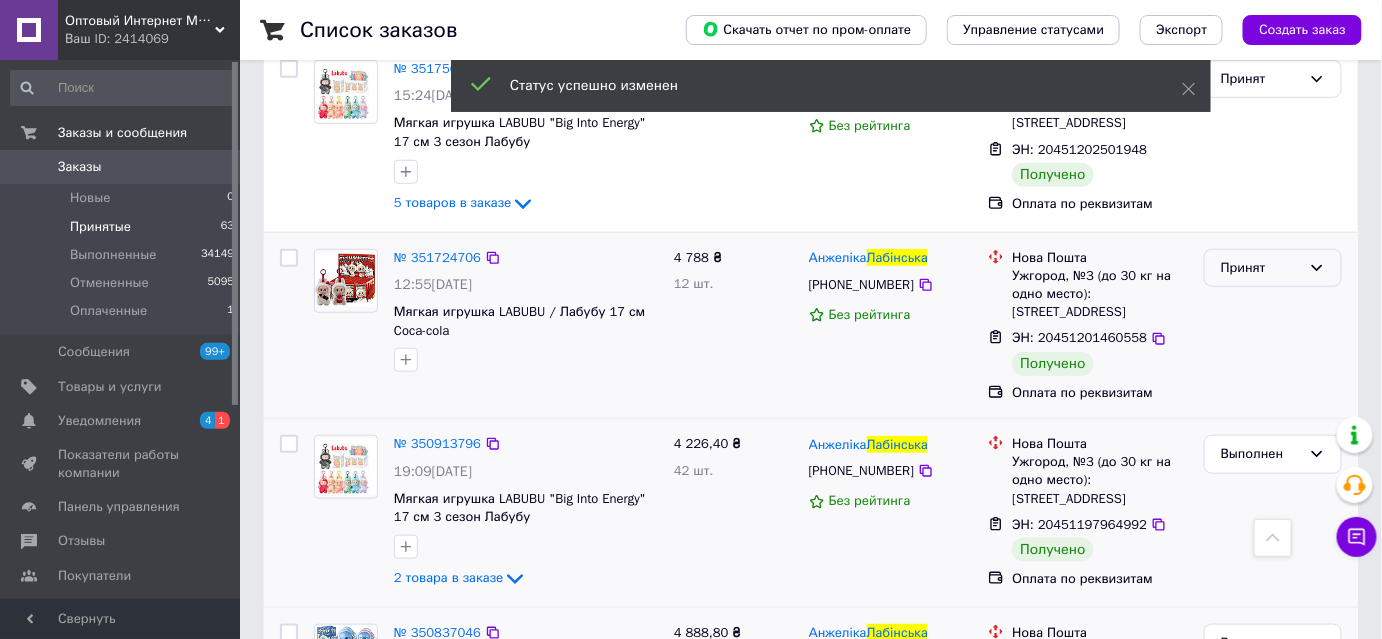 click on "Принят" at bounding box center [1261, 268] 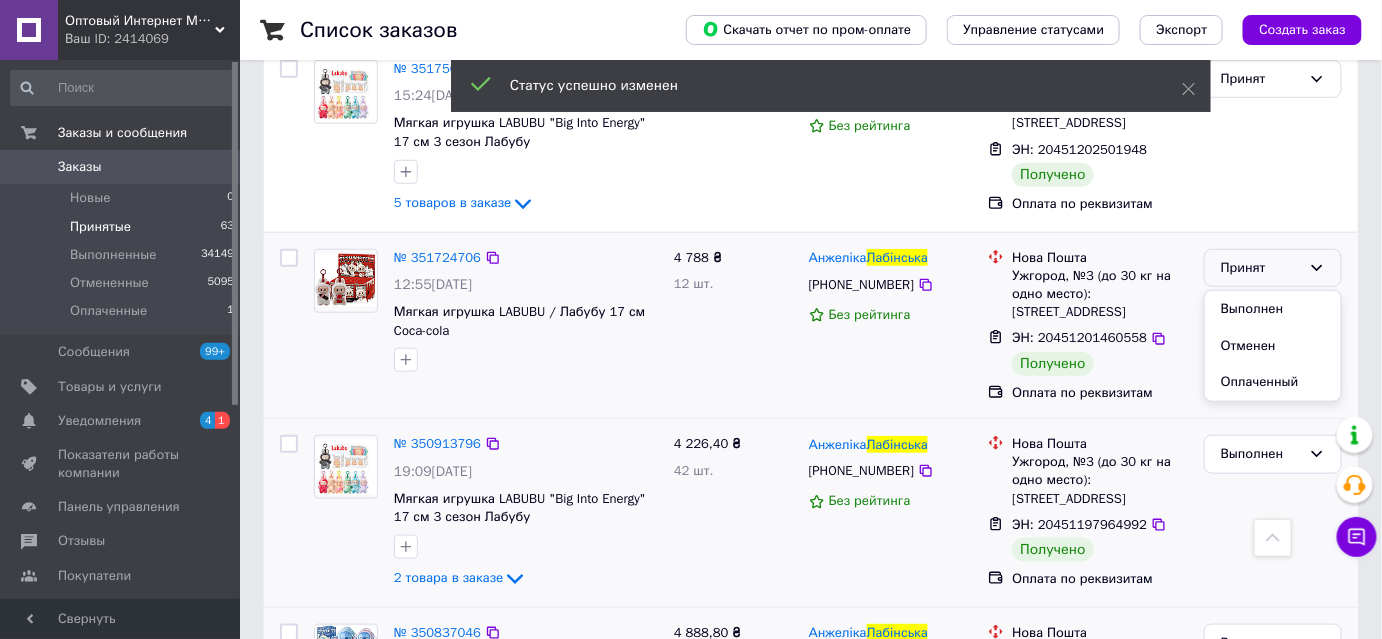 click on "Выполнен" at bounding box center (1273, 309) 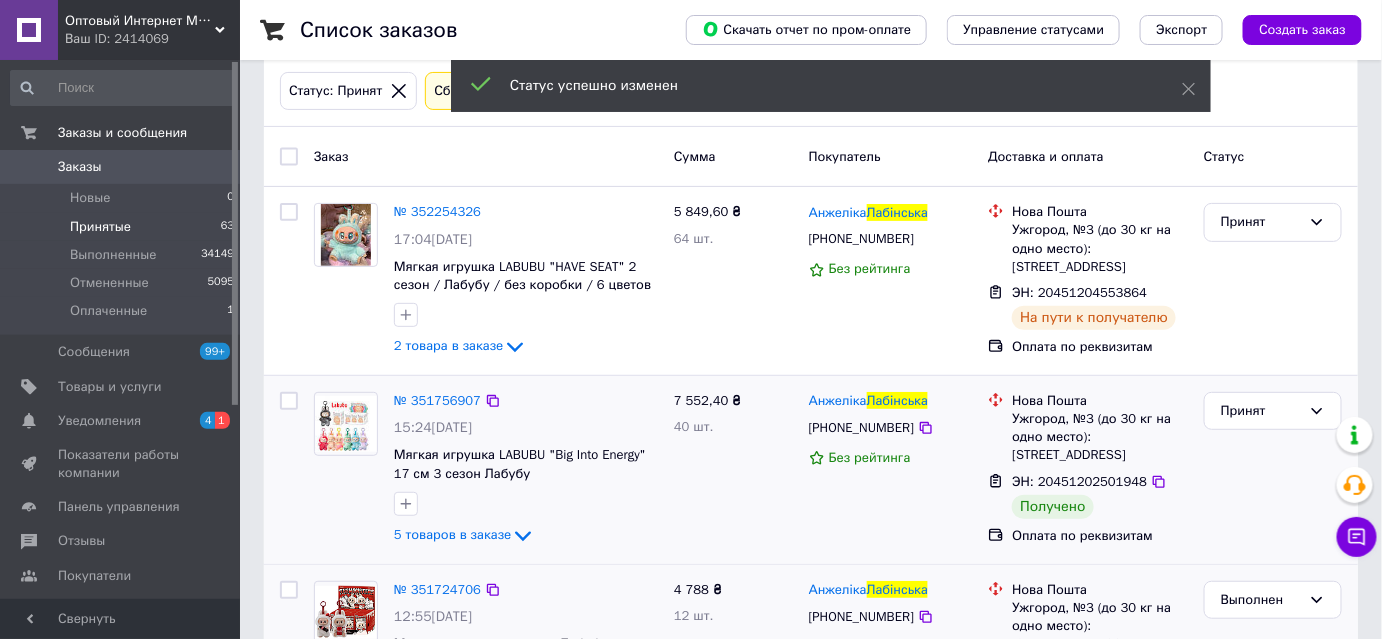 scroll, scrollTop: 68, scrollLeft: 0, axis: vertical 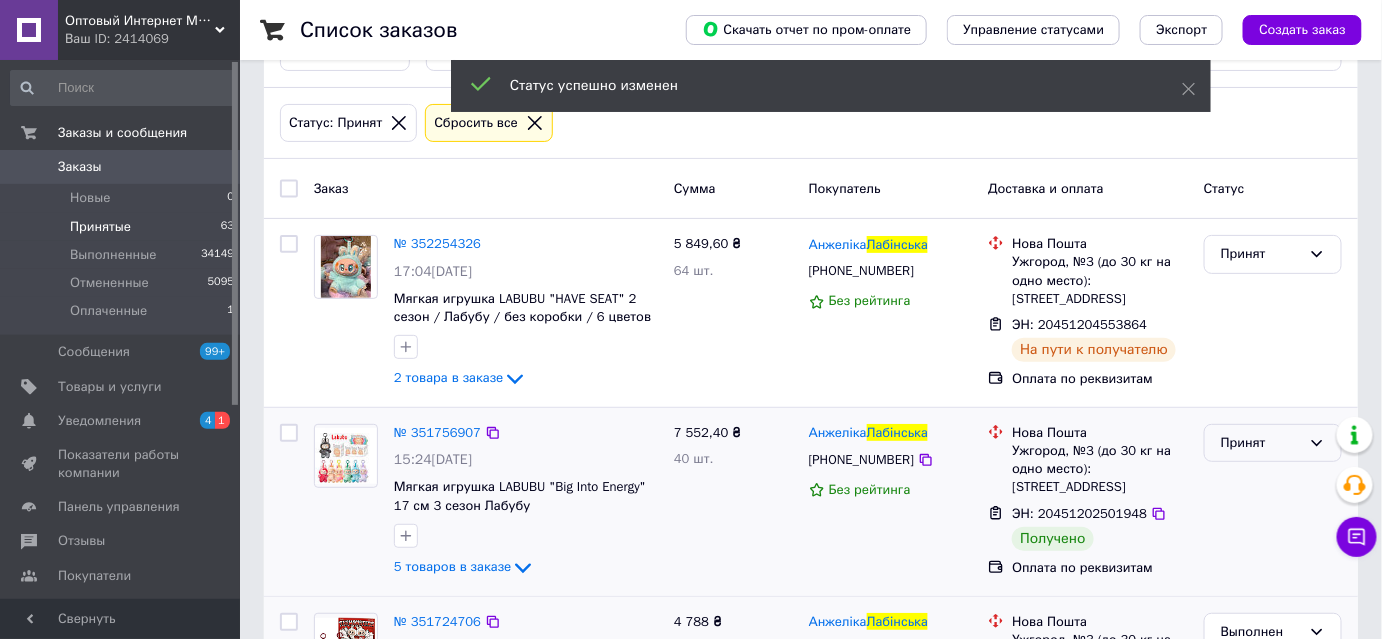 click on "Принят" at bounding box center [1261, 443] 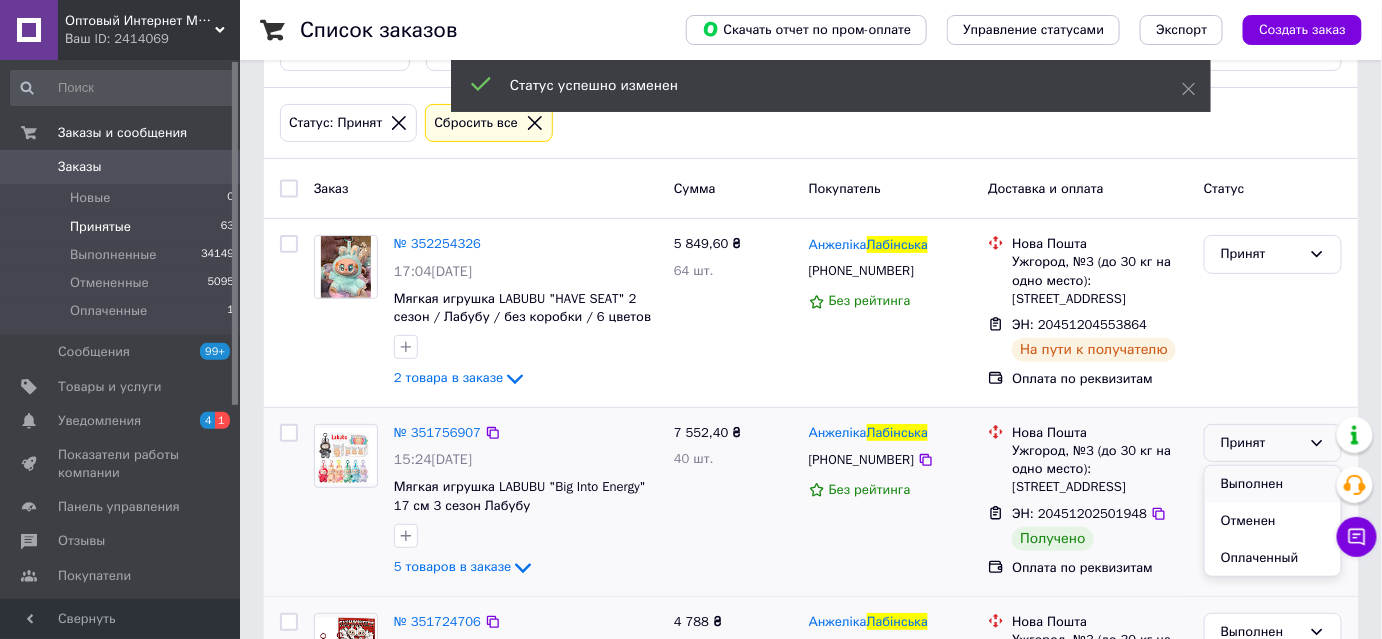 click on "Выполнен" at bounding box center [1273, 484] 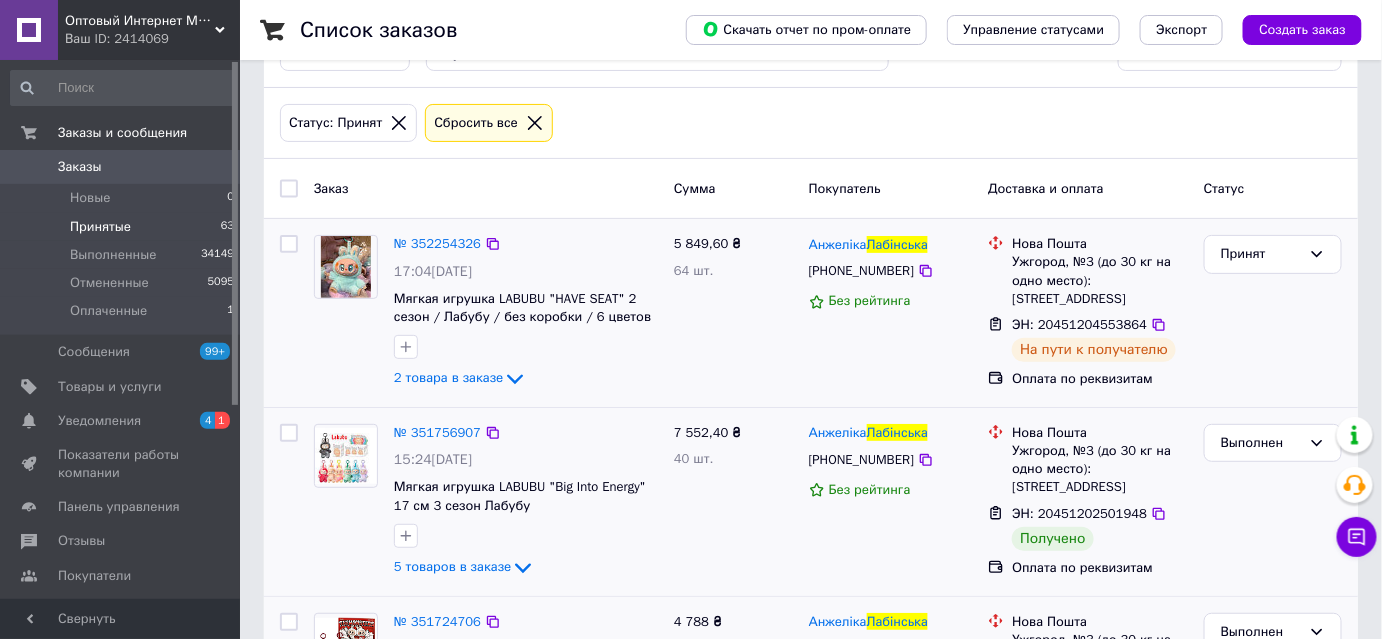 click on "5 849,60 ₴ 64 шт." at bounding box center [733, 313] 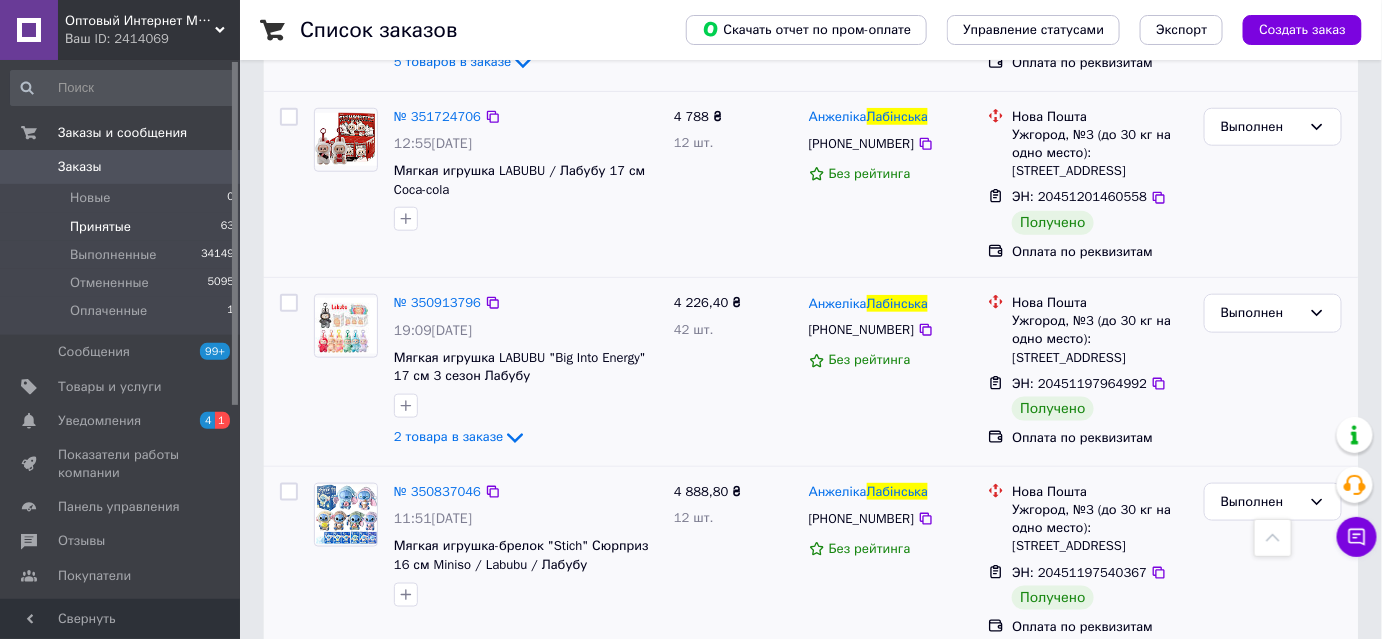 scroll, scrollTop: 704, scrollLeft: 0, axis: vertical 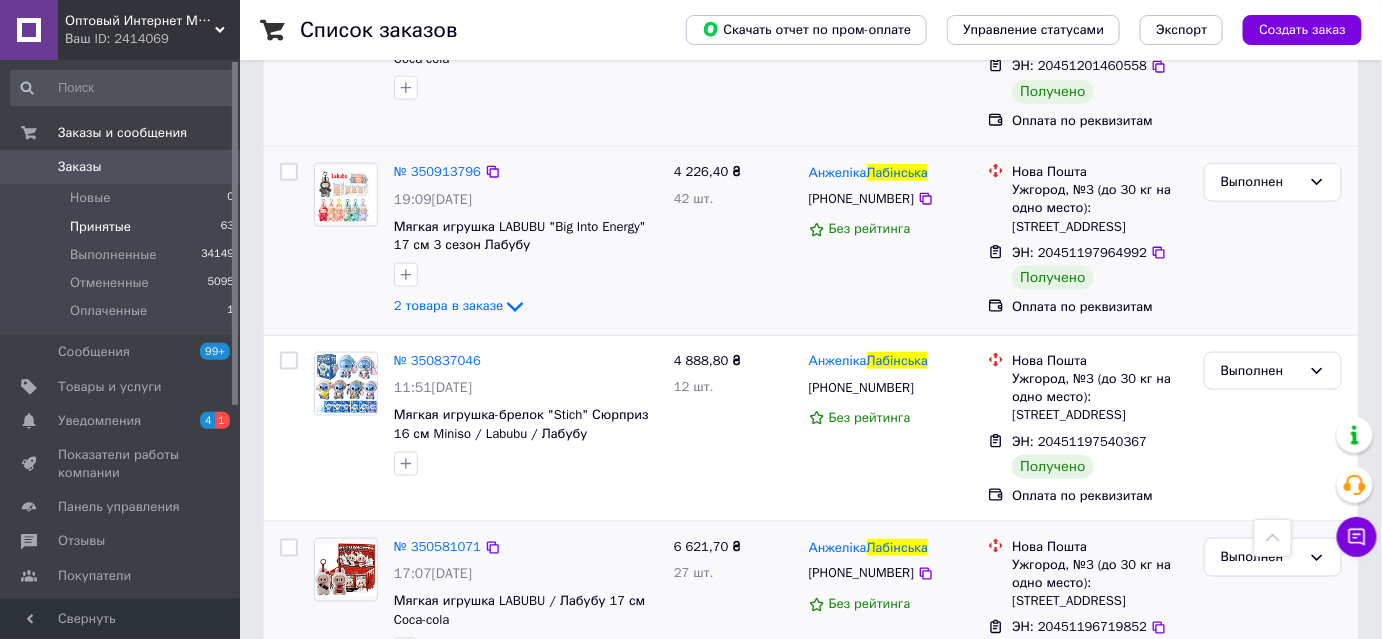 click on "Принятые" at bounding box center [100, 227] 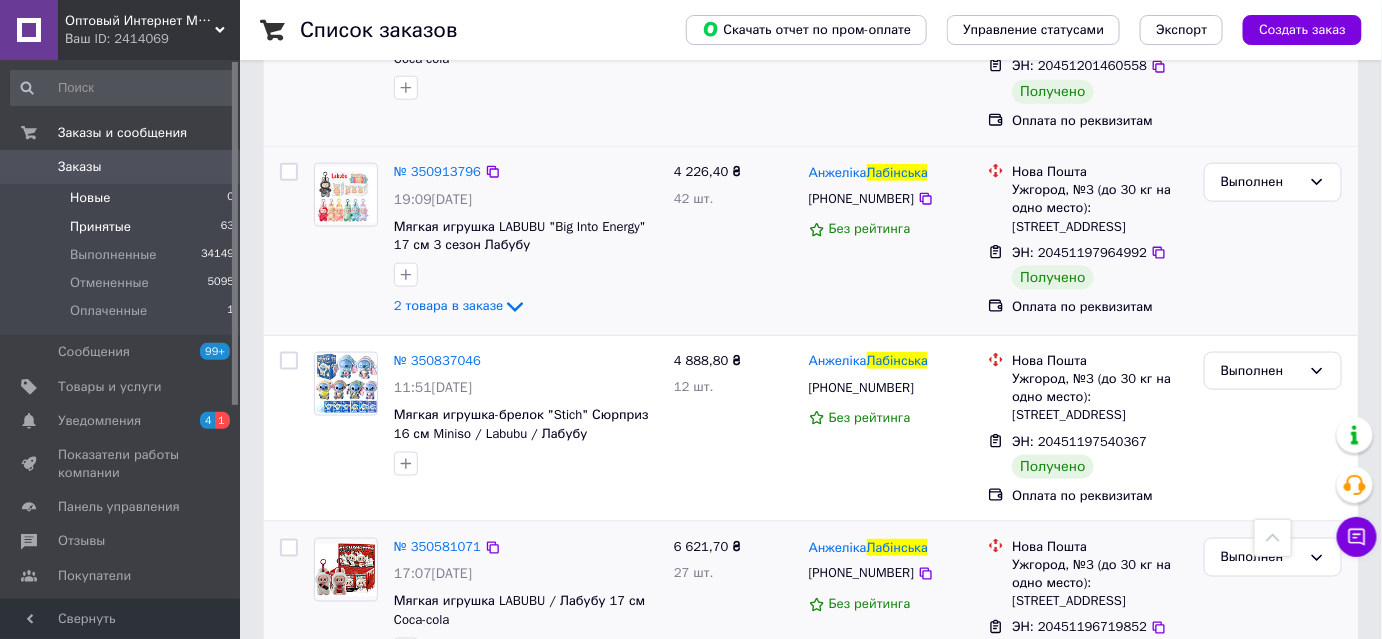 click on "Новые 0" at bounding box center (123, 198) 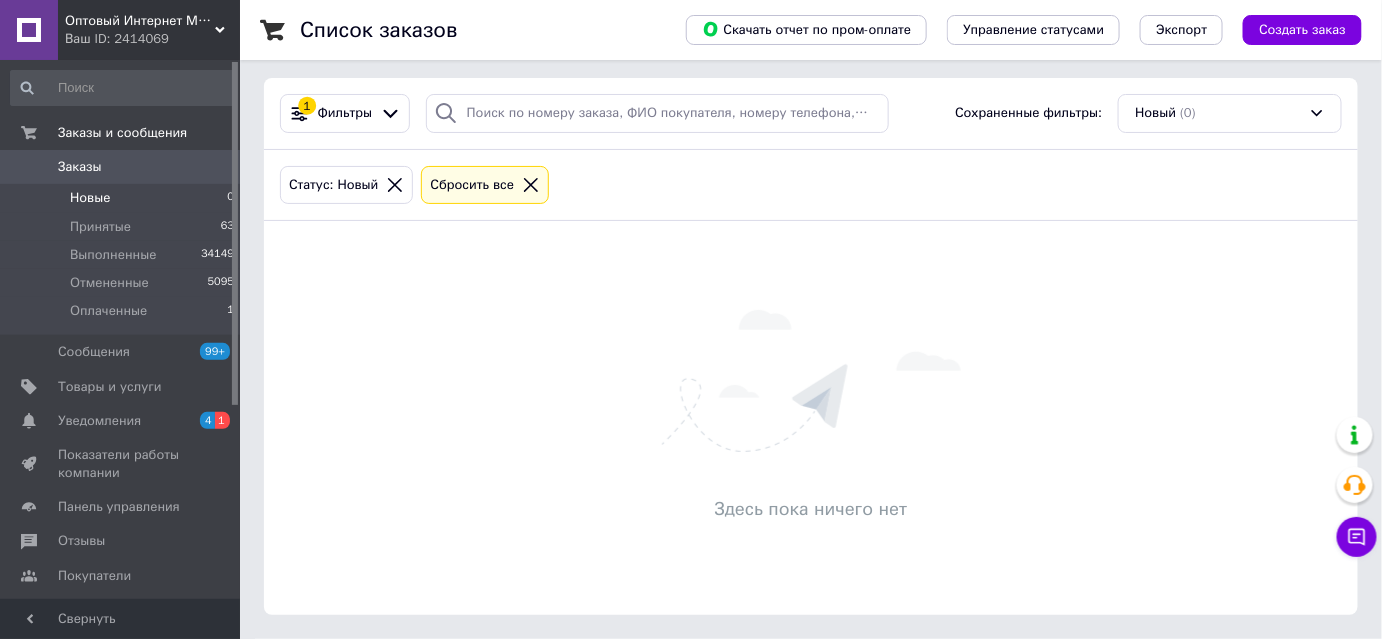scroll, scrollTop: 0, scrollLeft: 0, axis: both 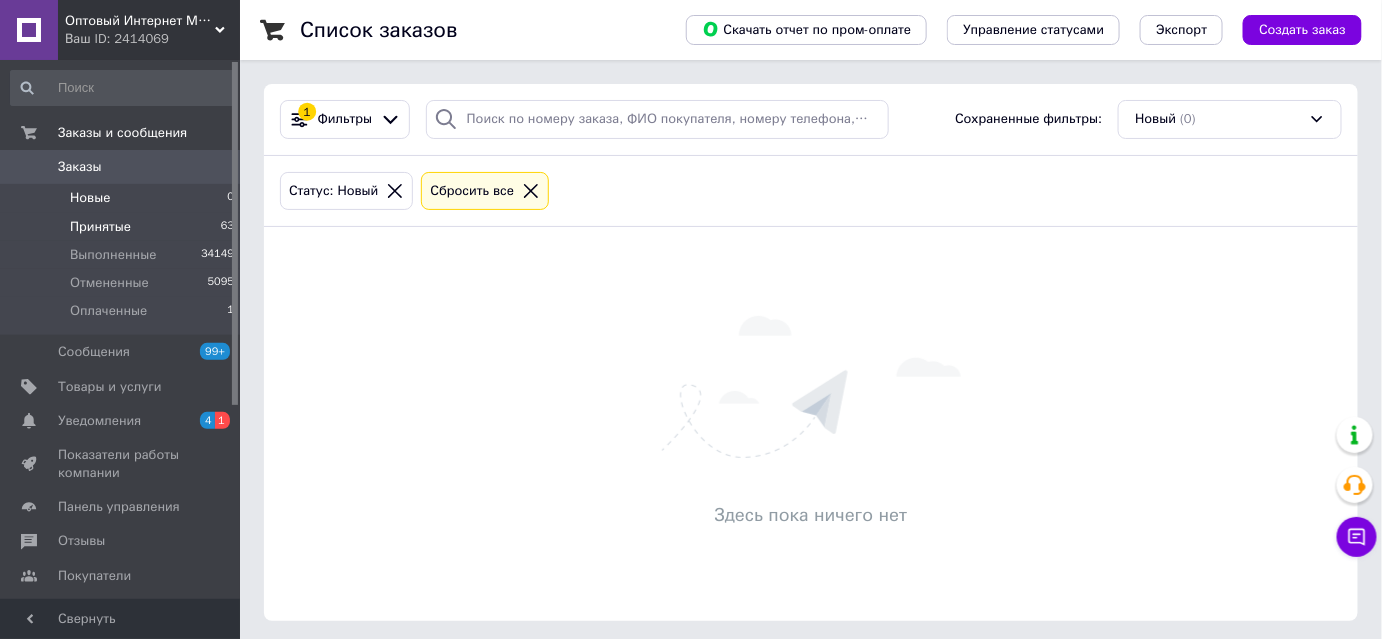 click on "Принятые" at bounding box center [100, 227] 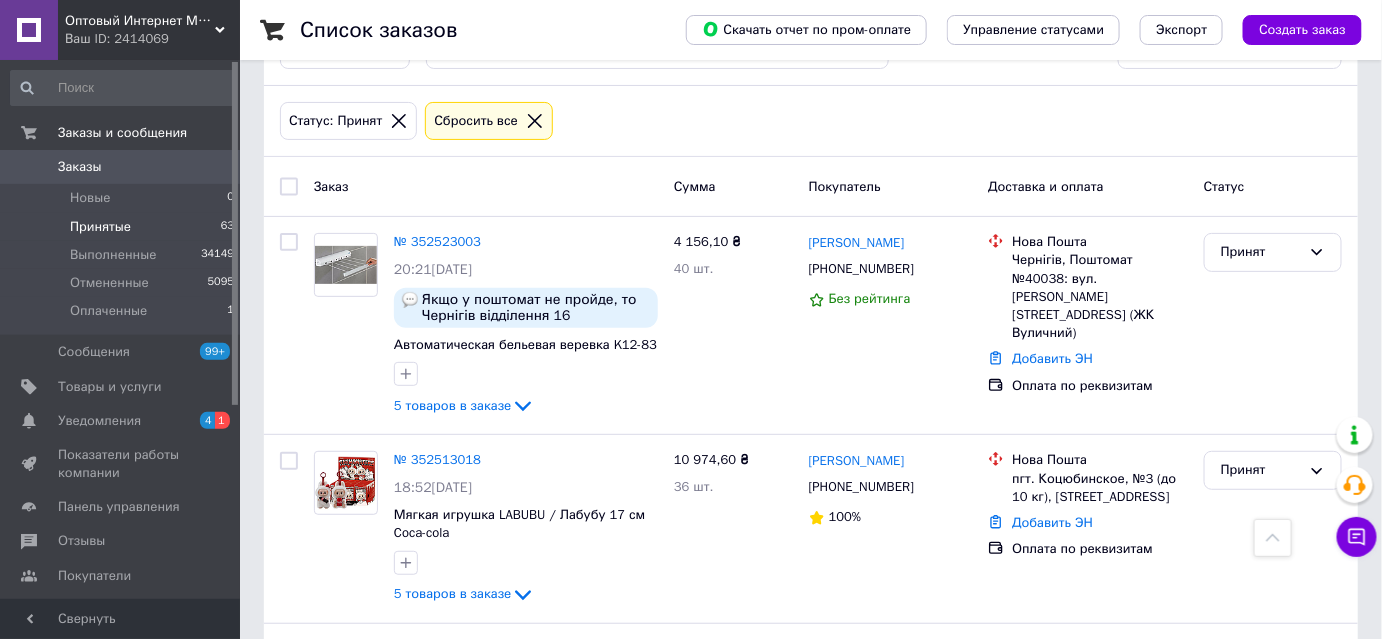 scroll, scrollTop: 0, scrollLeft: 0, axis: both 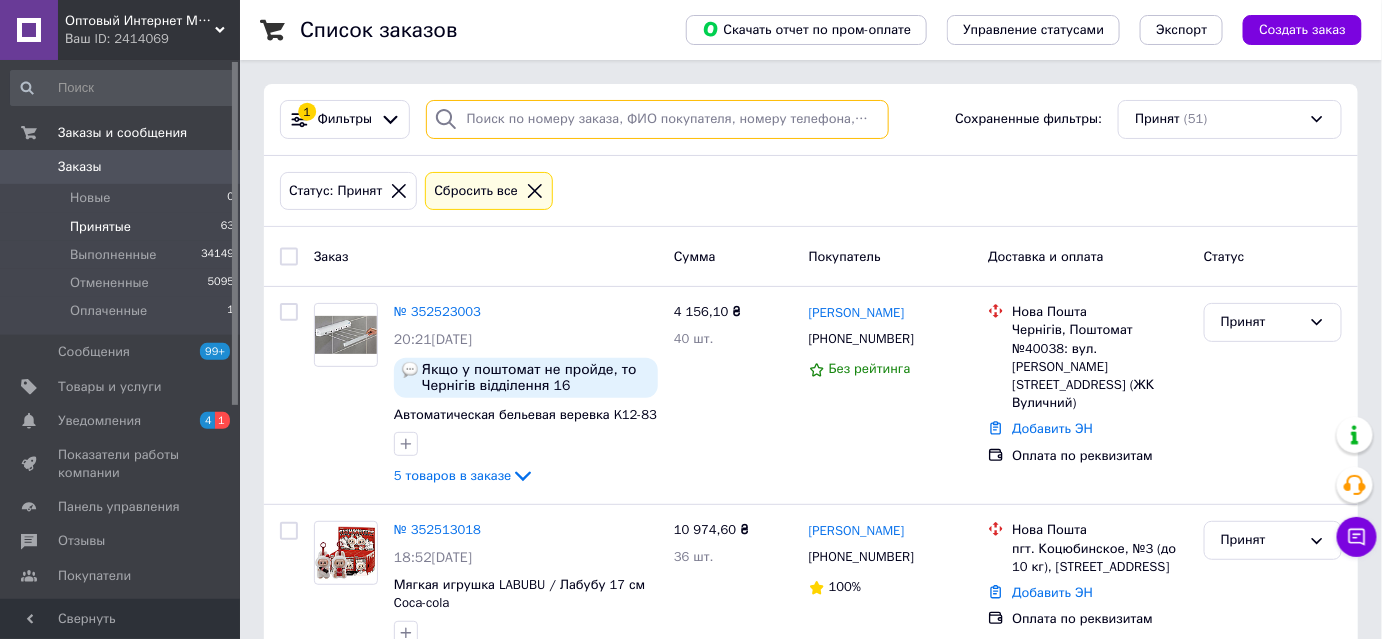 click at bounding box center [657, 119] 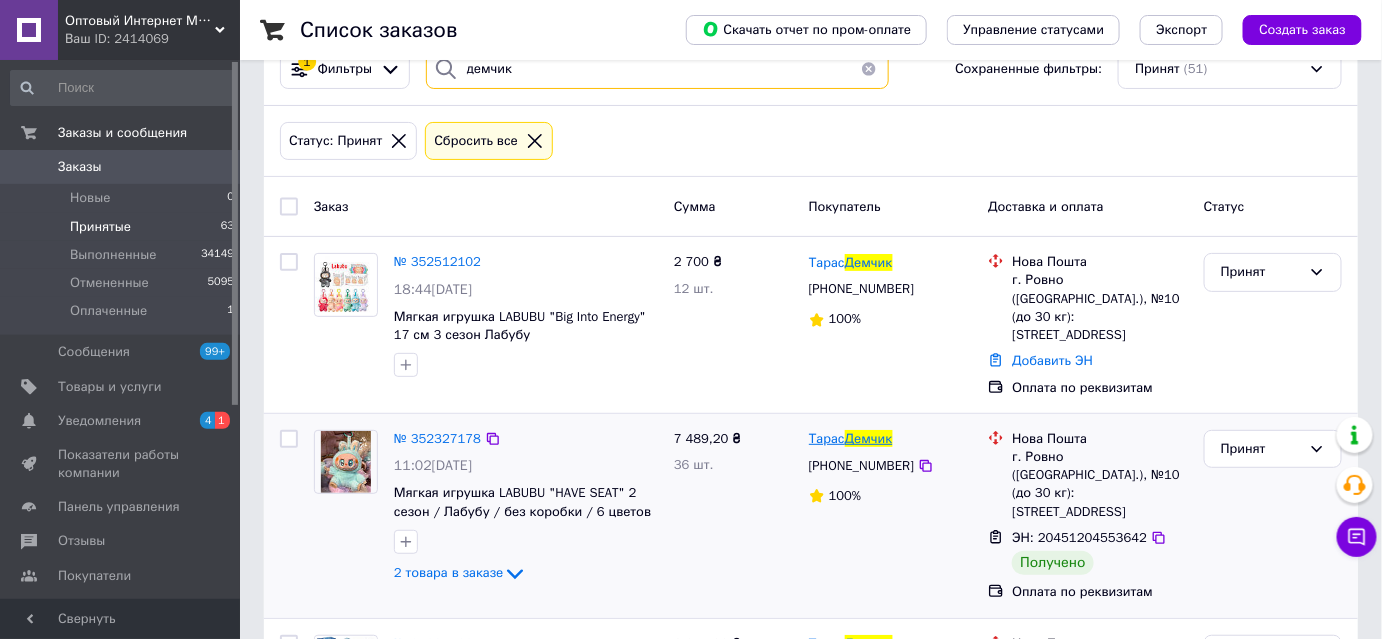 scroll, scrollTop: 90, scrollLeft: 0, axis: vertical 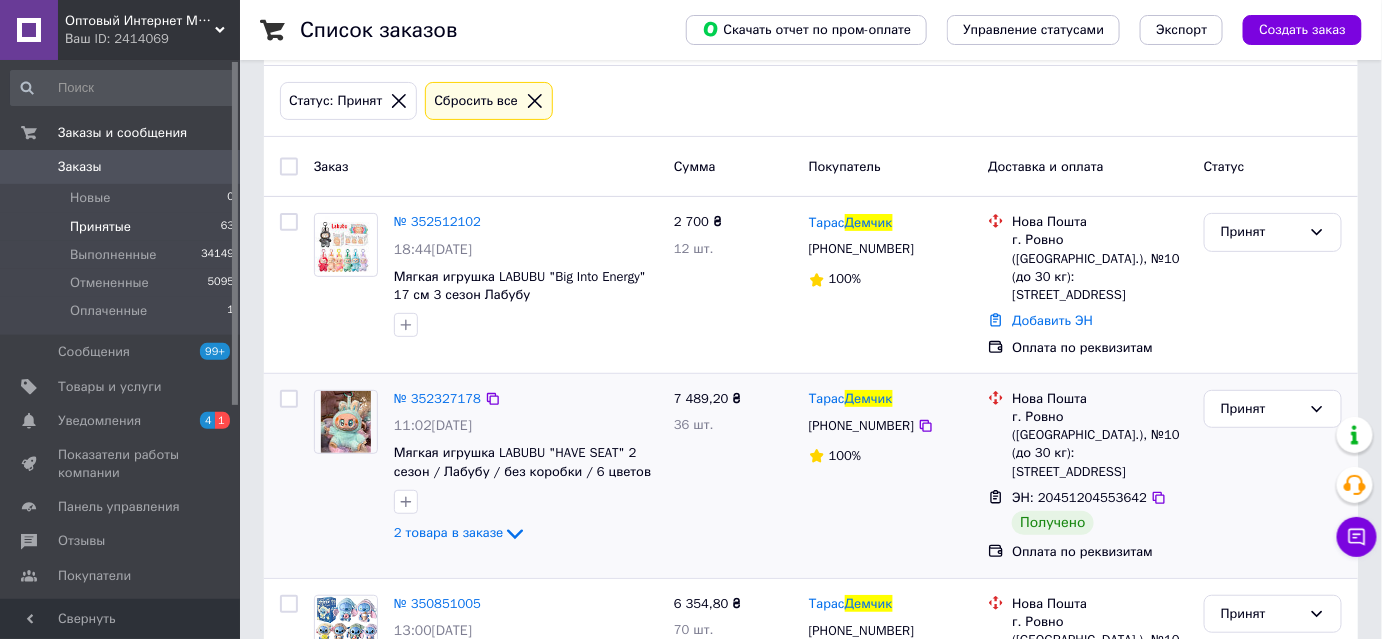 type on "демчик" 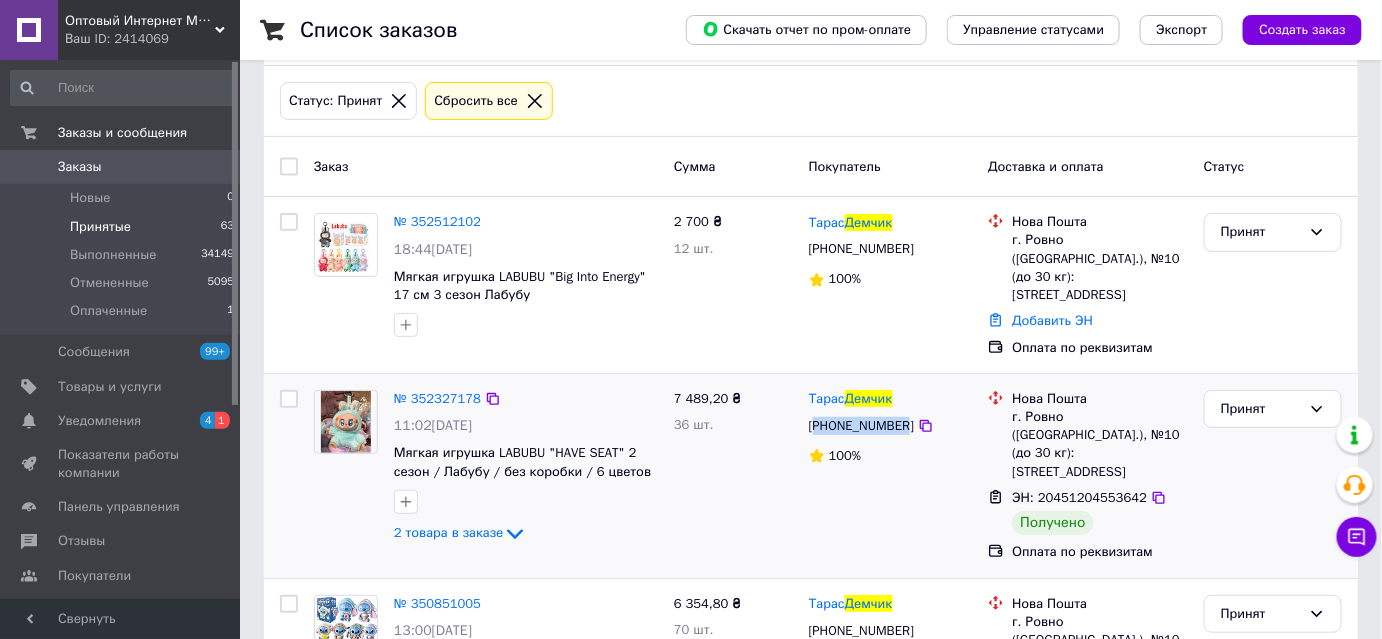 click on "[PHONE_NUMBER]" at bounding box center [861, 425] 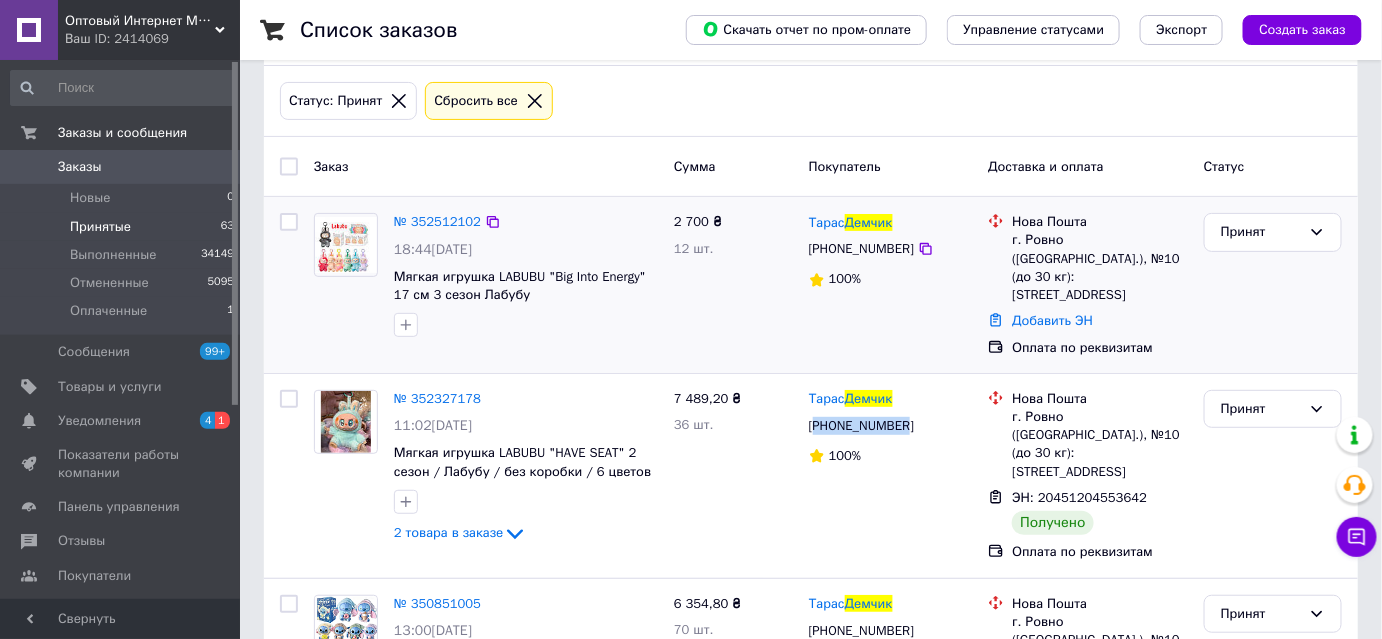 copy on "380967289293" 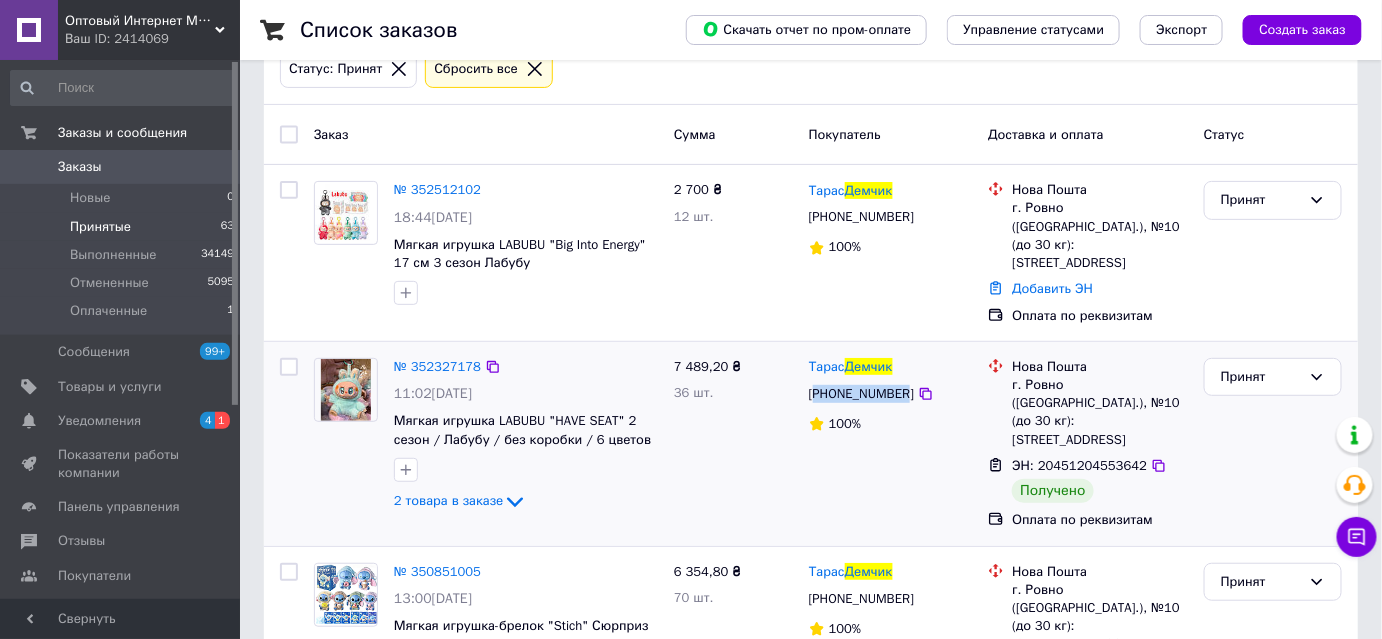 scroll, scrollTop: 213, scrollLeft: 0, axis: vertical 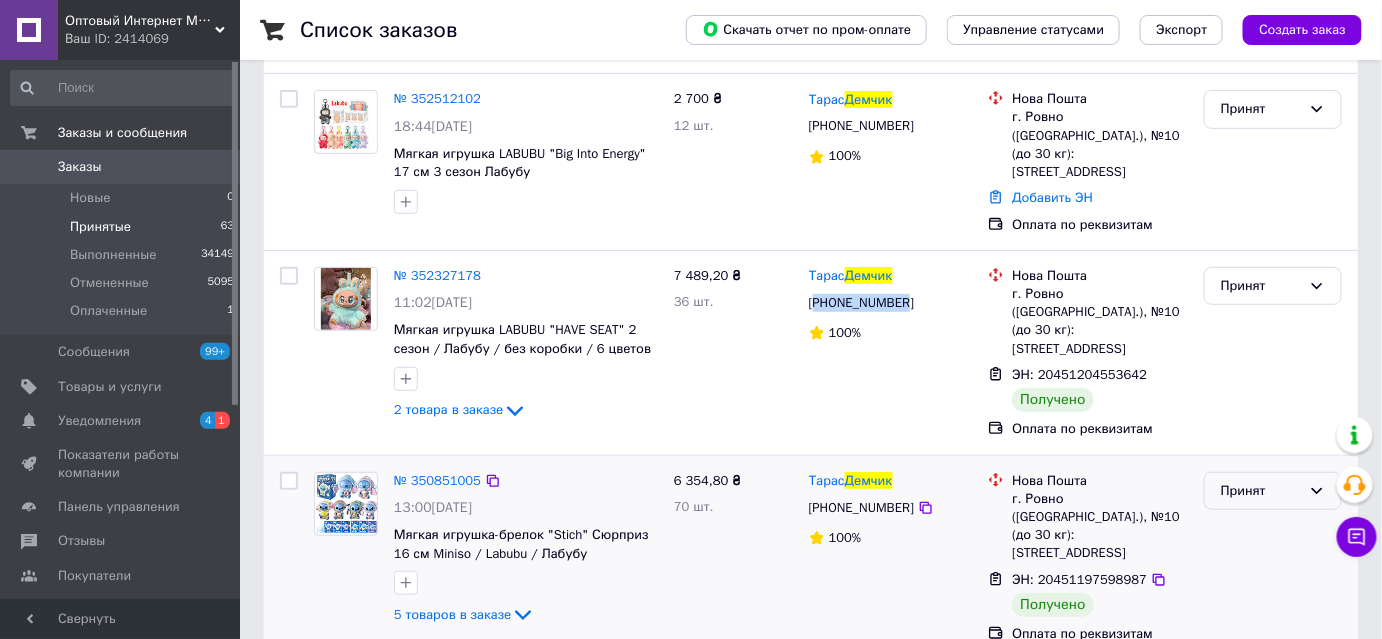 click on "Принят" at bounding box center (1273, 491) 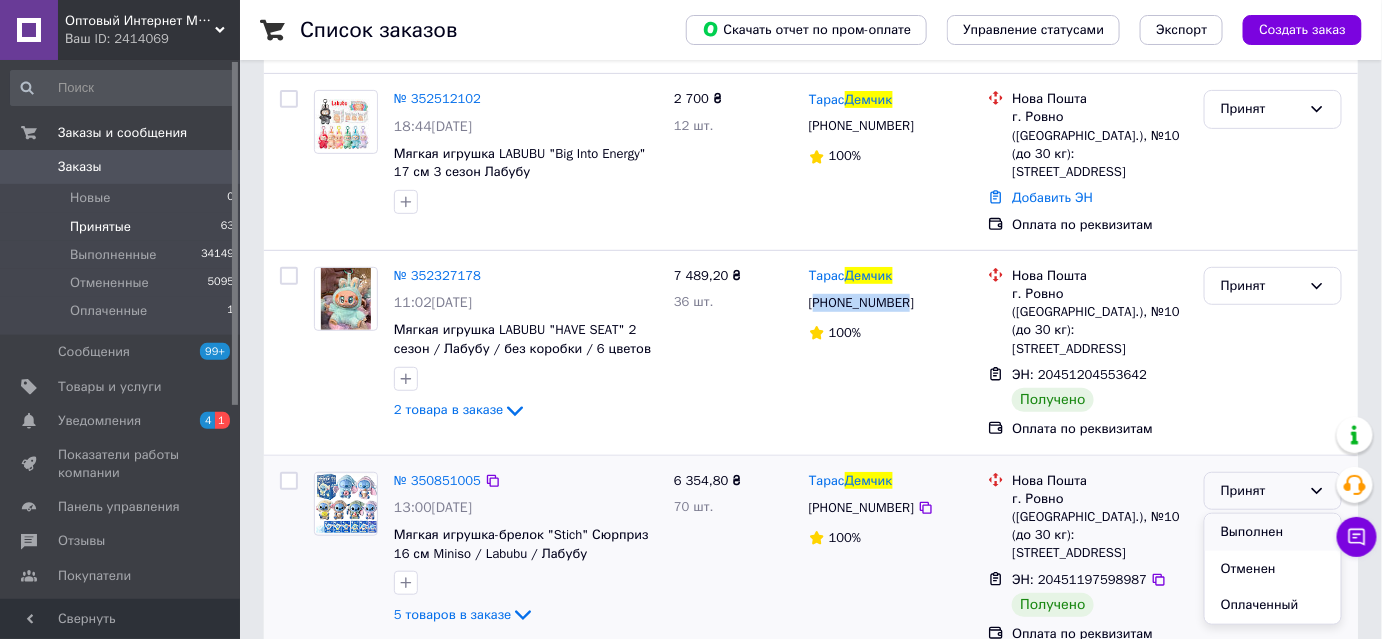 click on "Выполнен" at bounding box center (1273, 532) 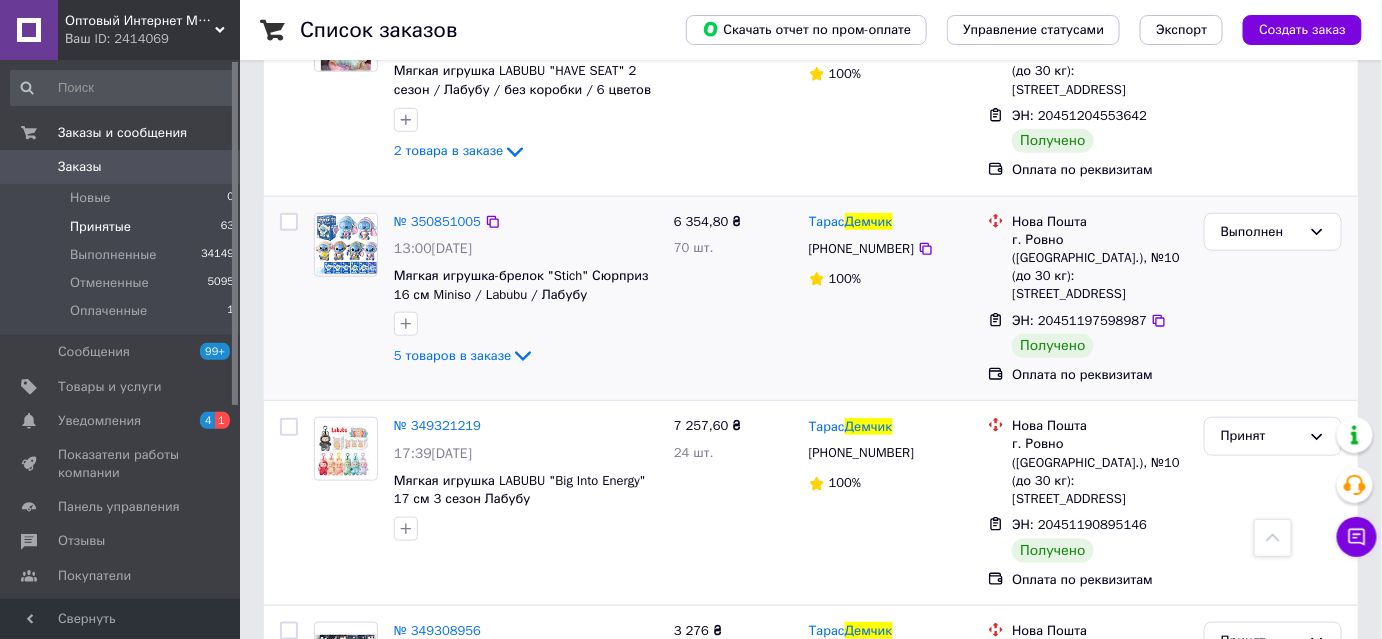 scroll, scrollTop: 577, scrollLeft: 0, axis: vertical 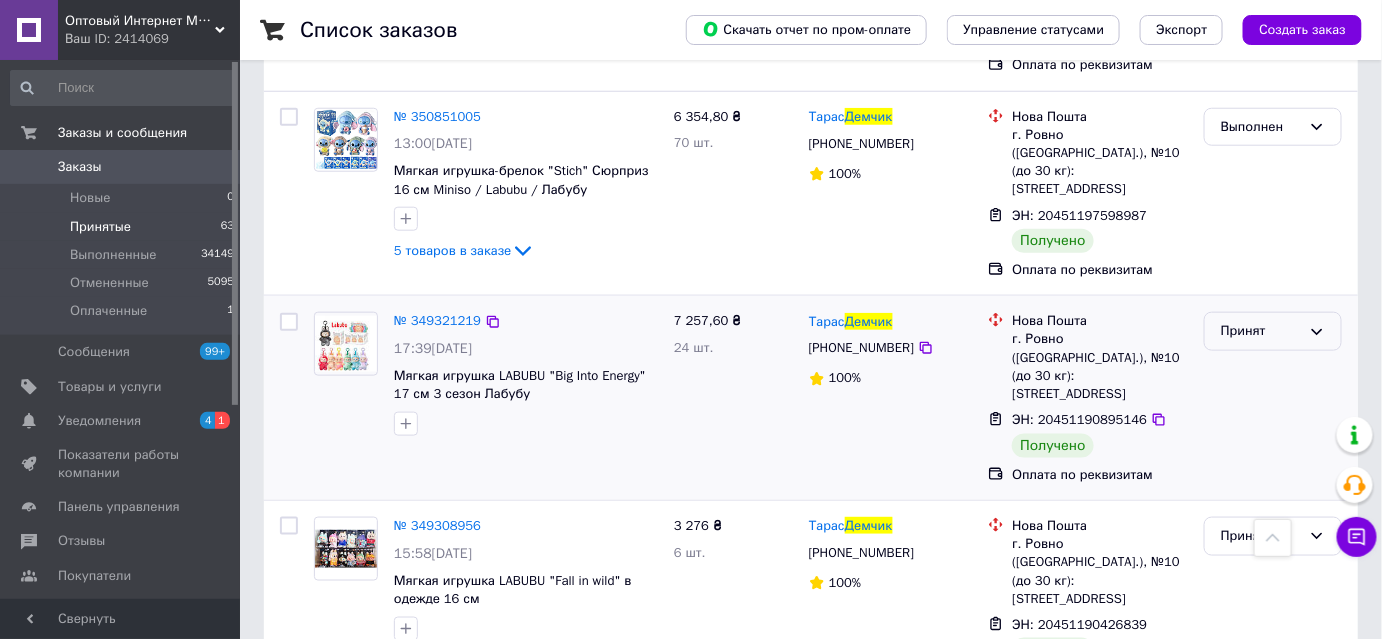 click on "Принят" at bounding box center [1261, 331] 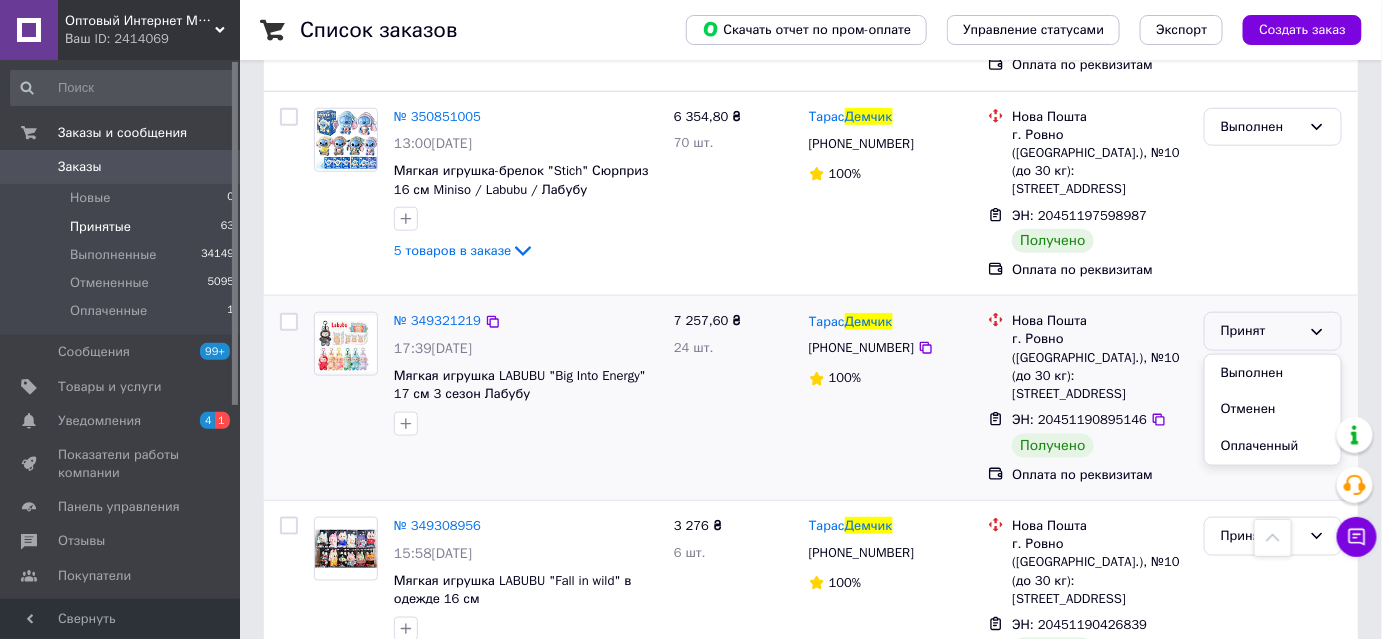 click on "Выполнен" at bounding box center (1273, 373) 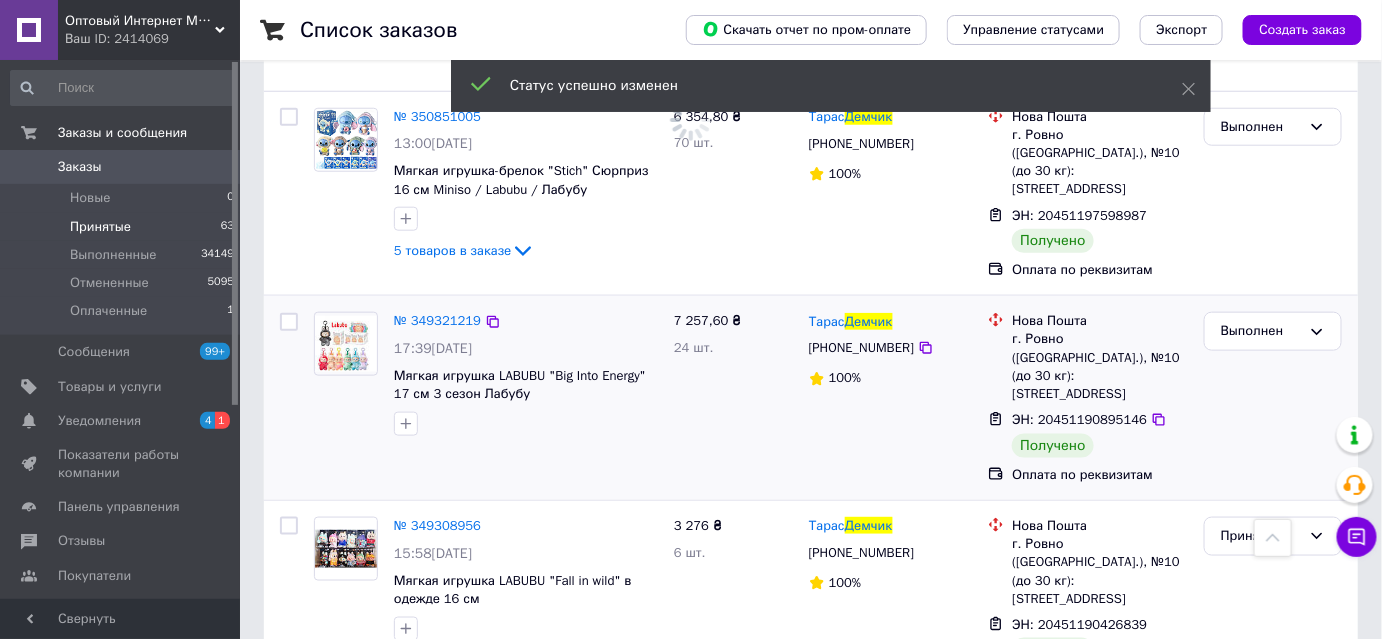 scroll, scrollTop: 389, scrollLeft: 0, axis: vertical 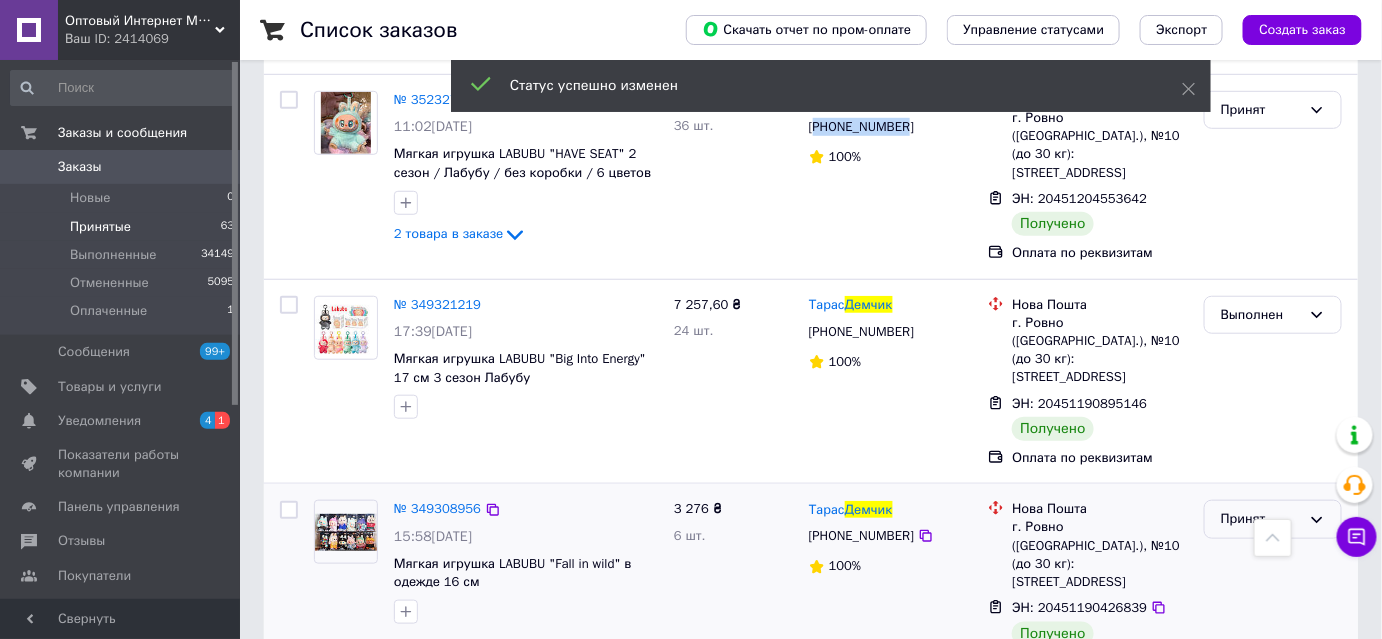 click on "Принят" at bounding box center (1261, 519) 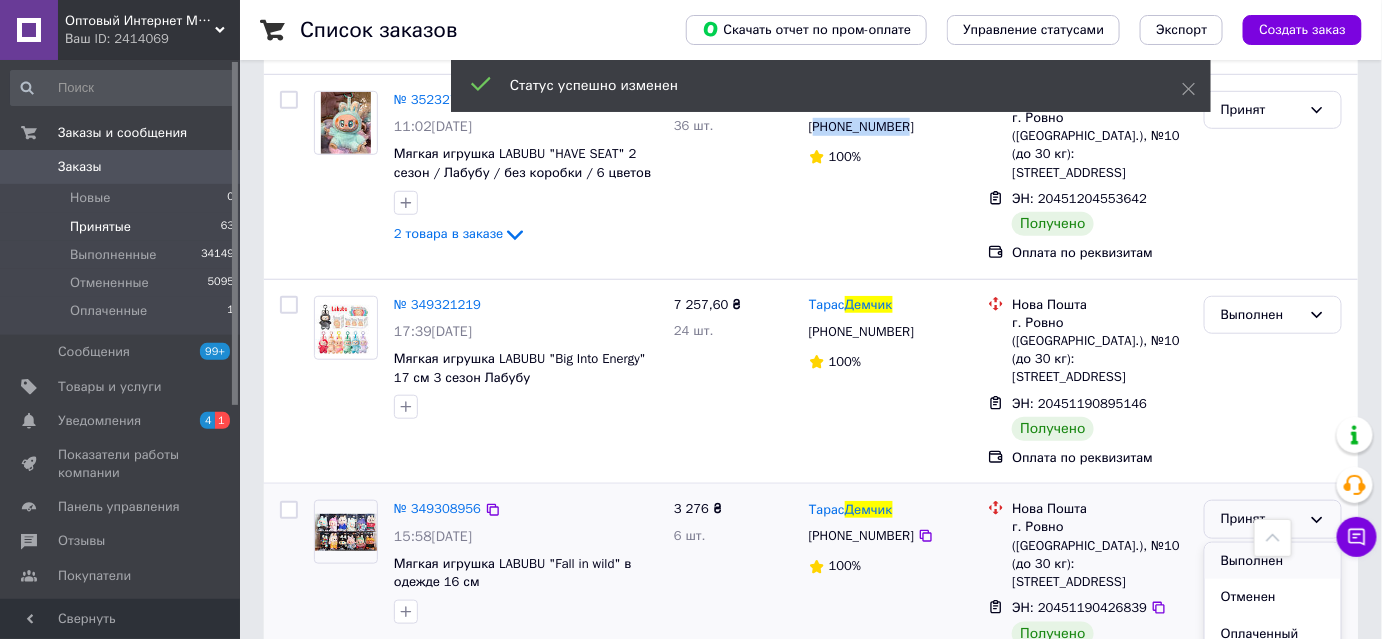 click on "Выполнен" at bounding box center (1273, 561) 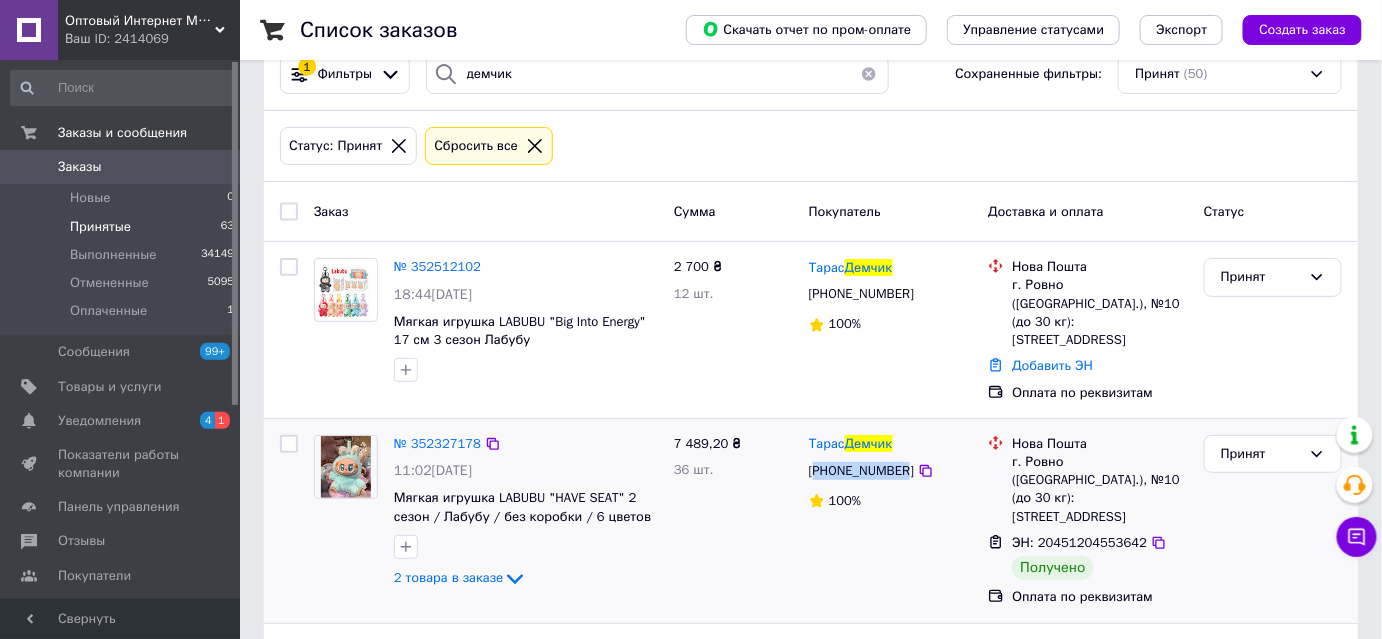 scroll, scrollTop: 25, scrollLeft: 0, axis: vertical 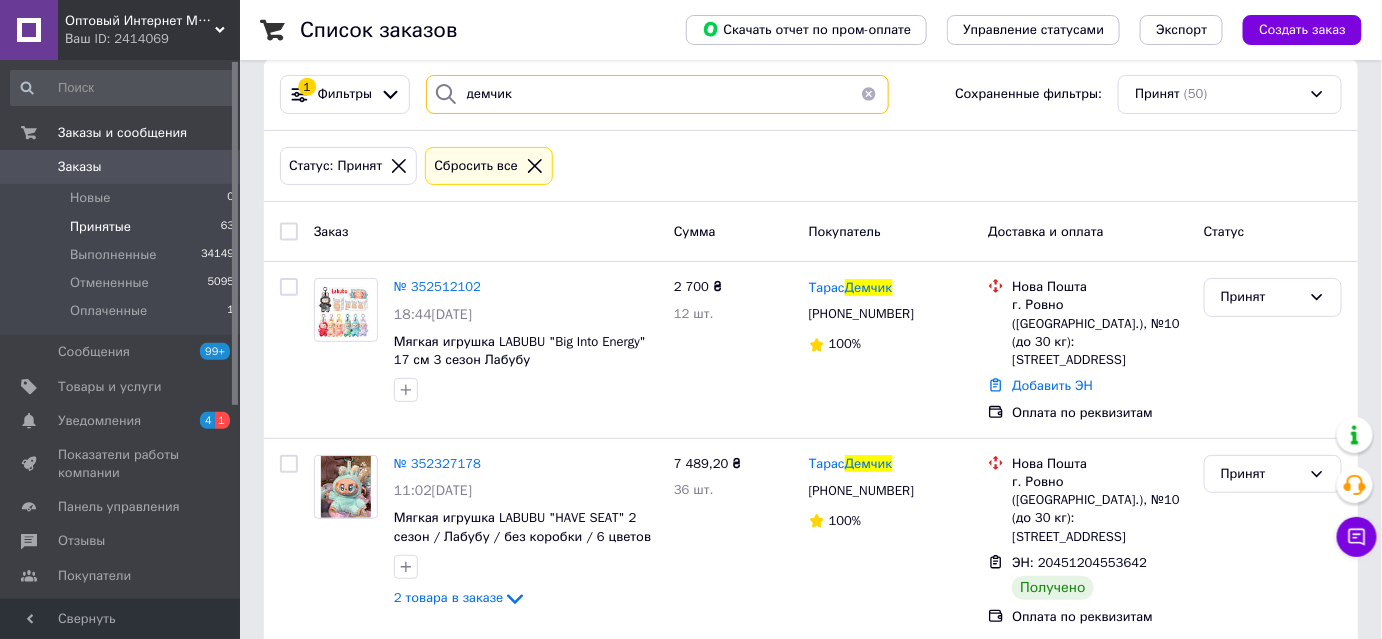 click on "демчик" at bounding box center (657, 94) 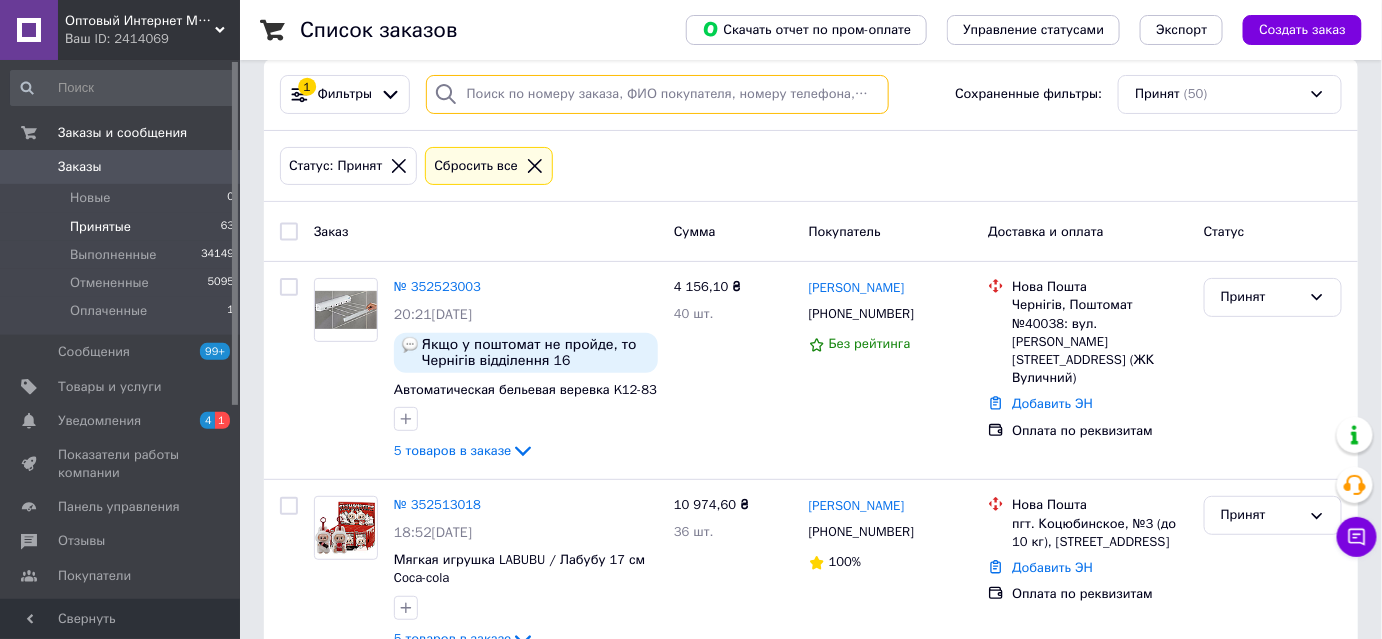 scroll, scrollTop: 0, scrollLeft: 0, axis: both 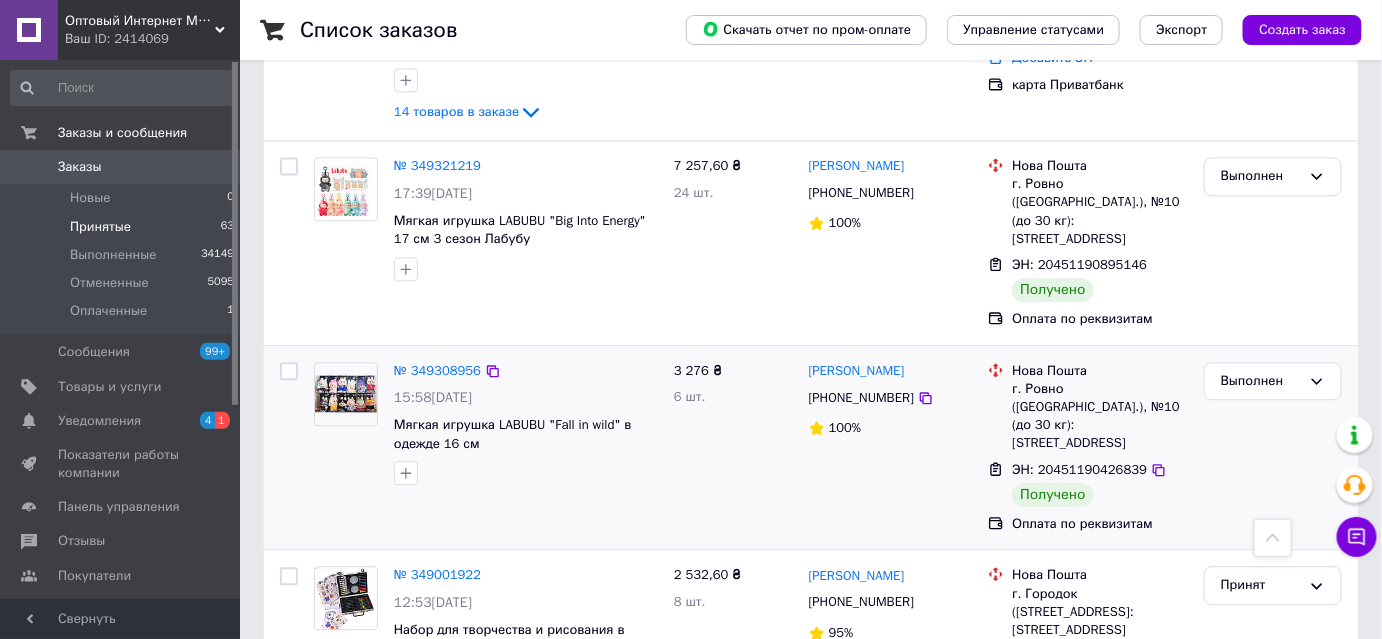 click on "[PHONE_NUMBER]" at bounding box center [861, 791] 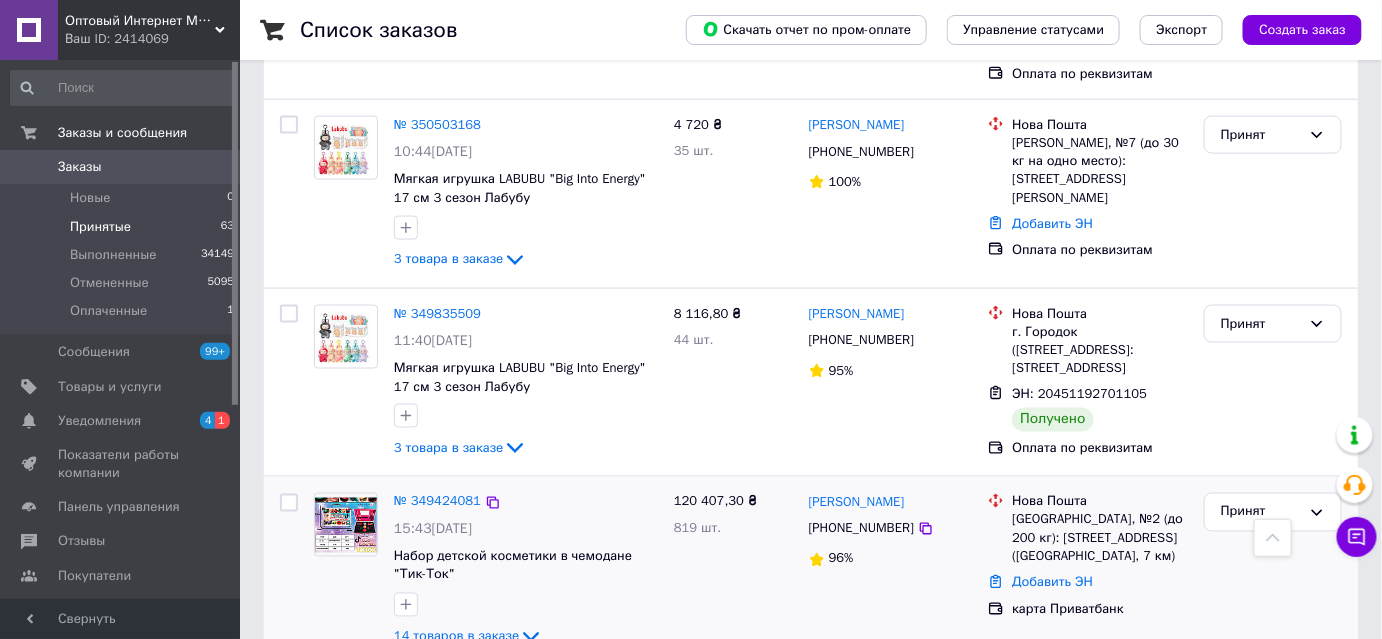 scroll, scrollTop: 8436, scrollLeft: 0, axis: vertical 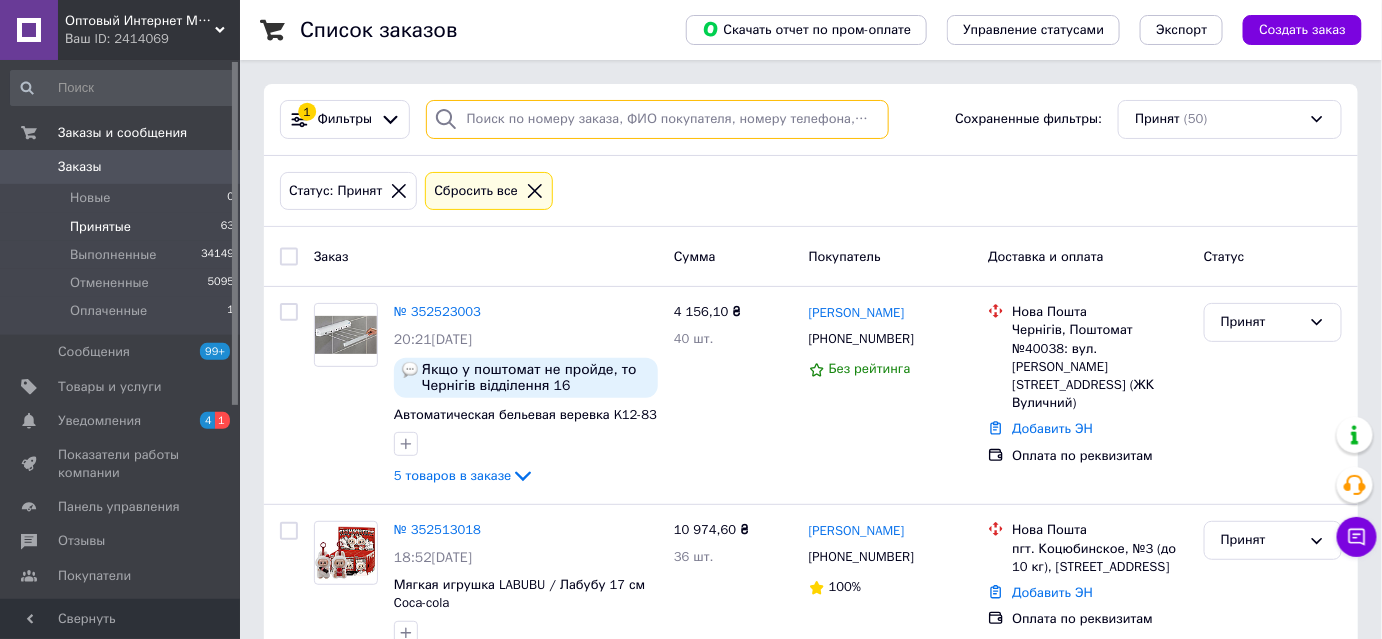 click at bounding box center (657, 119) 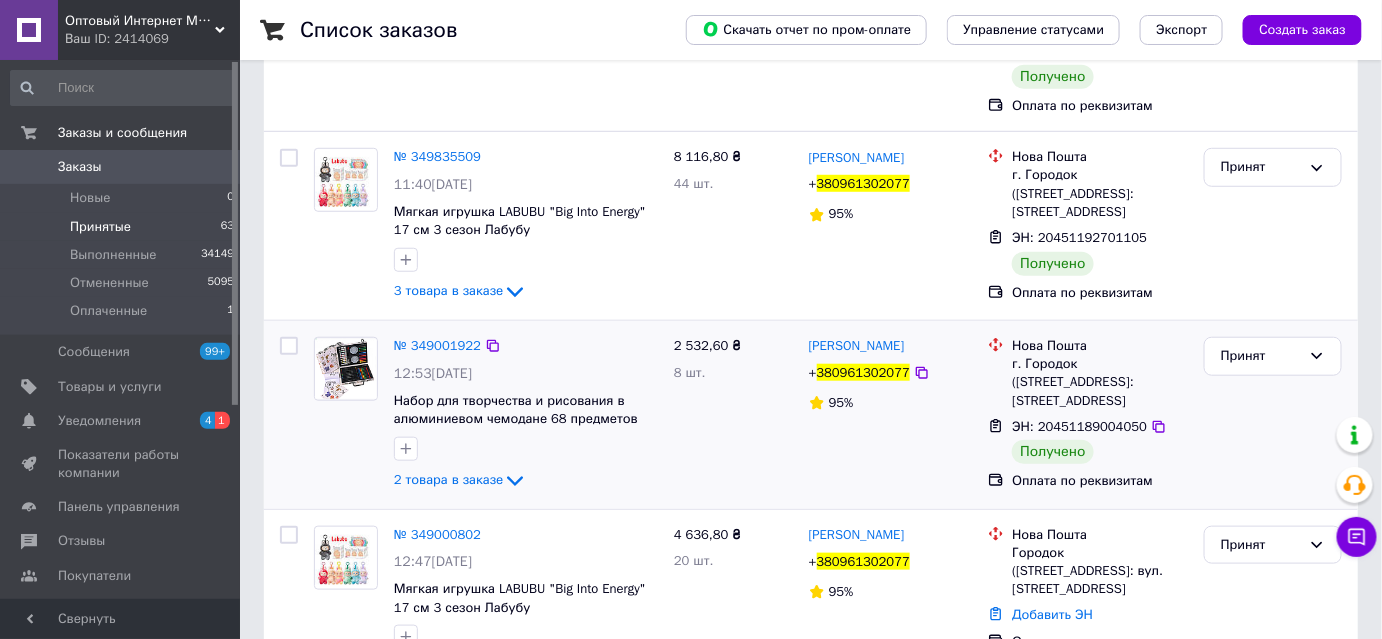 scroll, scrollTop: 439, scrollLeft: 0, axis: vertical 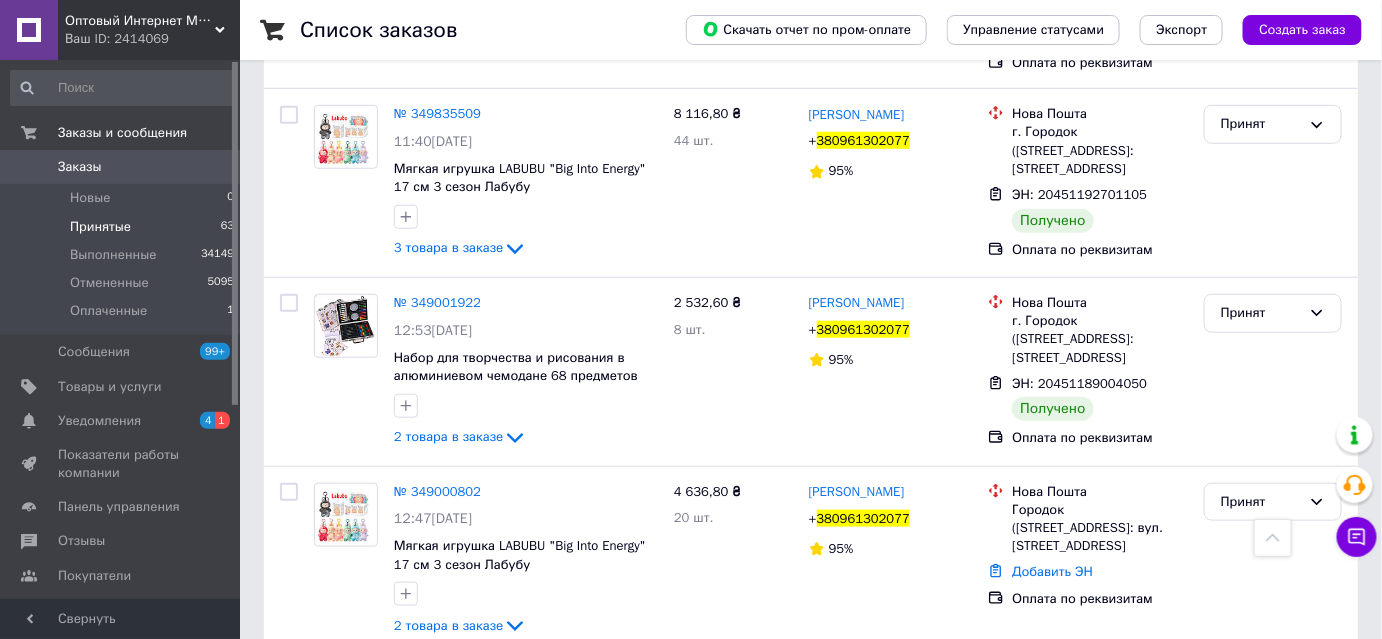 type on "380961302077" 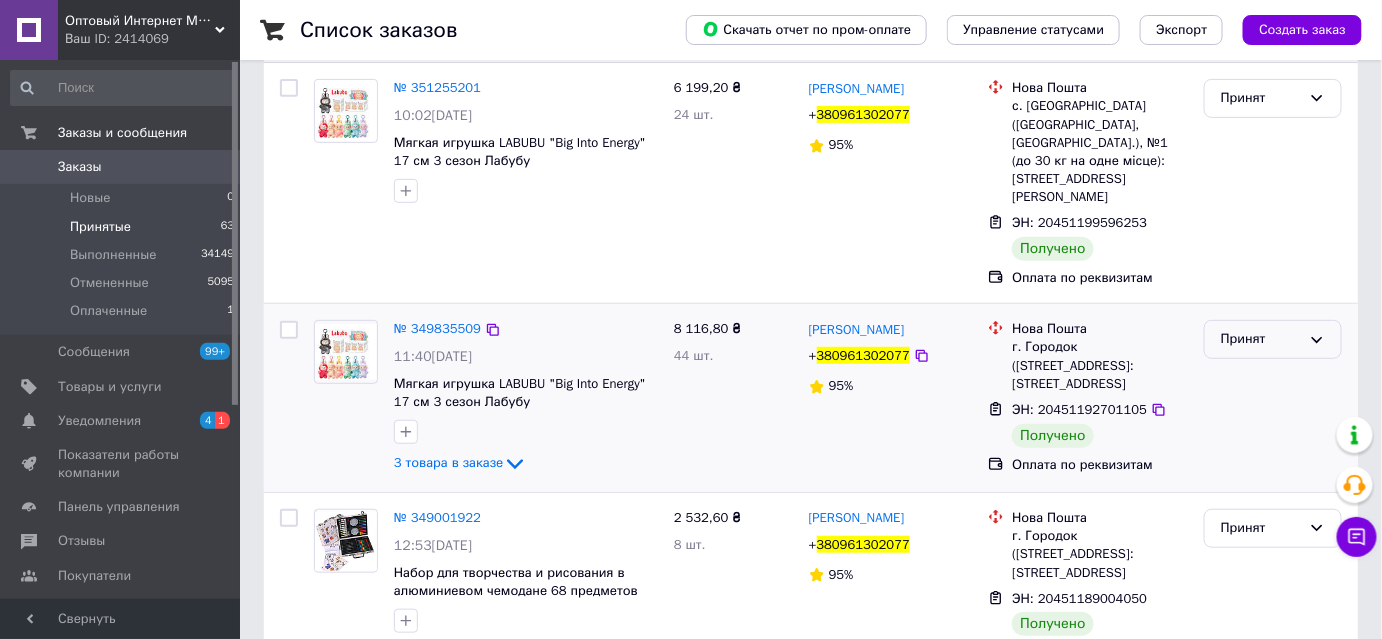 scroll, scrollTop: 166, scrollLeft: 0, axis: vertical 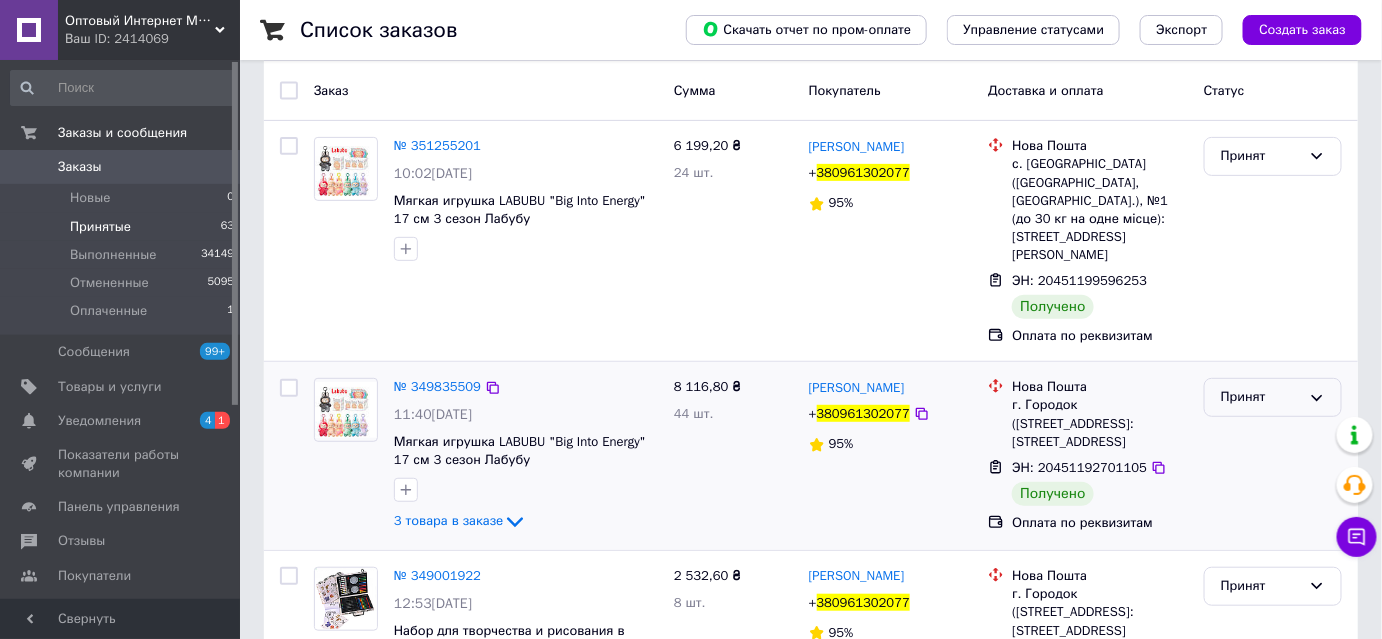 click on "Принят" at bounding box center [1273, 397] 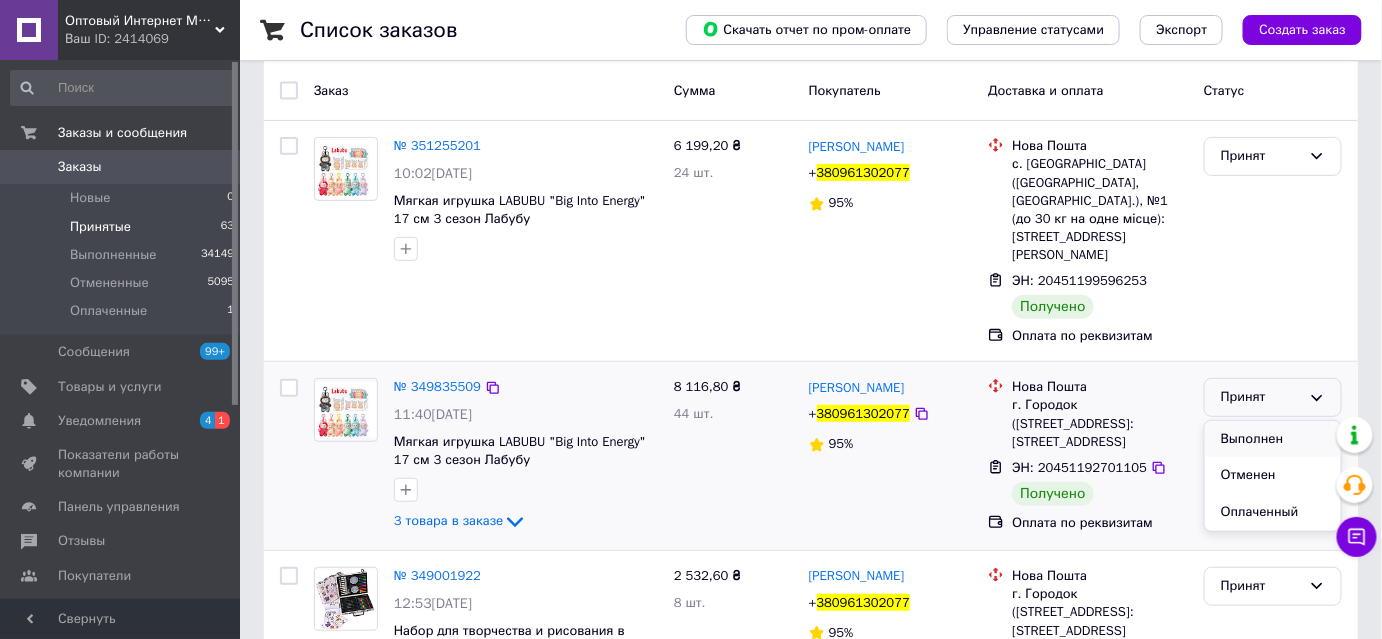 click on "Выполнен" at bounding box center [1273, 439] 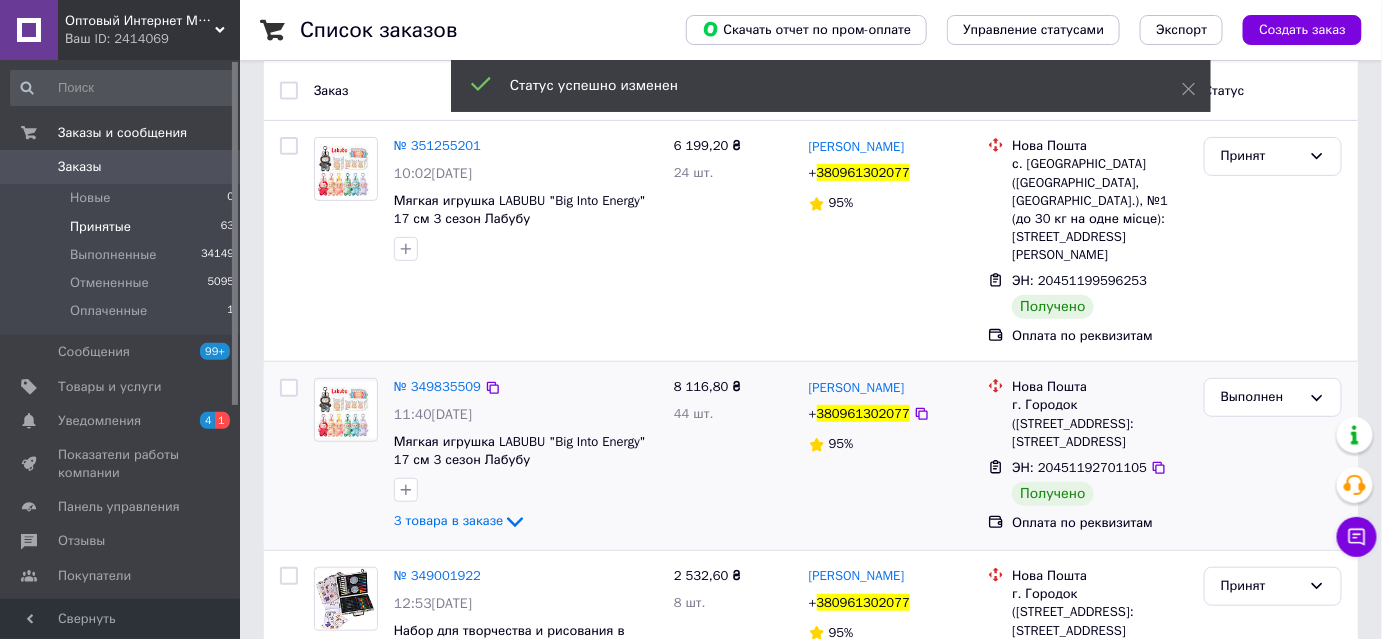 scroll, scrollTop: 348, scrollLeft: 0, axis: vertical 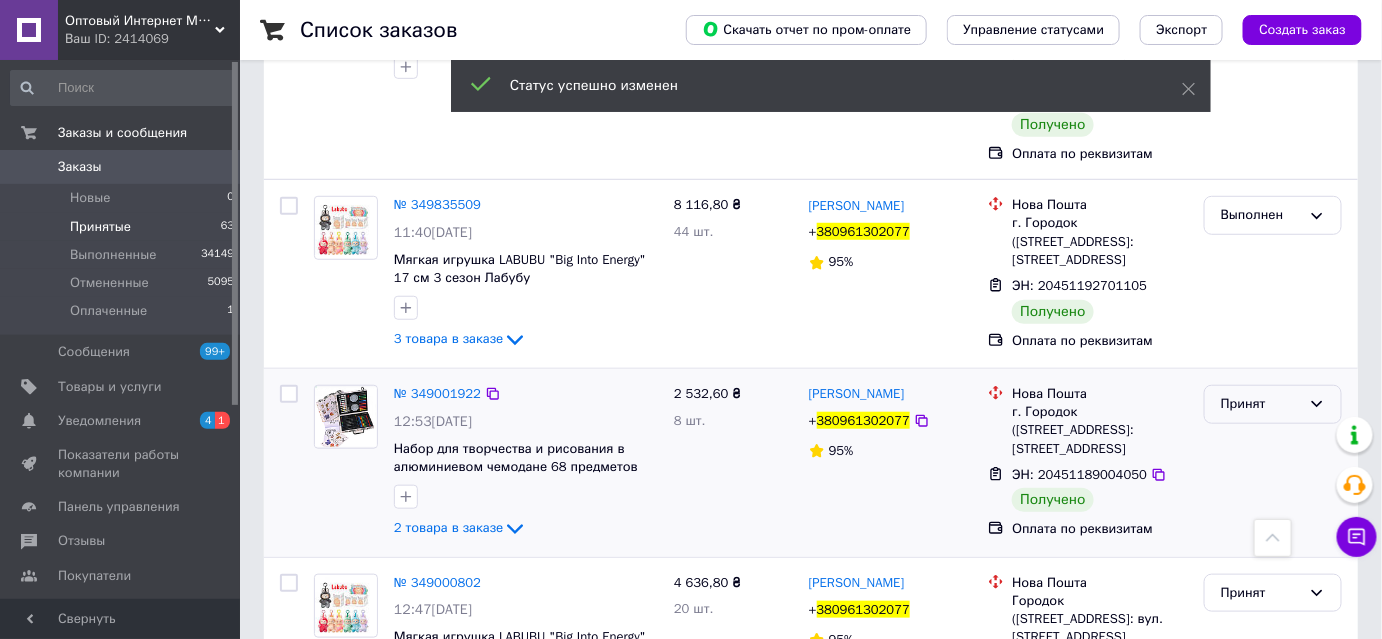 click on "Принят" at bounding box center (1261, 404) 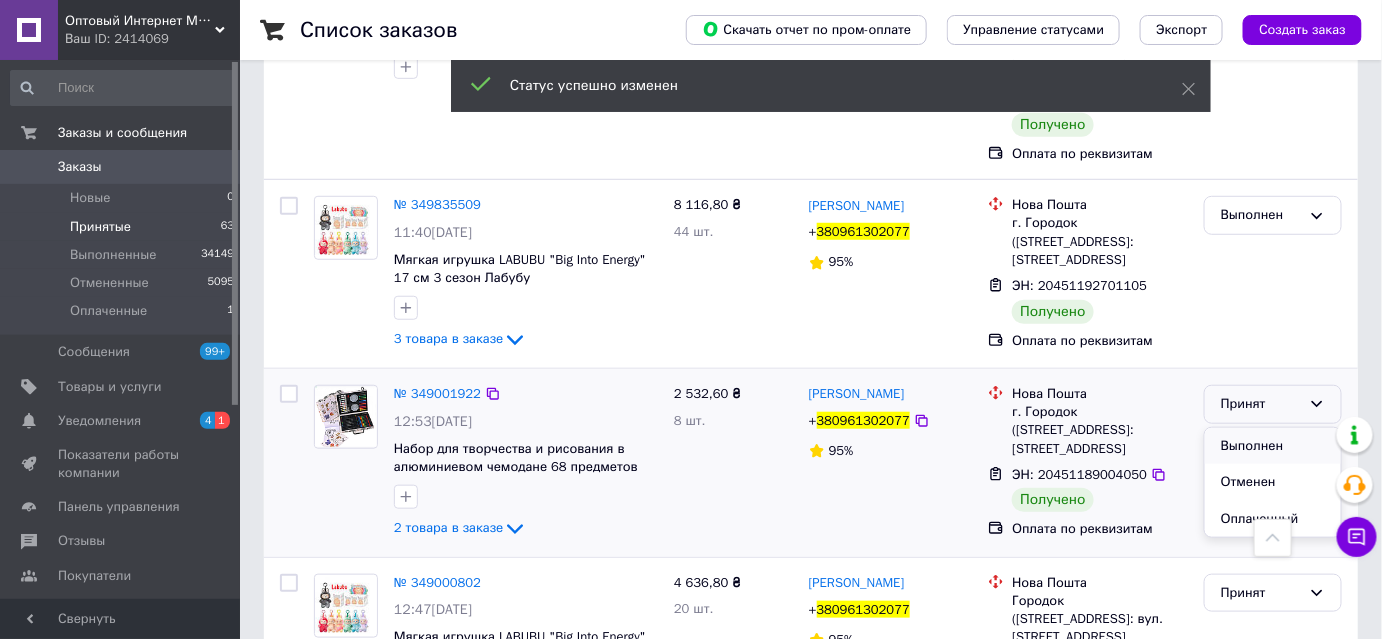 click on "Выполнен" at bounding box center (1273, 446) 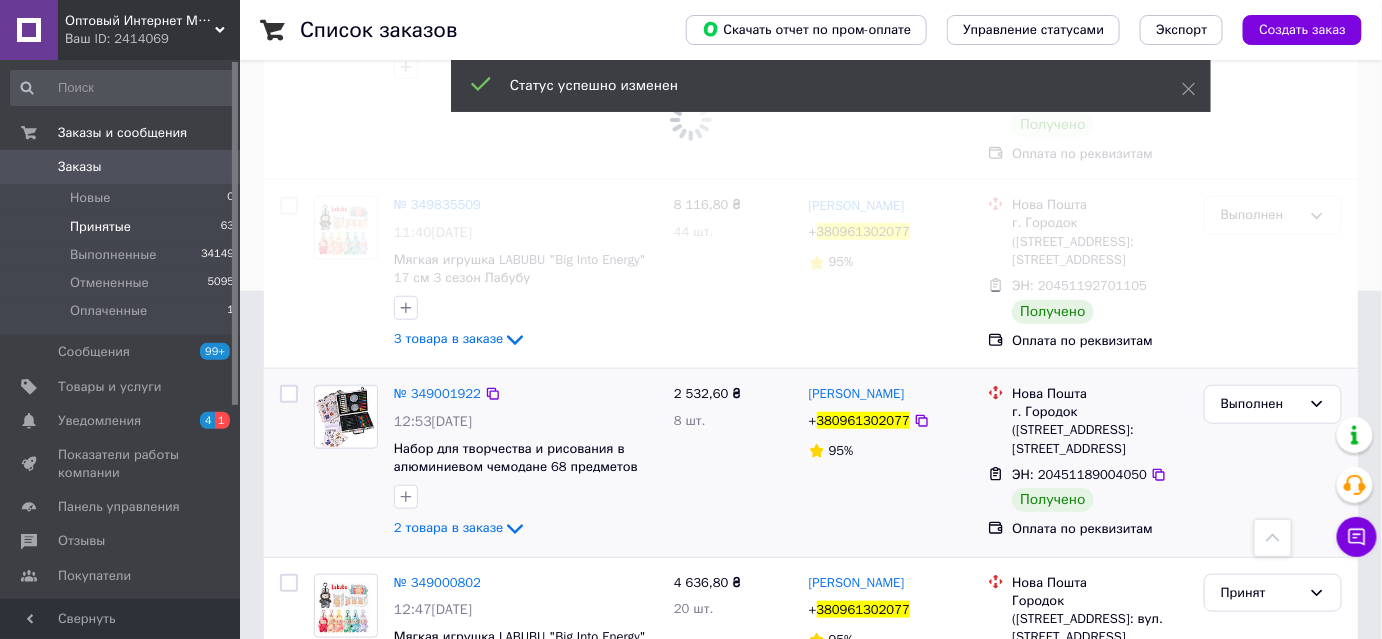 scroll, scrollTop: 439, scrollLeft: 0, axis: vertical 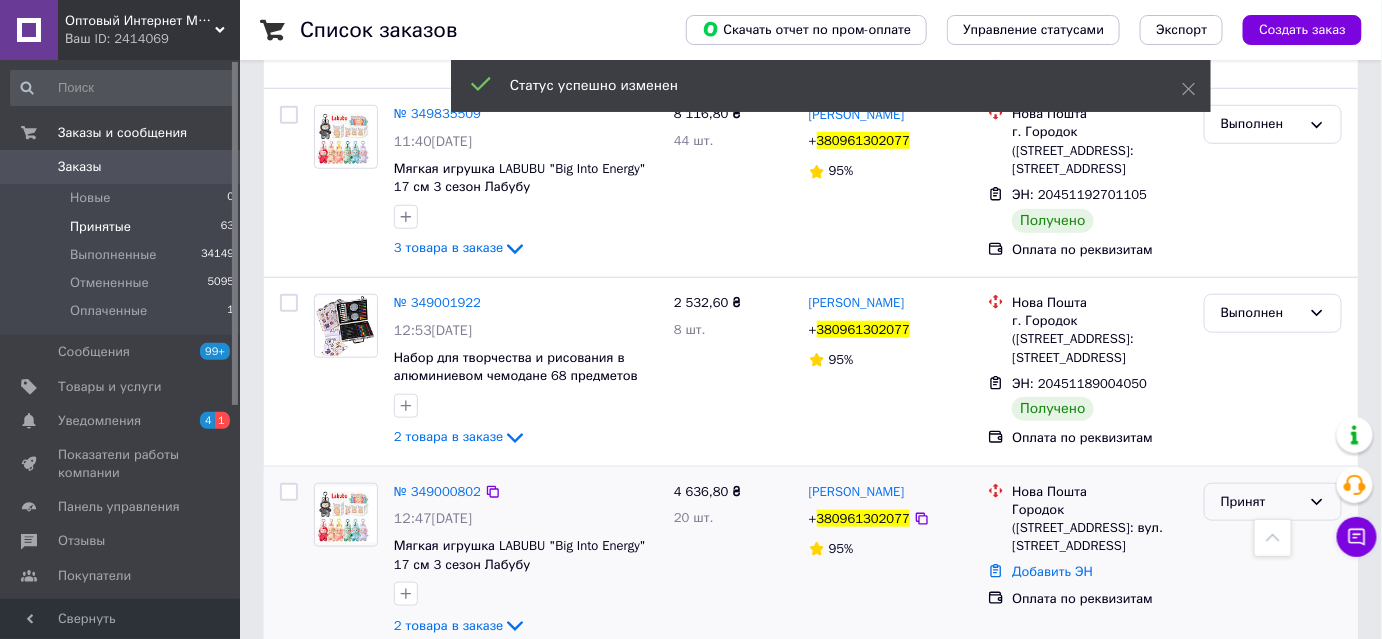 click on "Принят" at bounding box center [1261, 502] 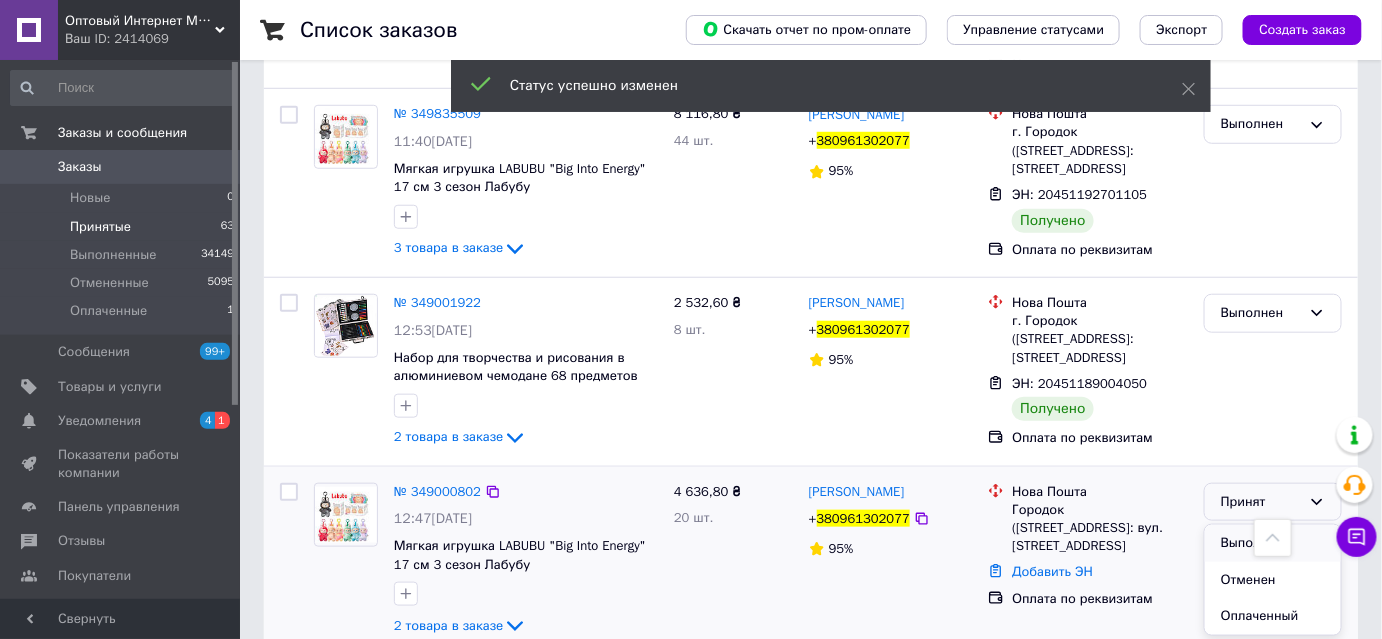 click on "Выполнен" at bounding box center (1273, 543) 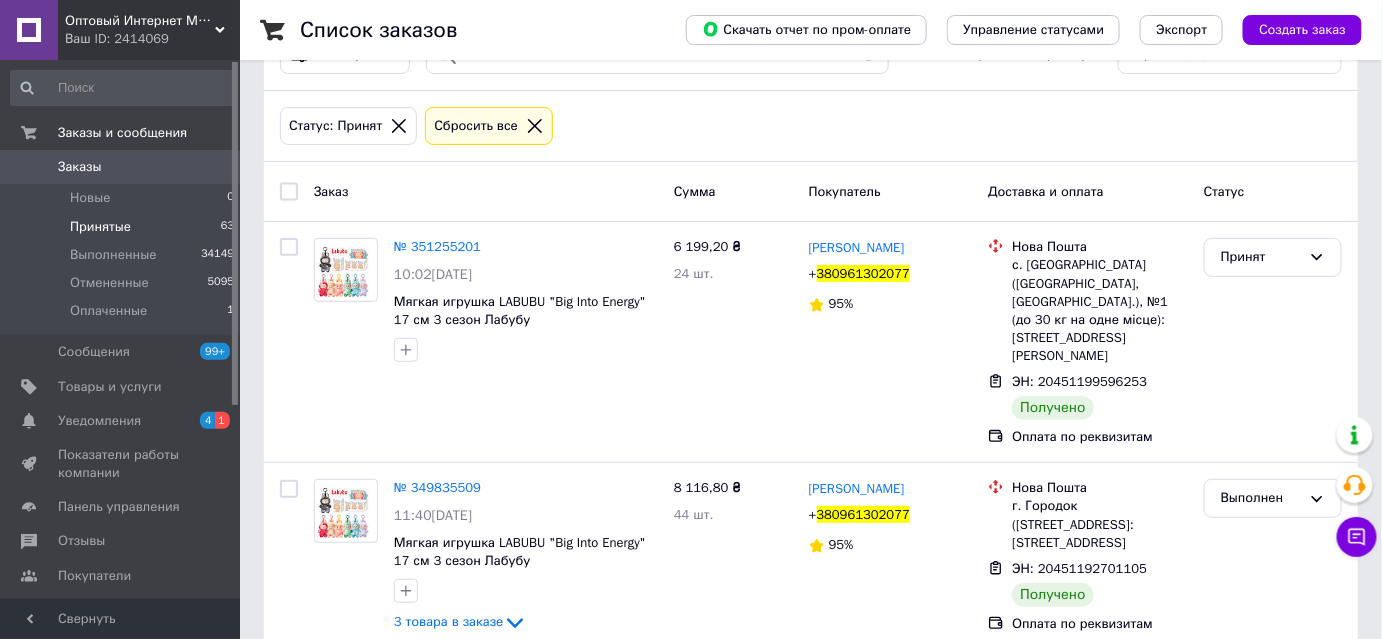 scroll, scrollTop: 0, scrollLeft: 0, axis: both 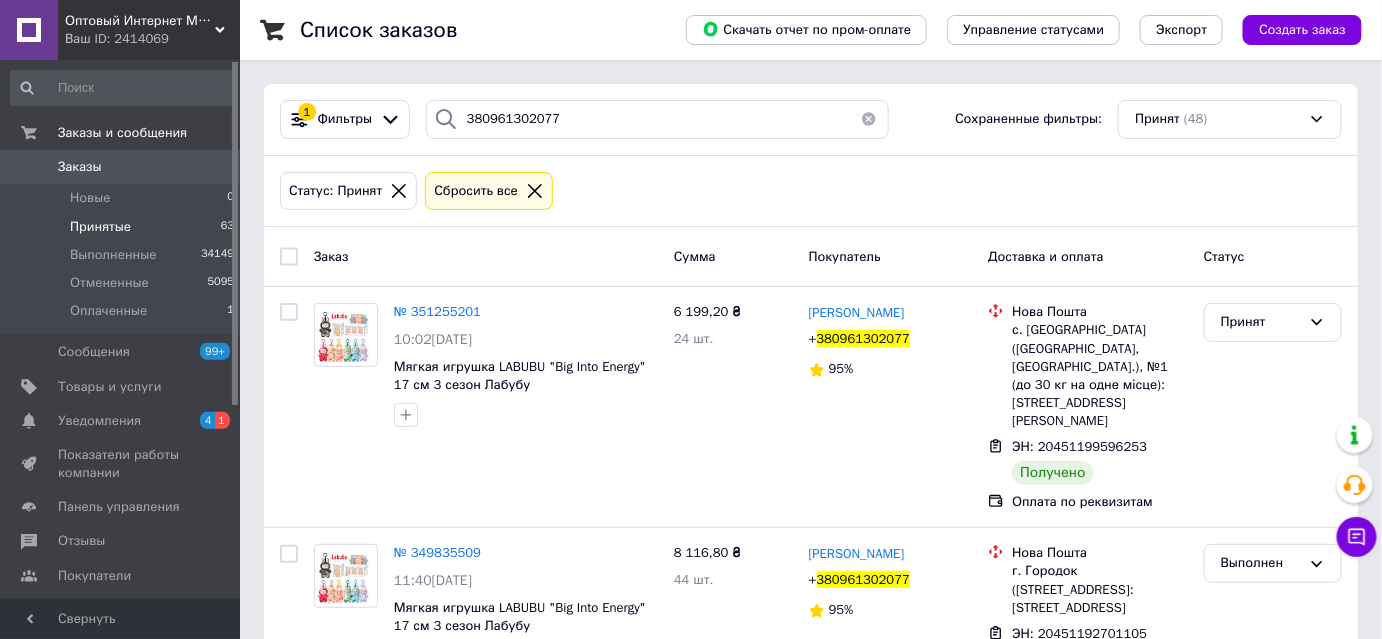 click on "Принятые" at bounding box center (100, 227) 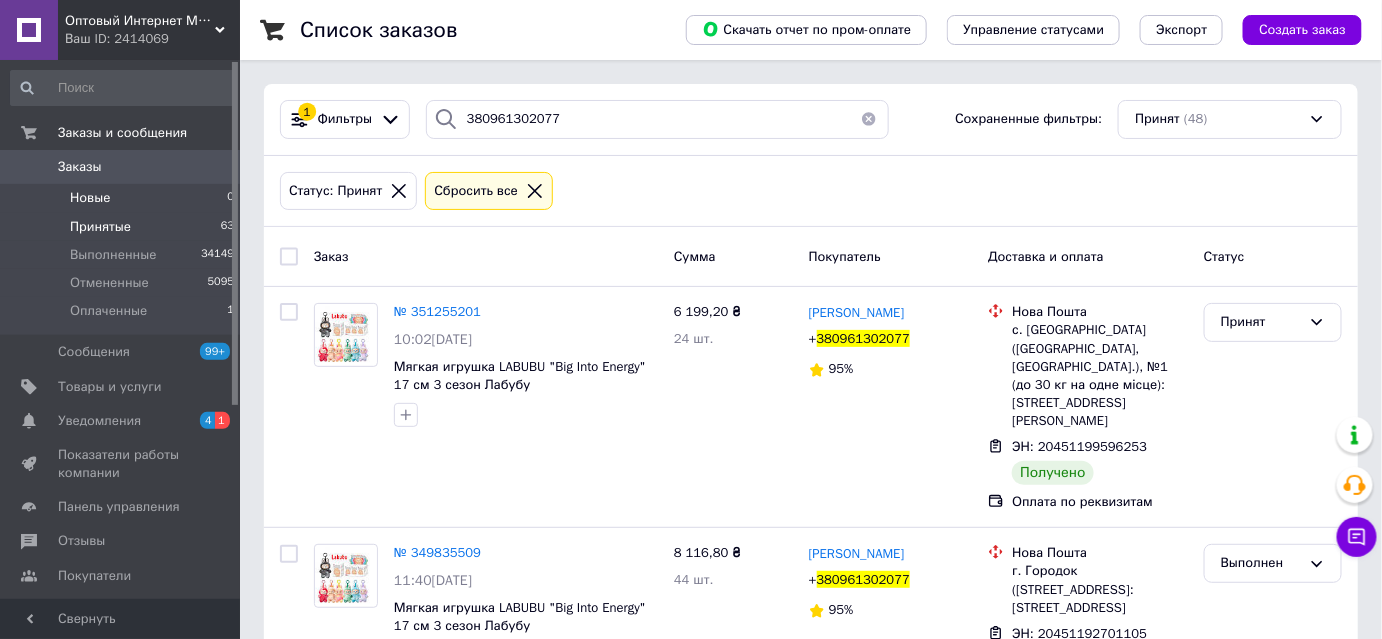 click on "Новые" at bounding box center (90, 198) 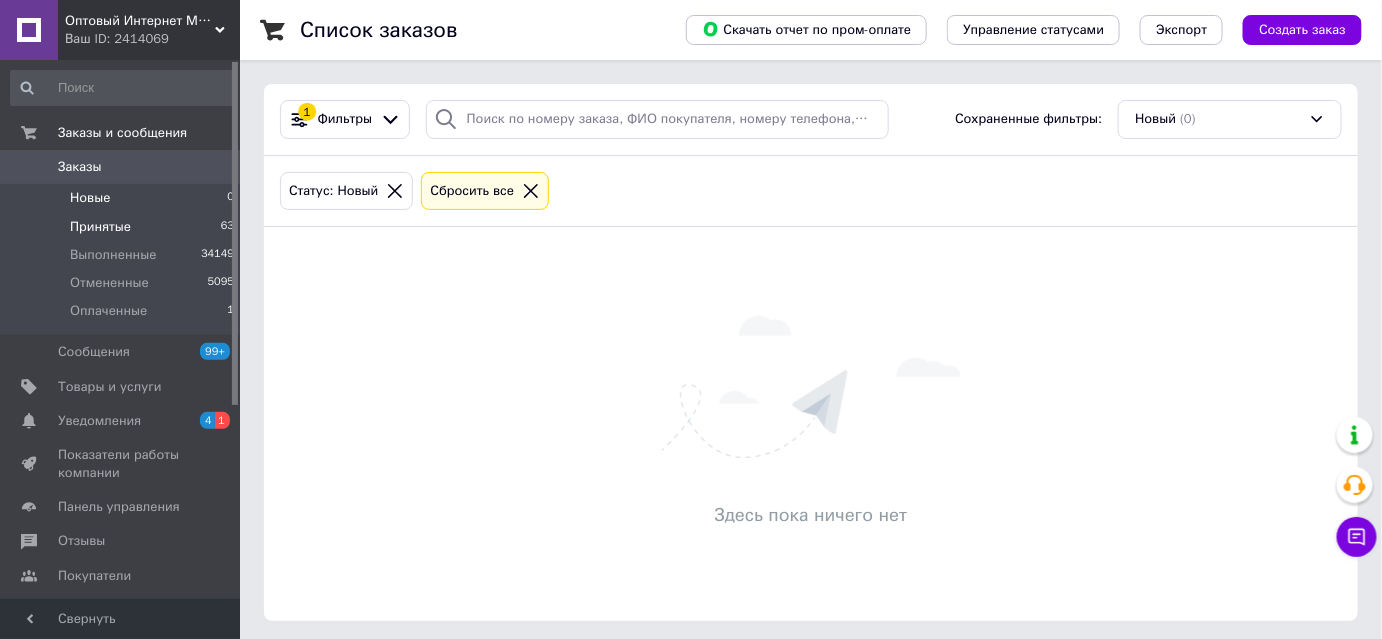 click on "Принятые 63" at bounding box center (123, 227) 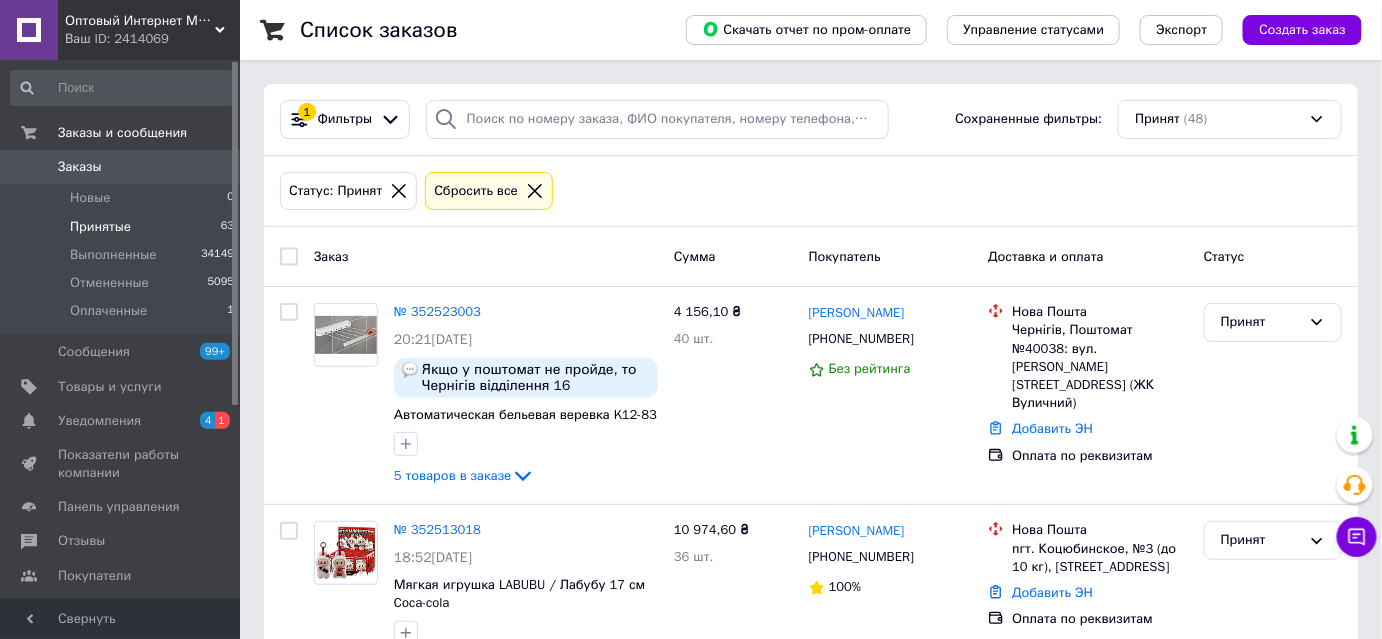 click on "Принятые 63" at bounding box center [123, 227] 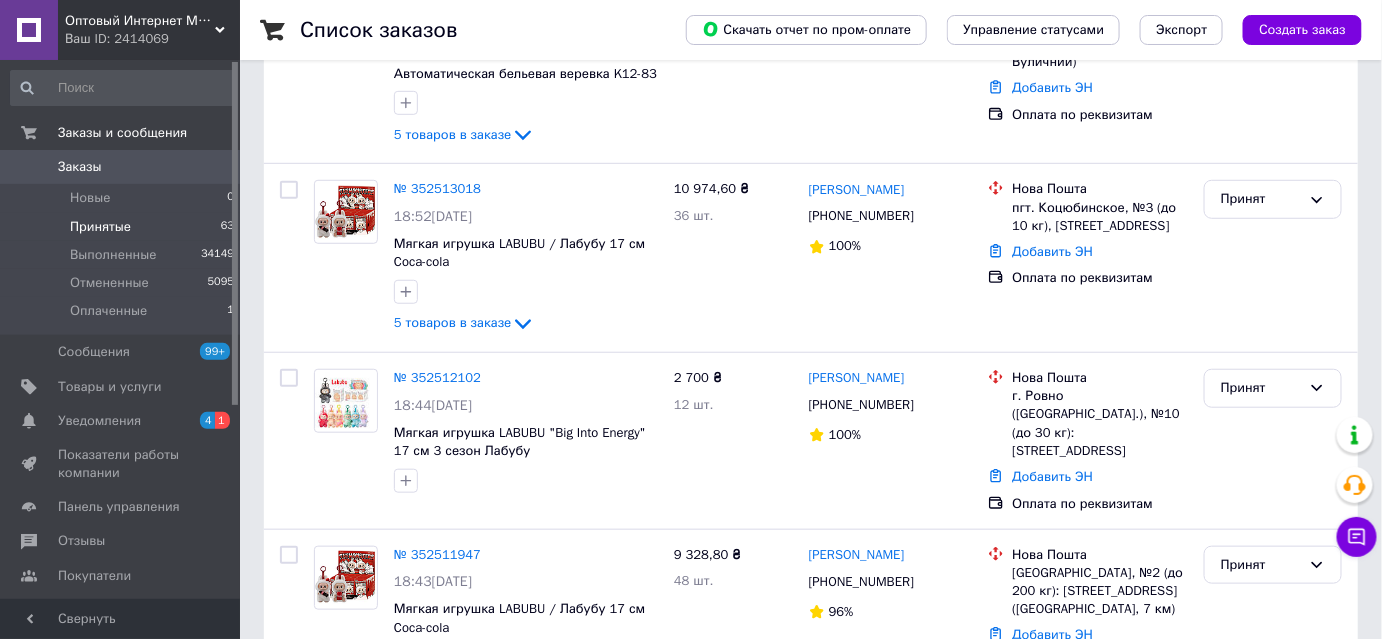 scroll, scrollTop: 363, scrollLeft: 0, axis: vertical 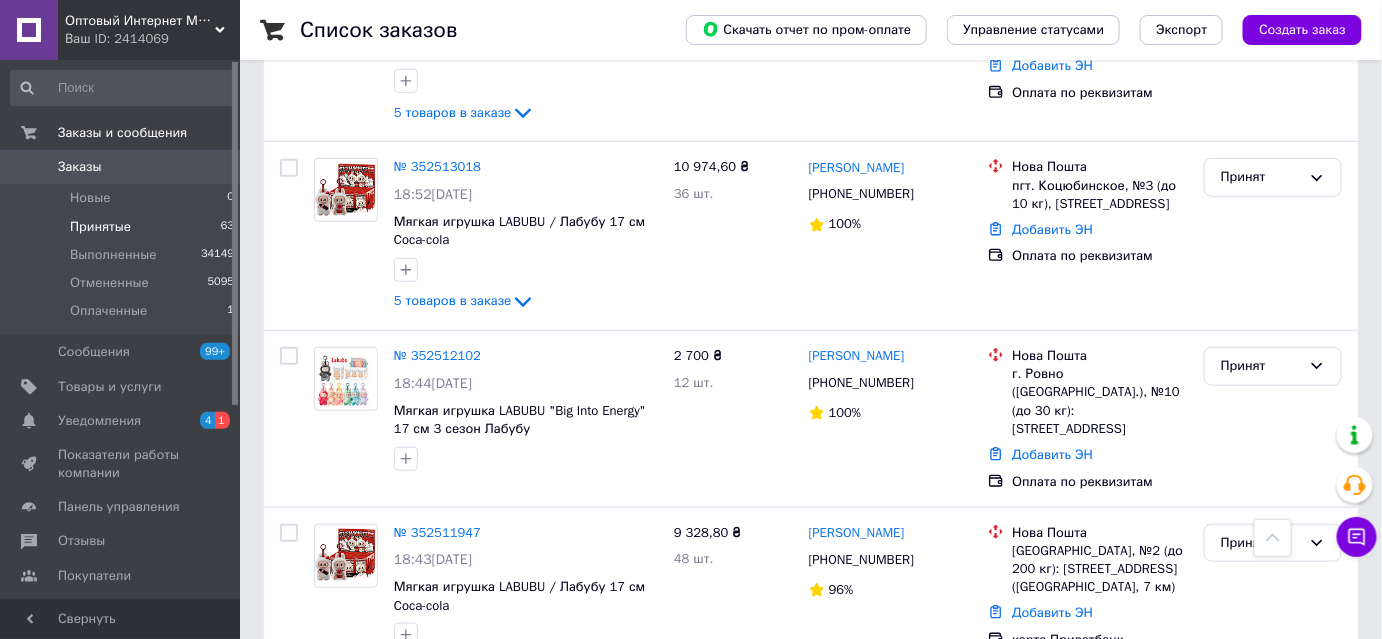 click on "Принятые 63" at bounding box center (123, 227) 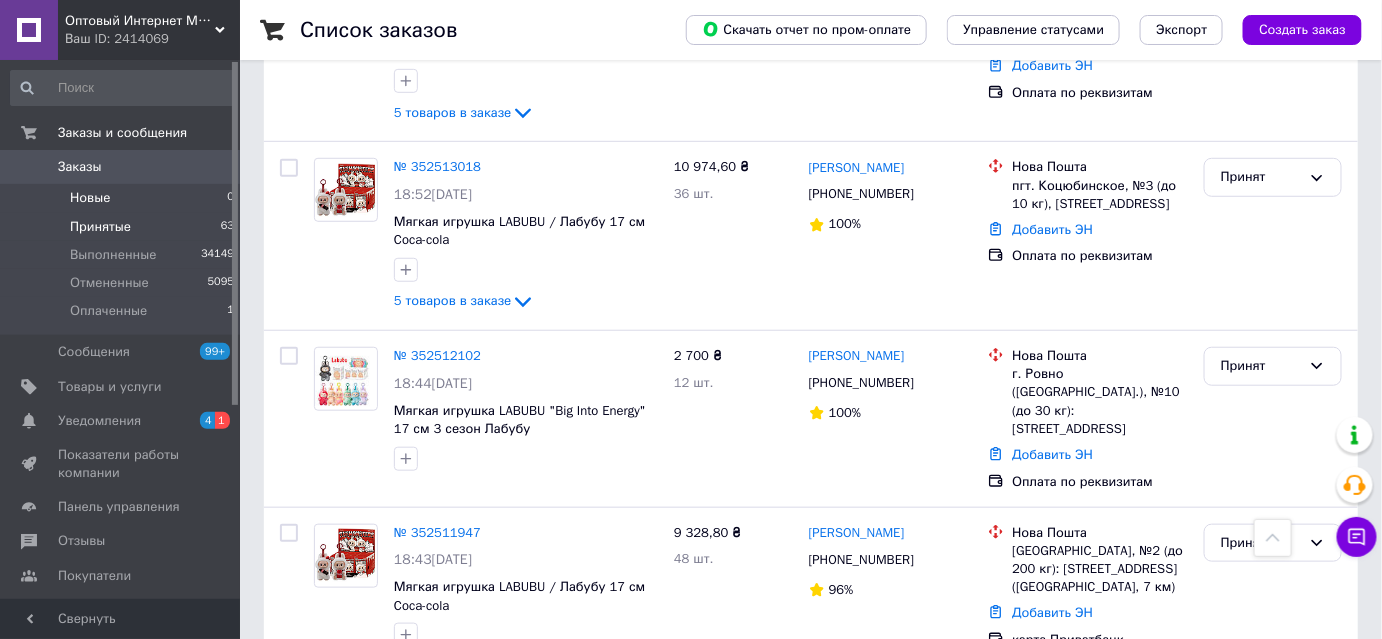 click on "Новые" at bounding box center [90, 198] 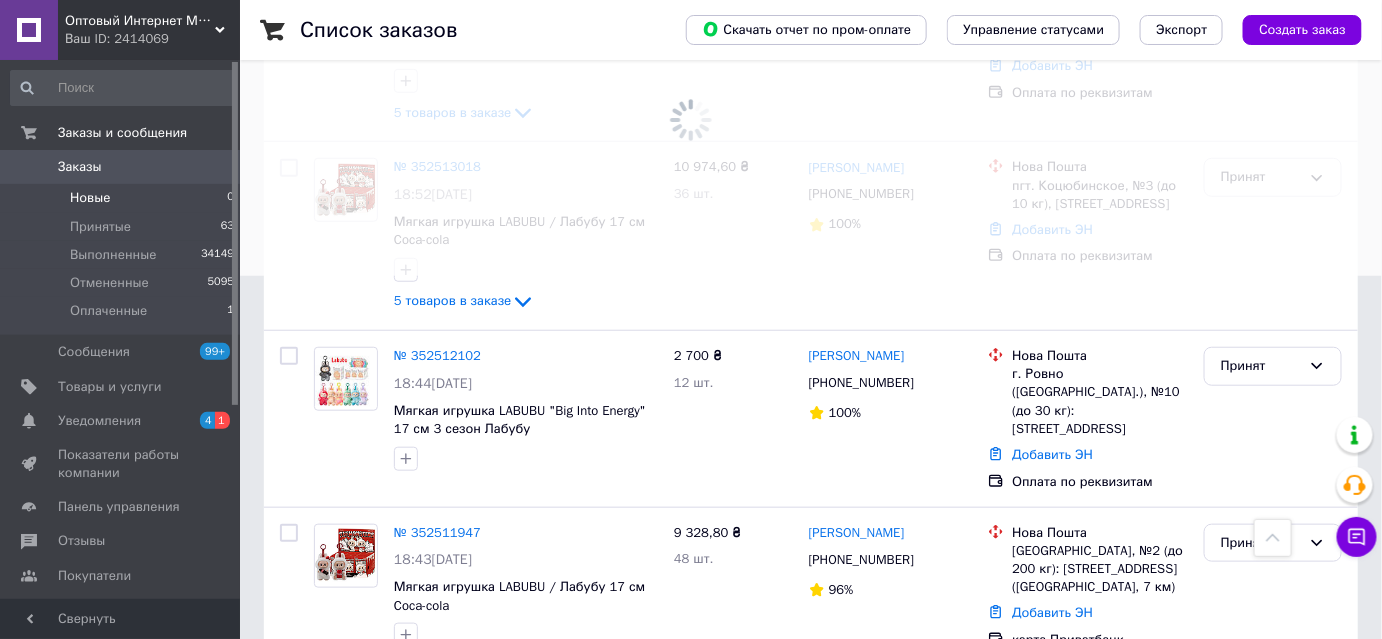 scroll, scrollTop: 0, scrollLeft: 0, axis: both 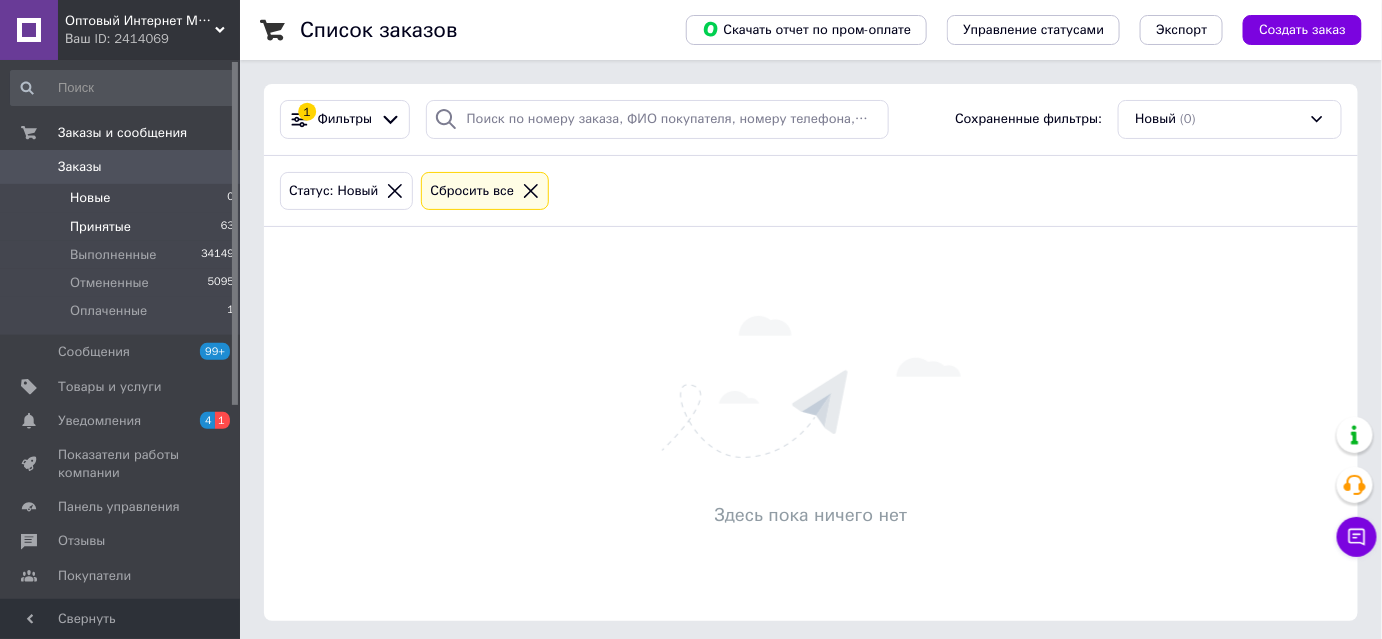 click on "Принятые 63" at bounding box center (123, 227) 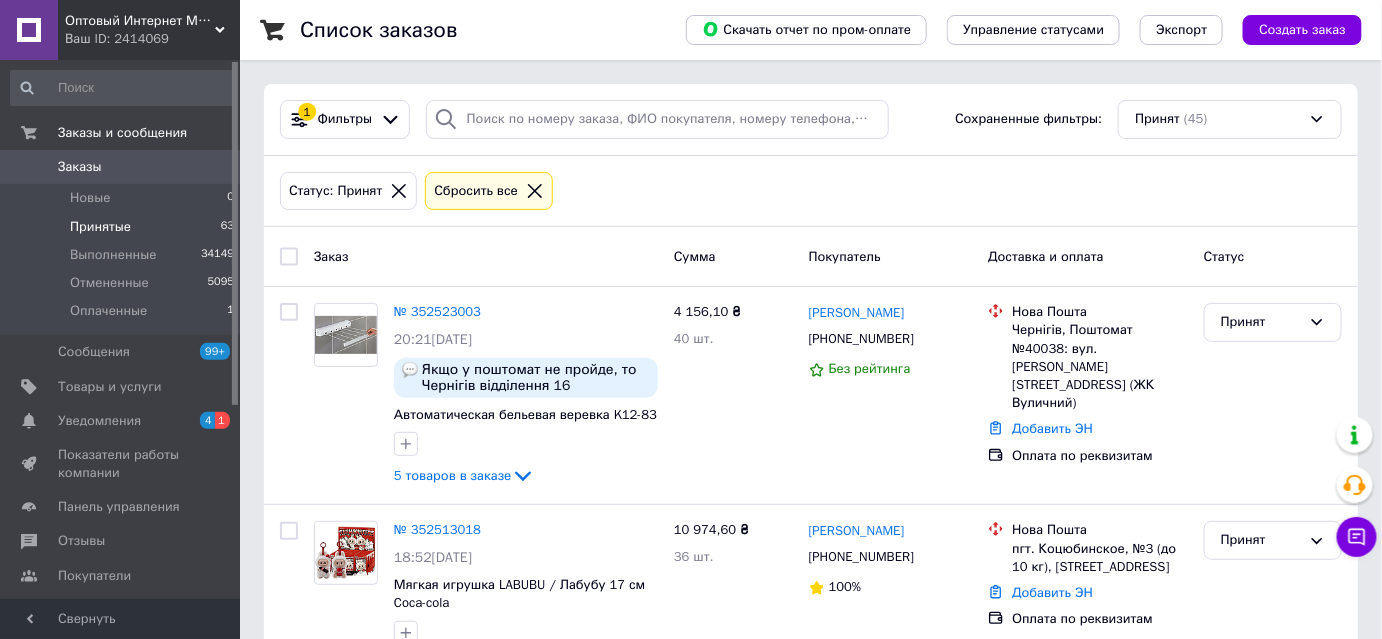 click on "Принятые" at bounding box center [100, 227] 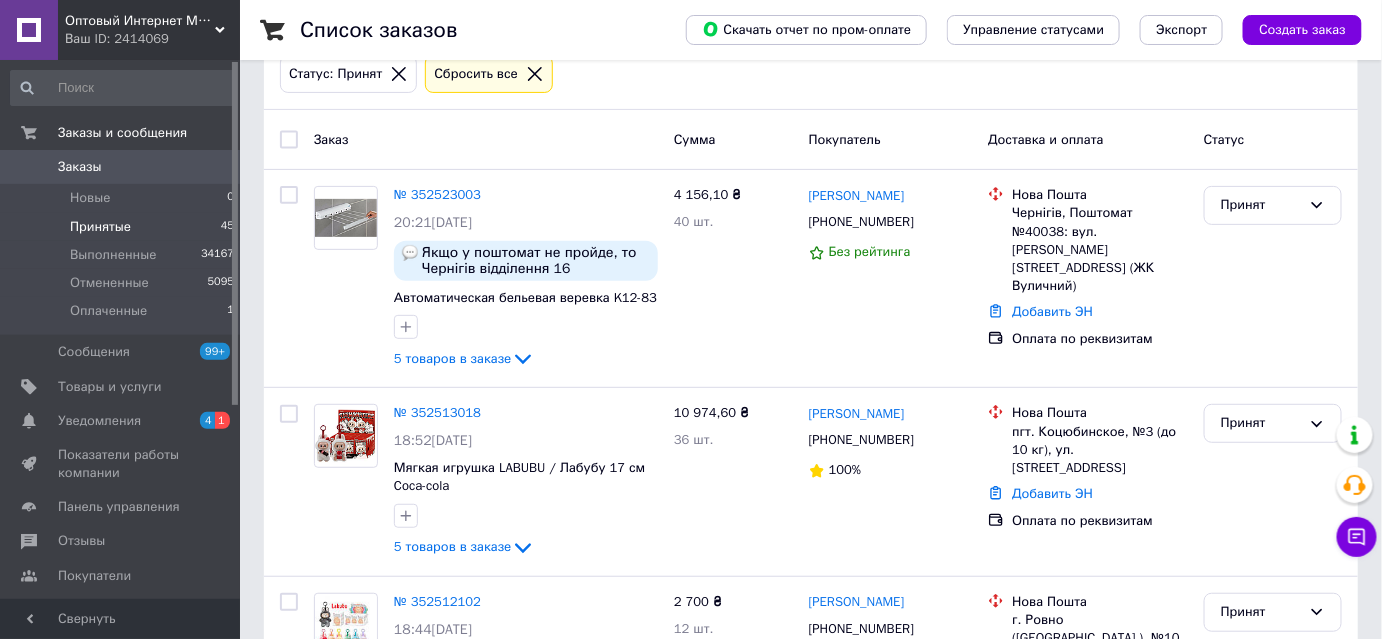 scroll, scrollTop: 0, scrollLeft: 0, axis: both 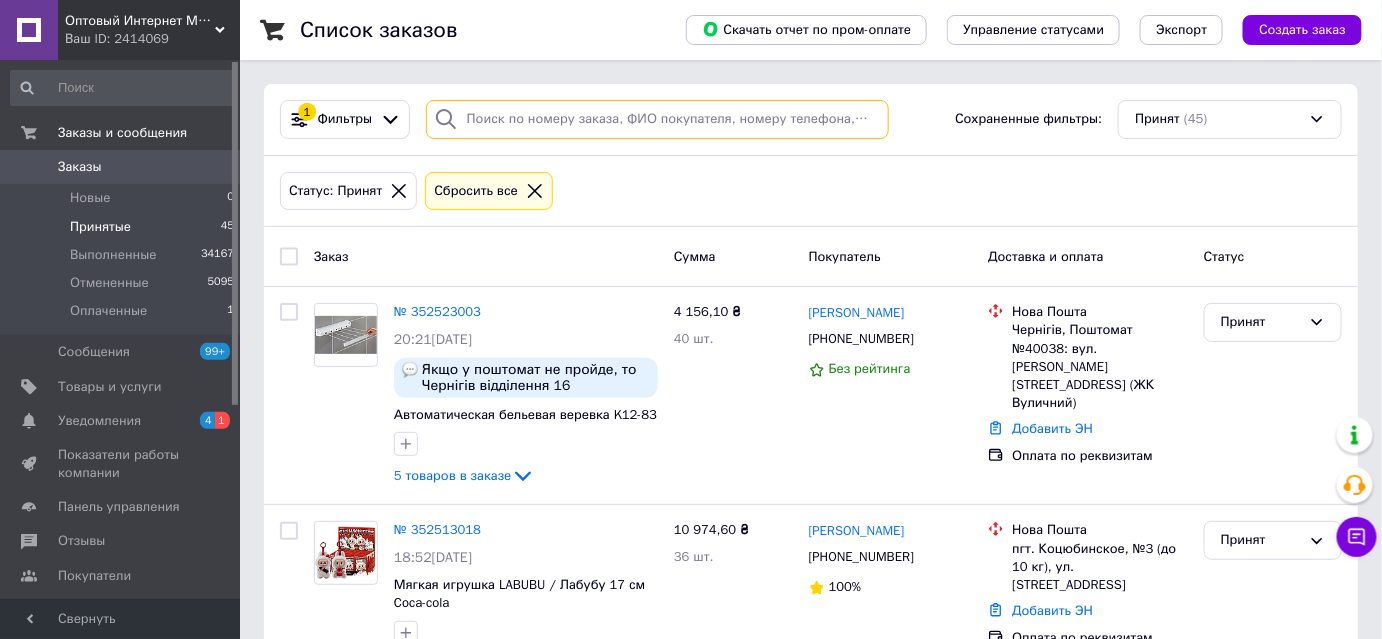 click at bounding box center (657, 119) 